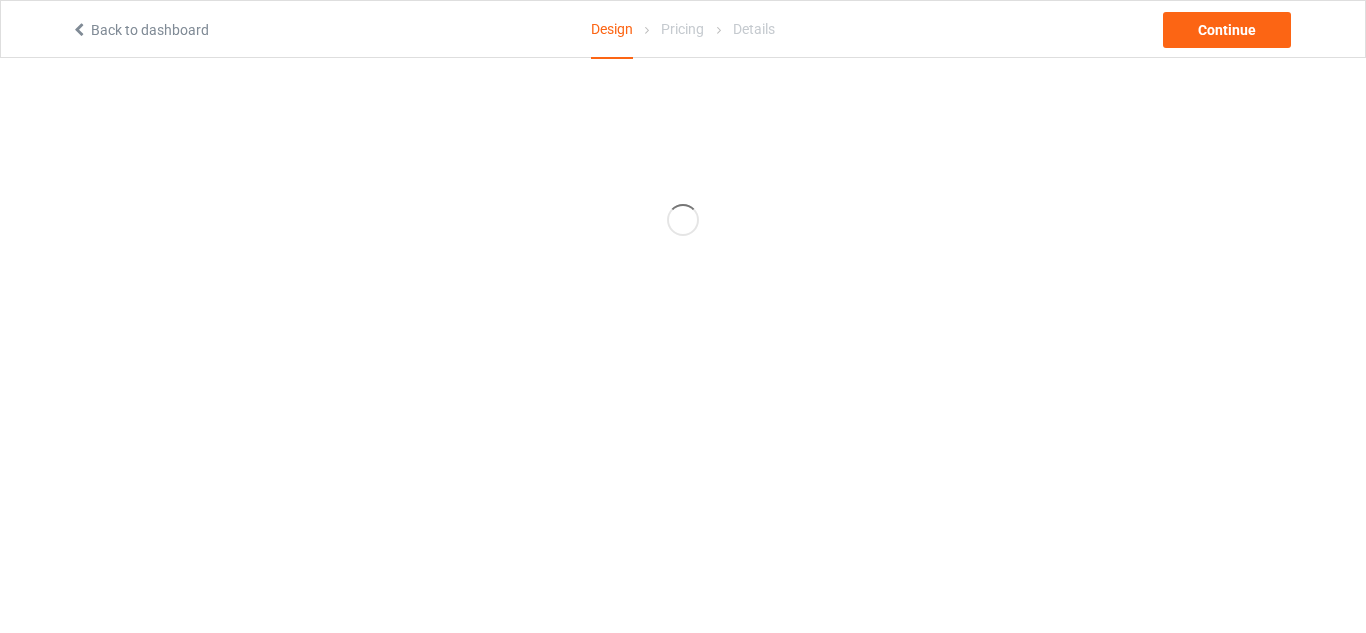 scroll, scrollTop: 0, scrollLeft: 0, axis: both 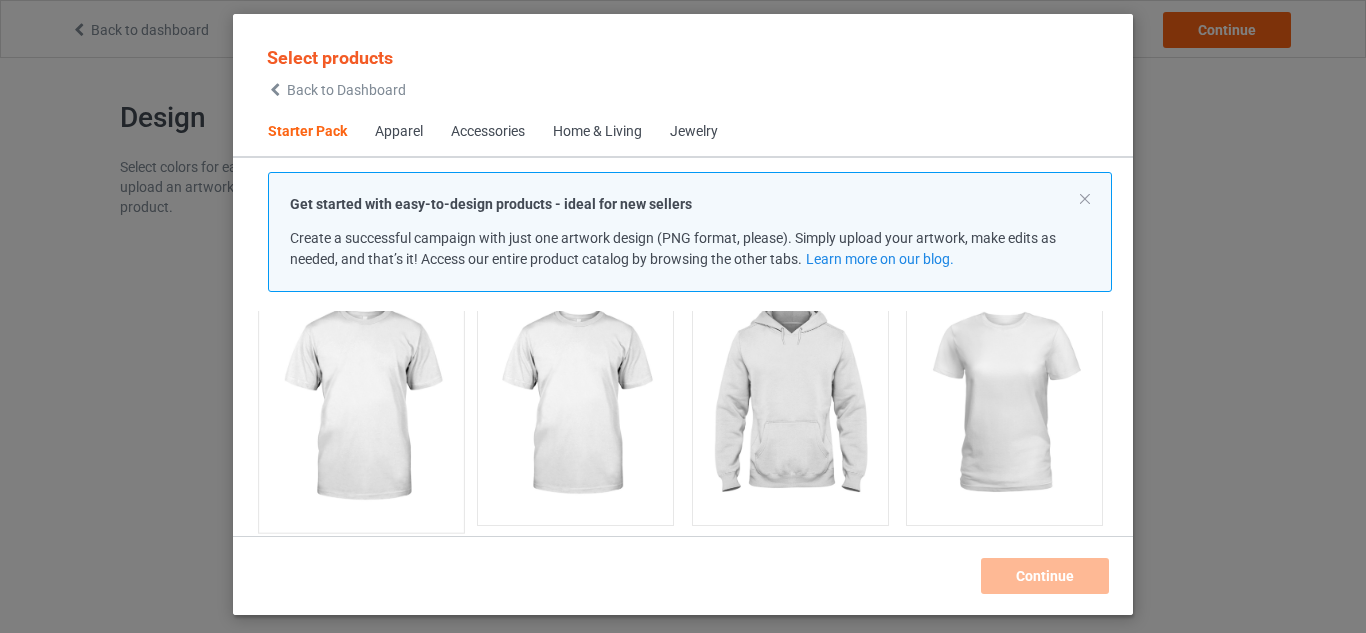 click at bounding box center (361, 404) 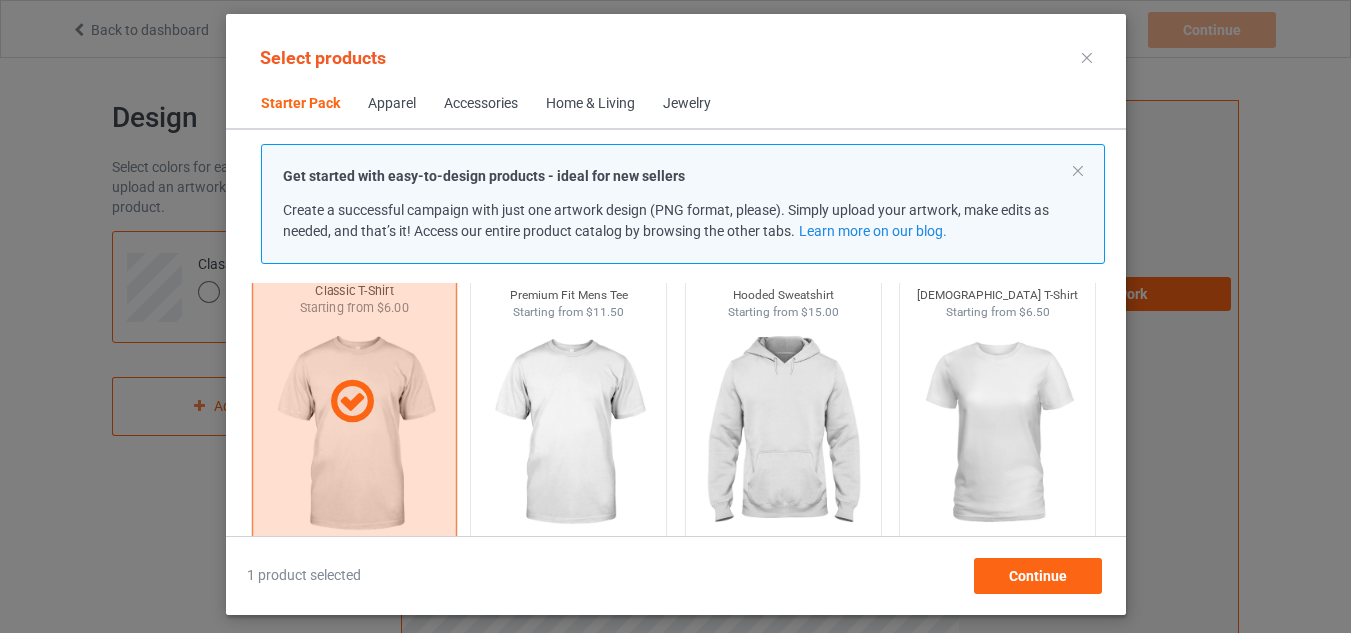 scroll, scrollTop: 107, scrollLeft: 0, axis: vertical 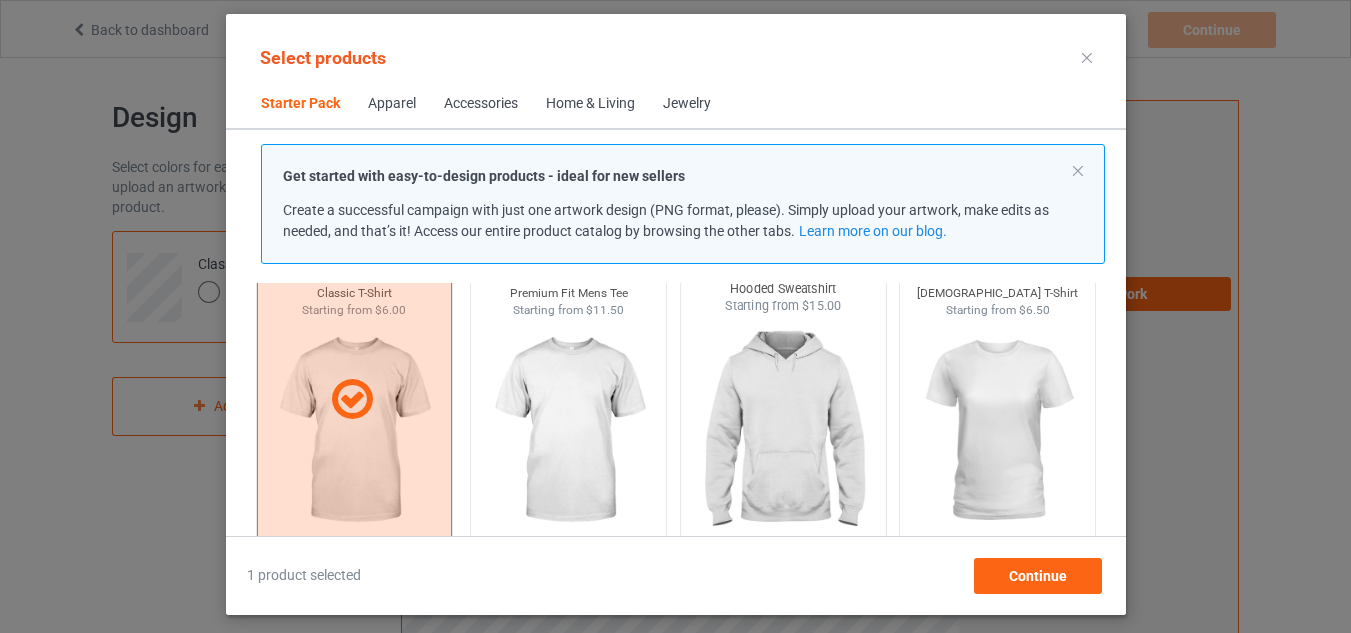 click at bounding box center (783, 432) 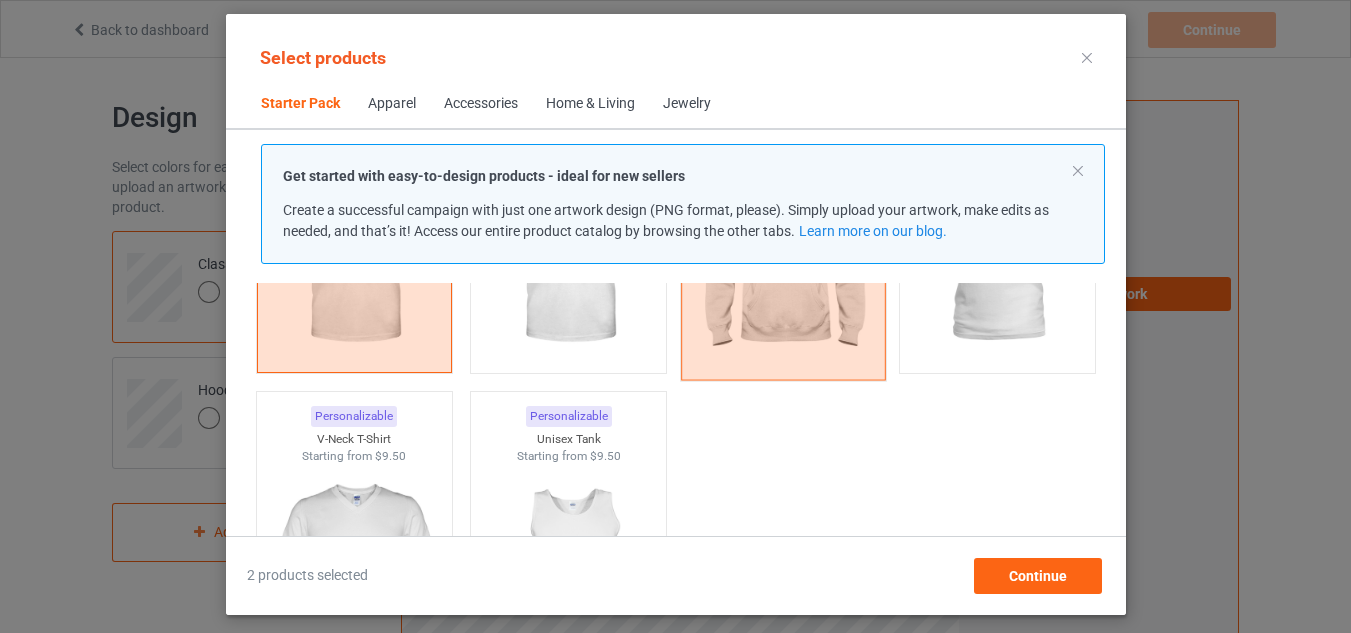 scroll, scrollTop: 288, scrollLeft: 0, axis: vertical 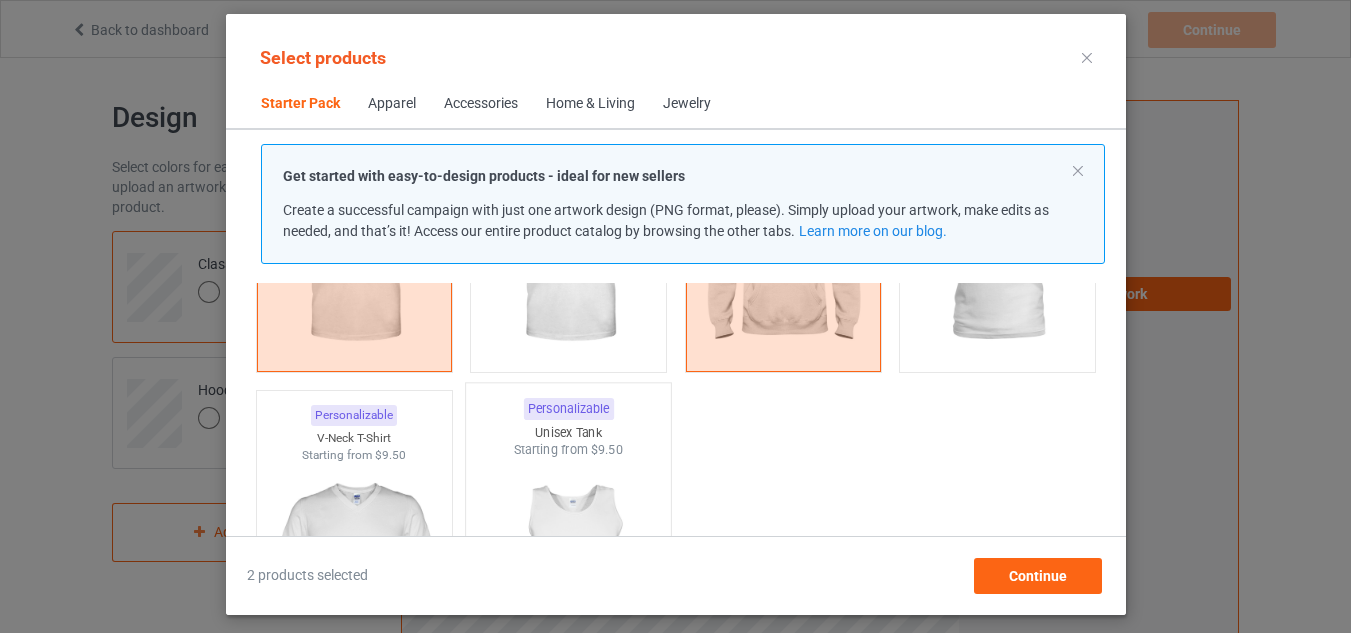 click at bounding box center [568, 576] 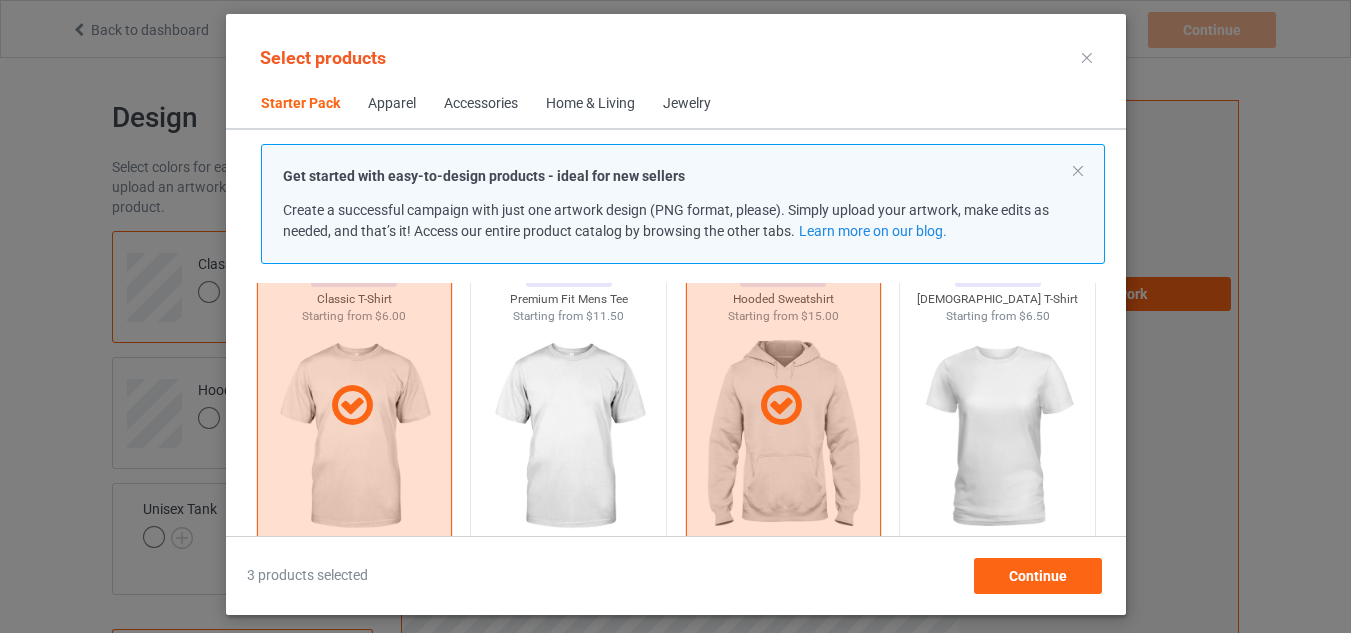 scroll, scrollTop: 100, scrollLeft: 0, axis: vertical 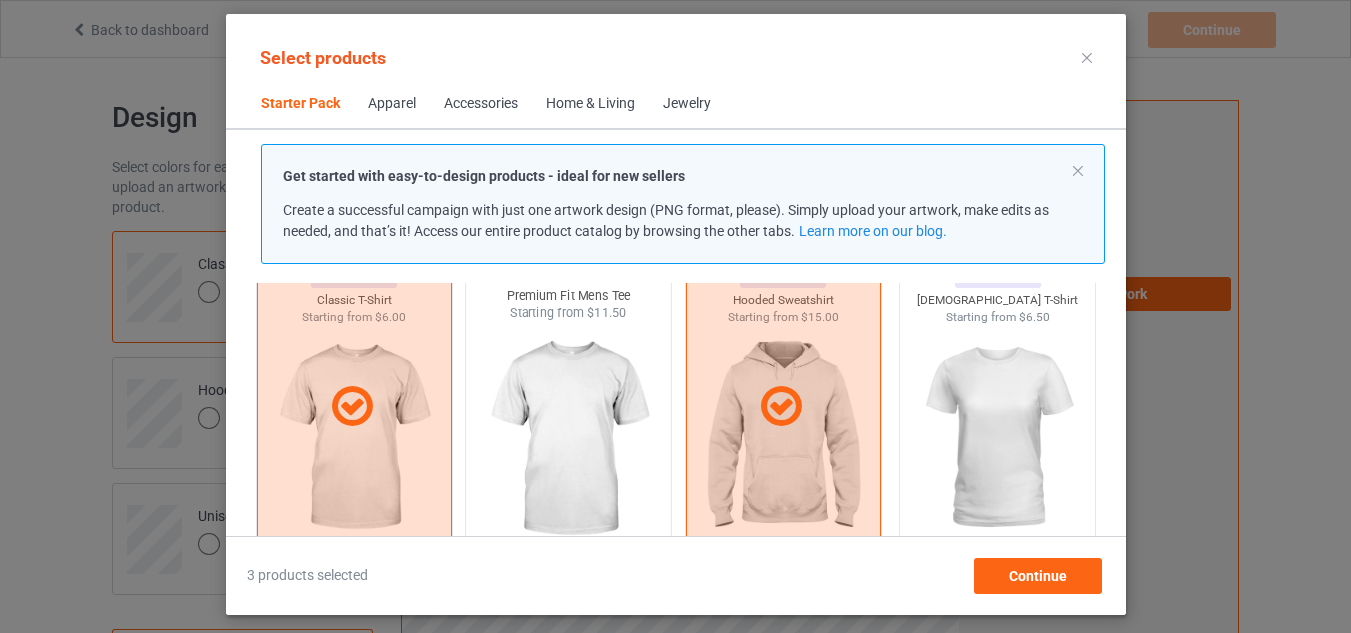 click at bounding box center (568, 439) 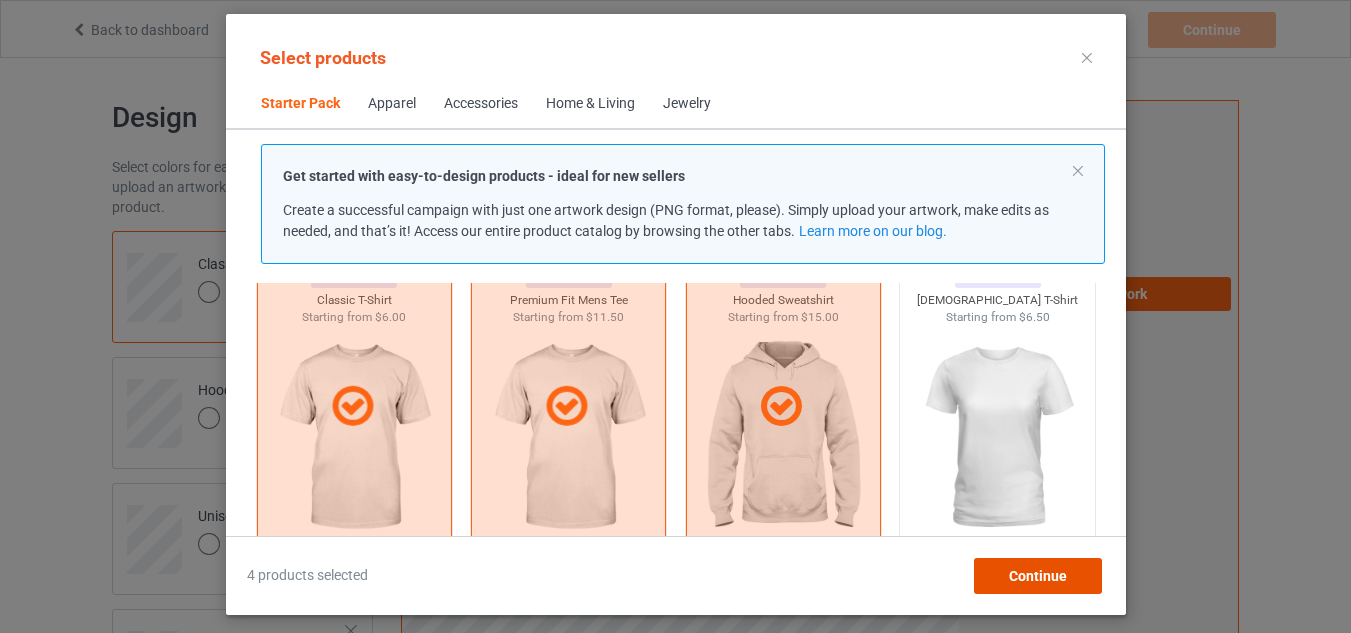 click on "Continue" at bounding box center (1037, 576) 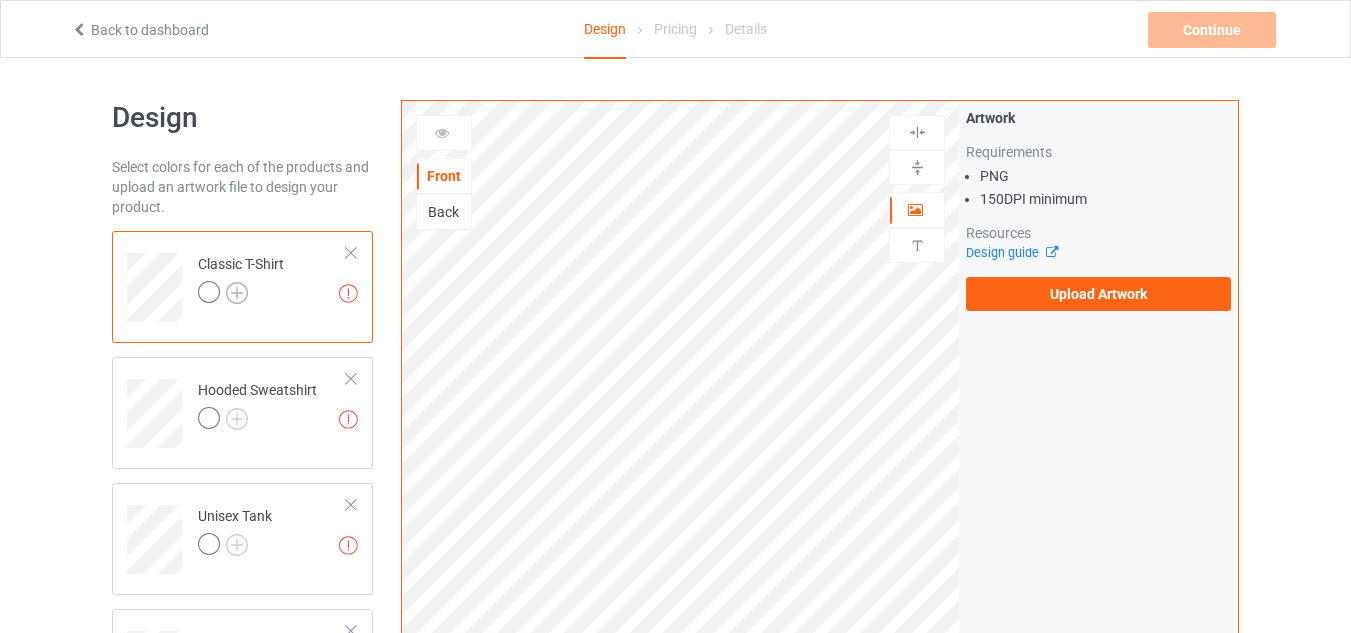 click at bounding box center [237, 293] 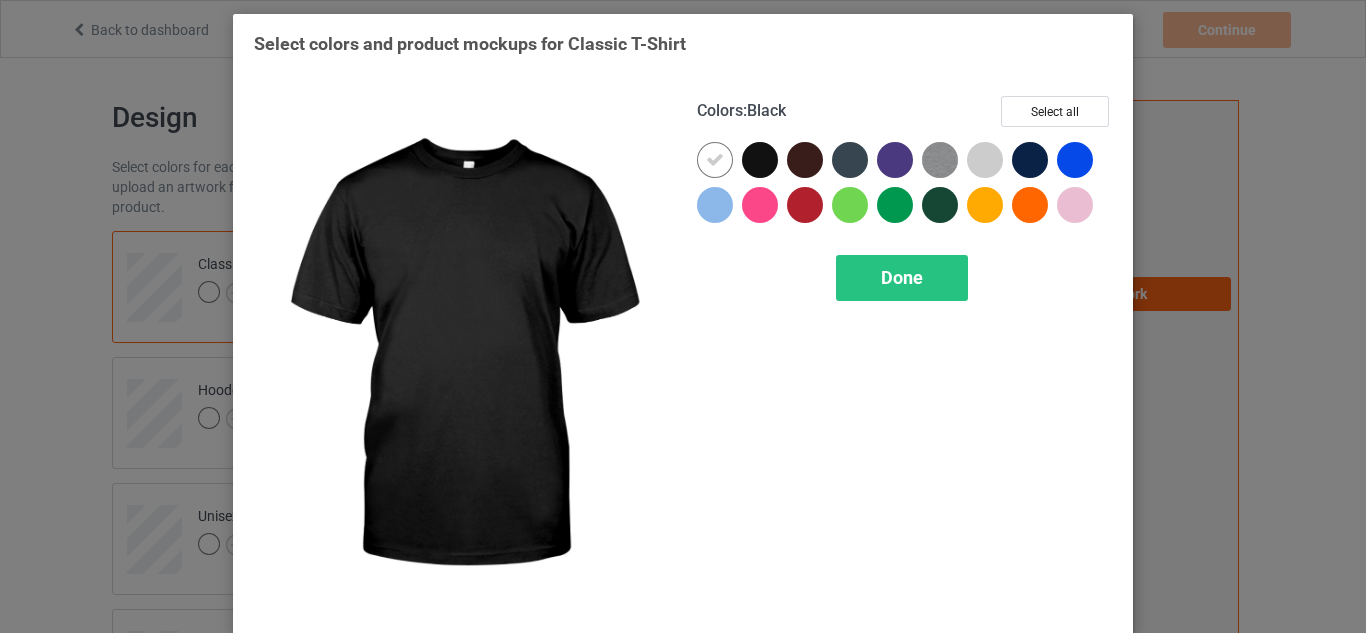 click at bounding box center (760, 160) 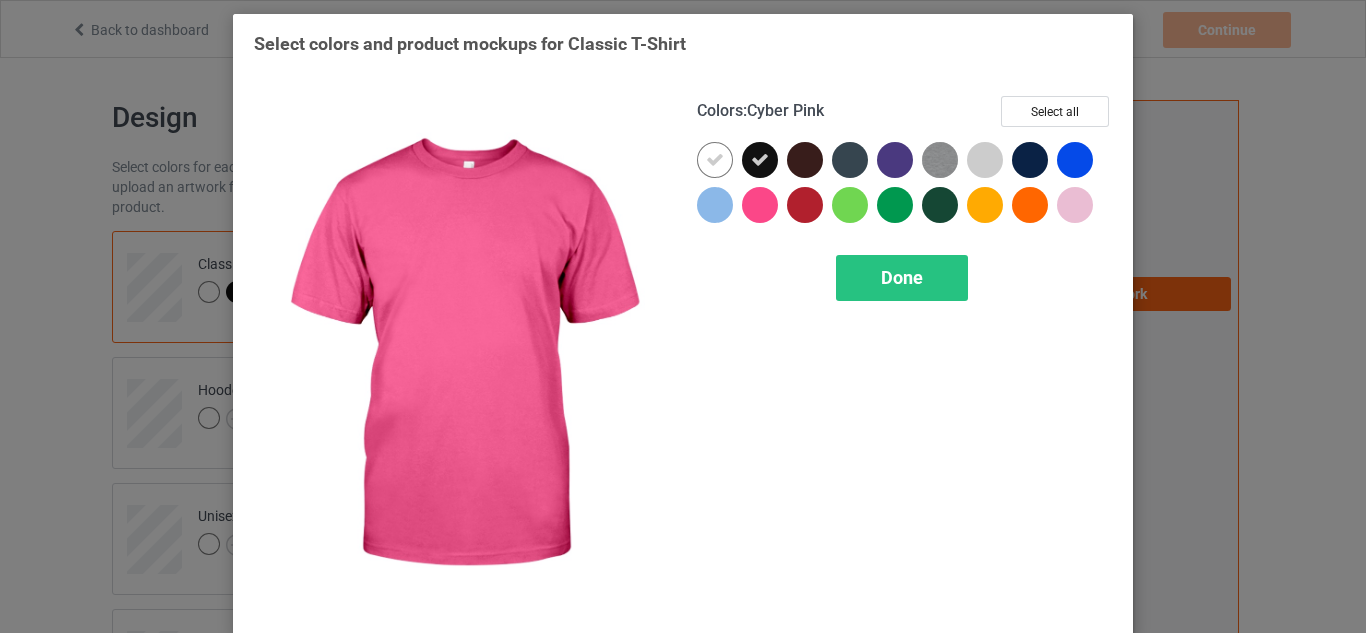 click at bounding box center (760, 205) 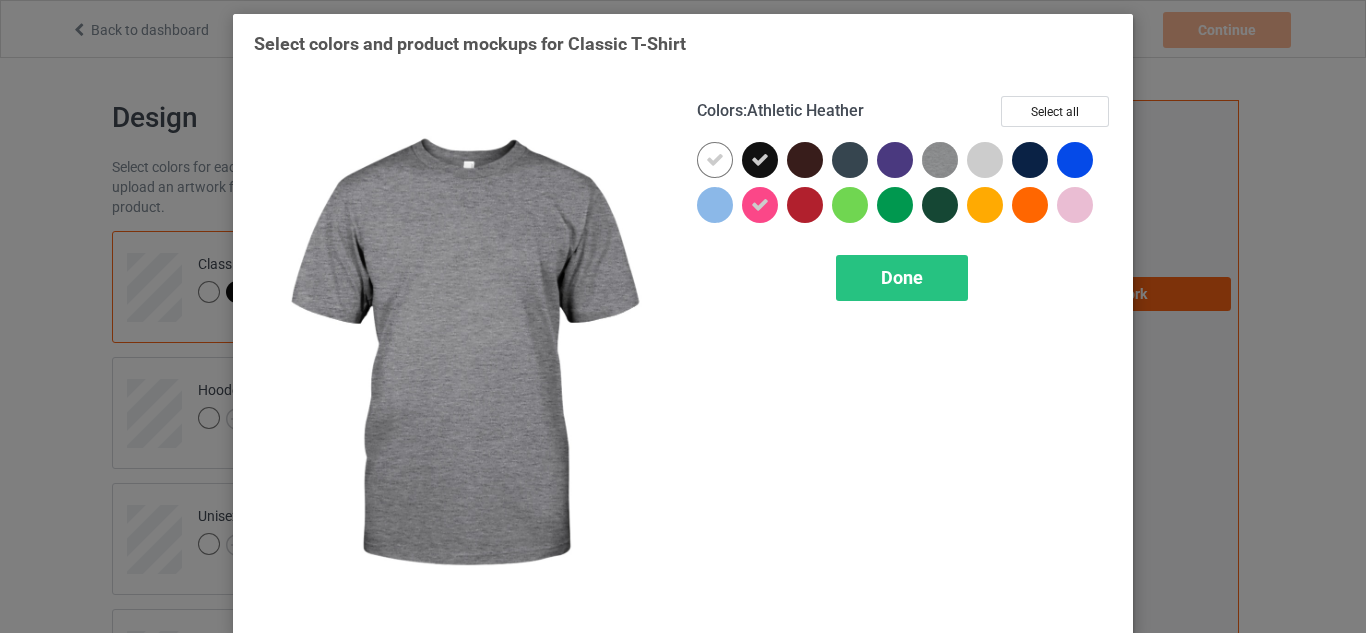click at bounding box center (940, 160) 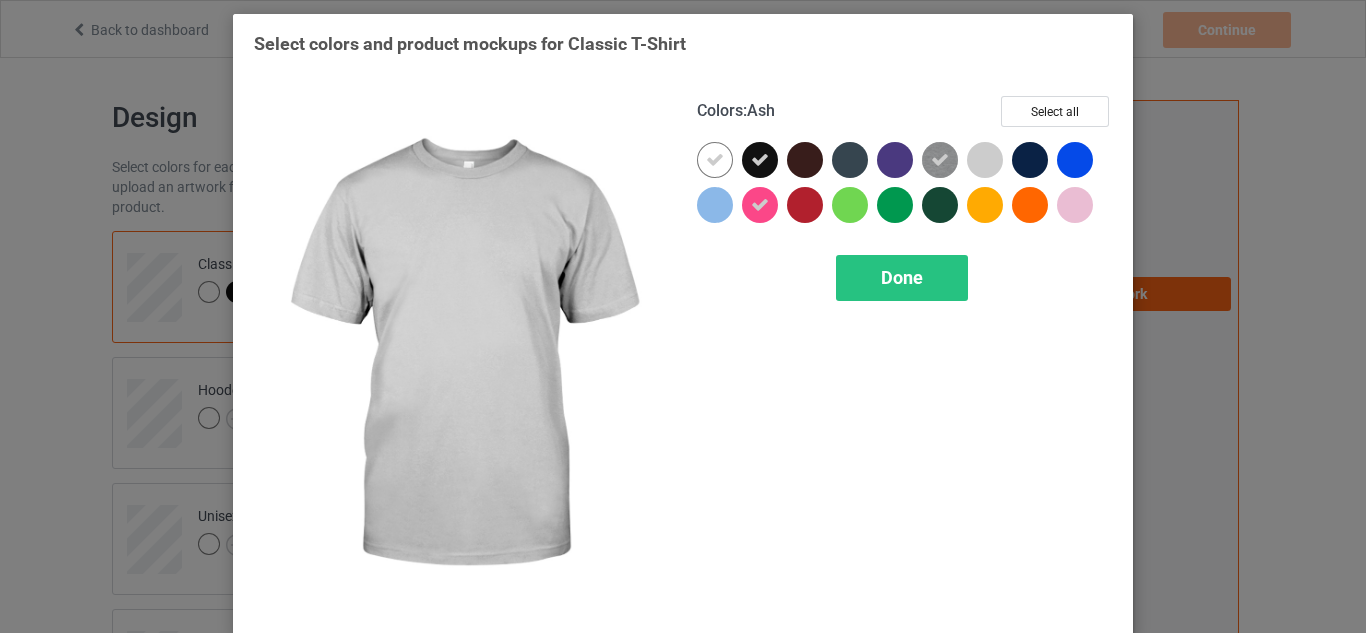 click at bounding box center [985, 160] 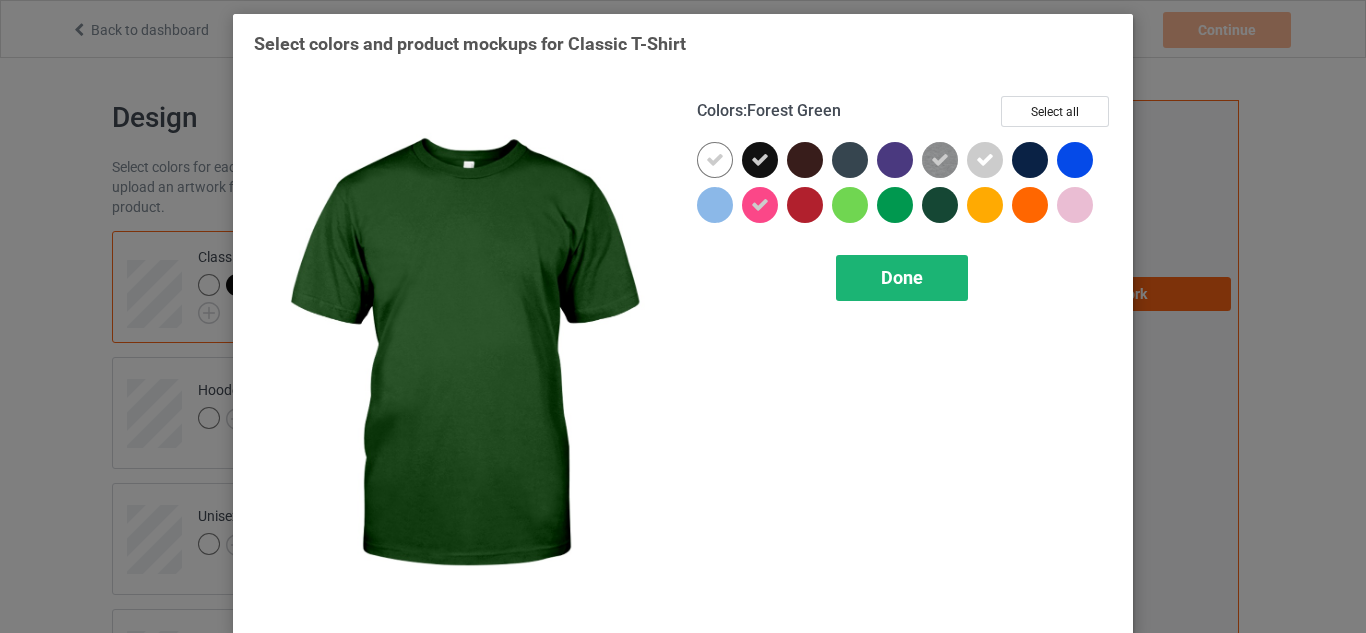 click on "Done" at bounding box center [902, 278] 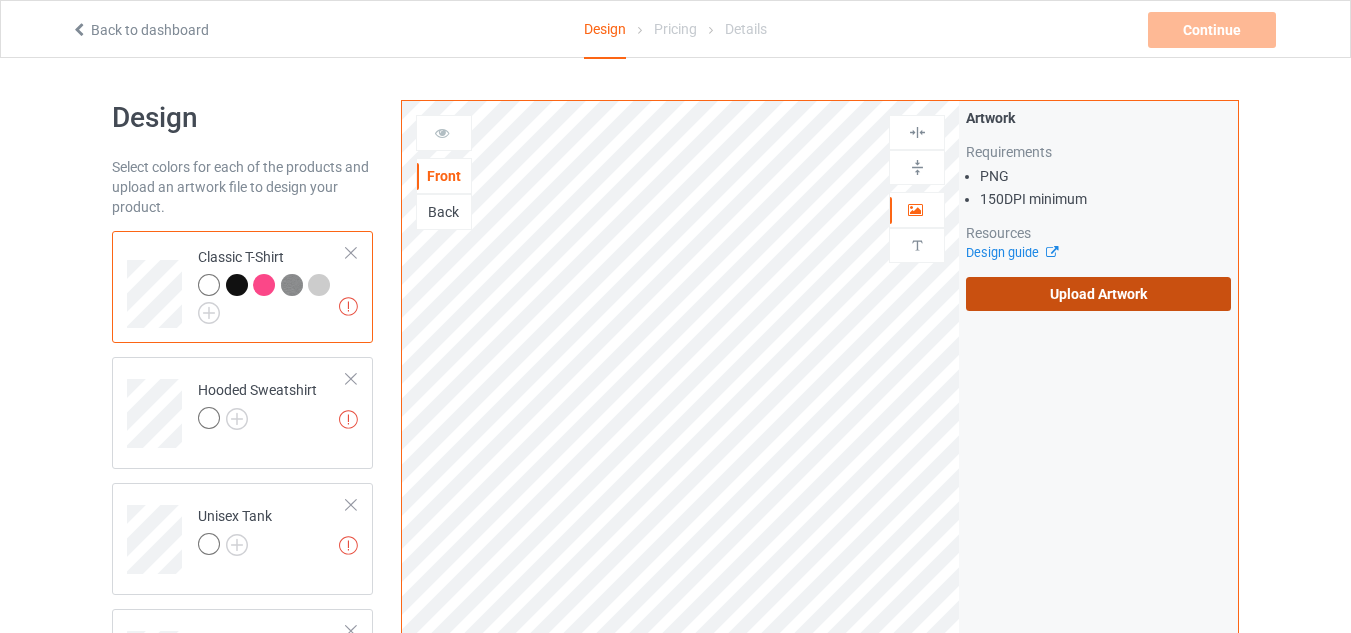 click on "Upload Artwork" at bounding box center [1098, 294] 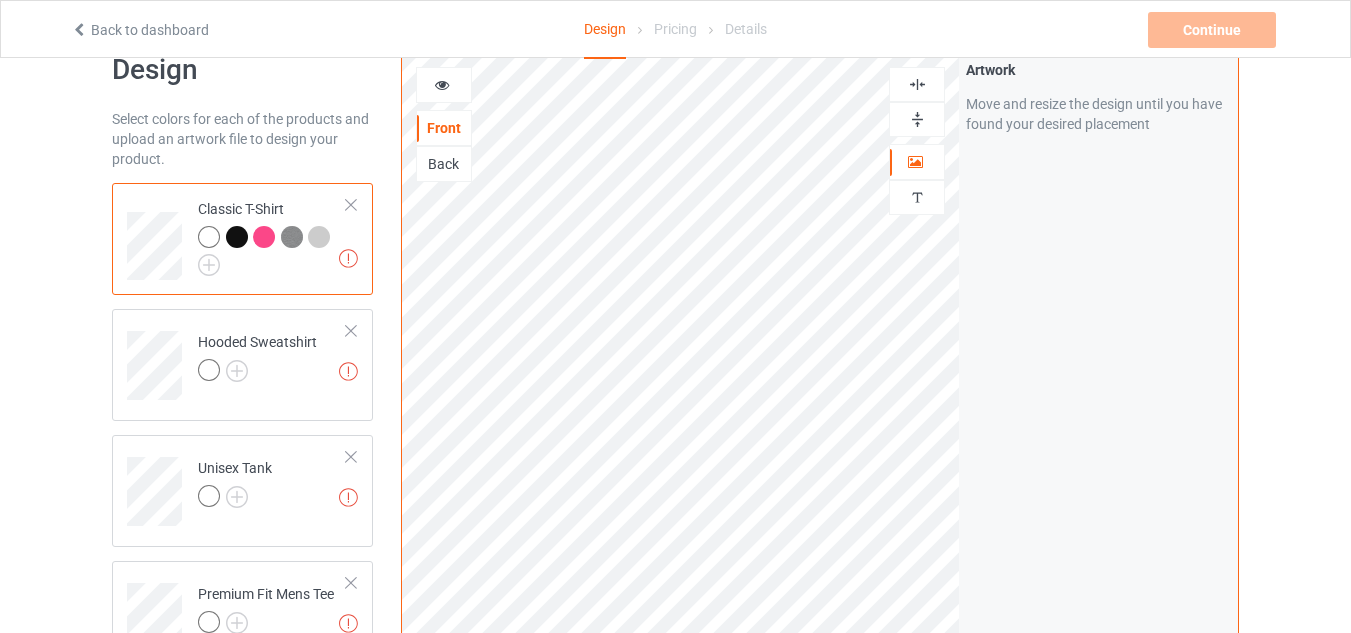 scroll, scrollTop: 41, scrollLeft: 0, axis: vertical 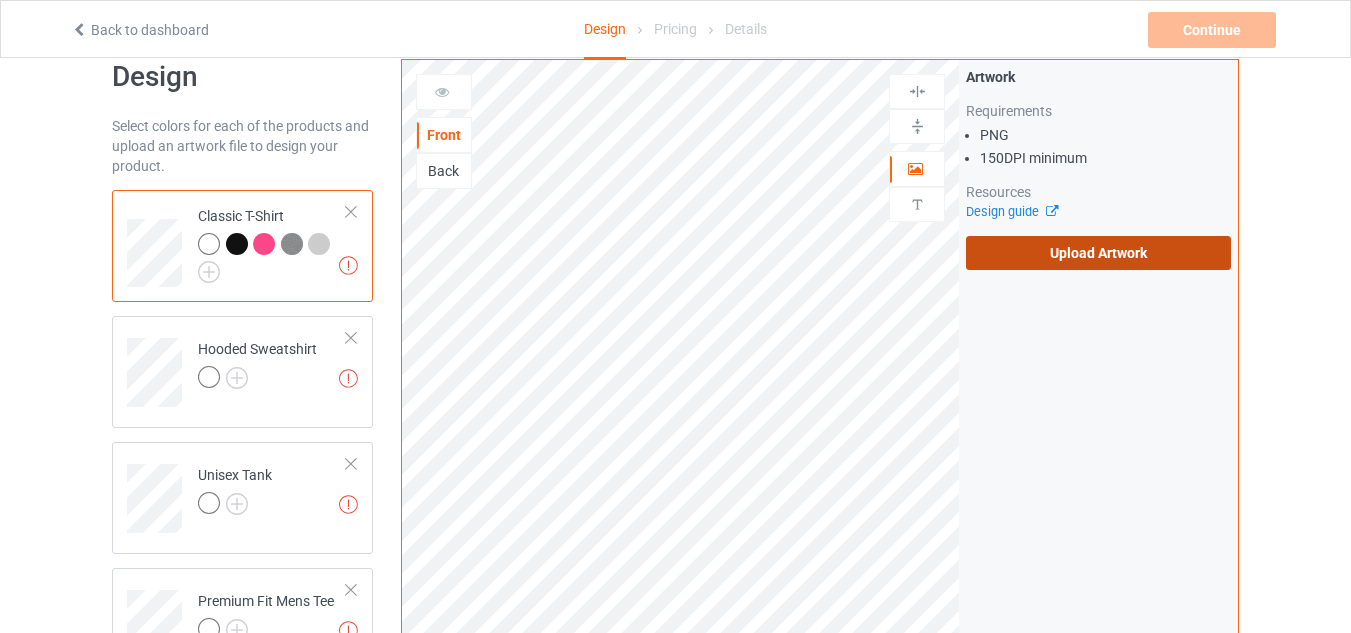 click on "Upload Artwork" at bounding box center (1098, 253) 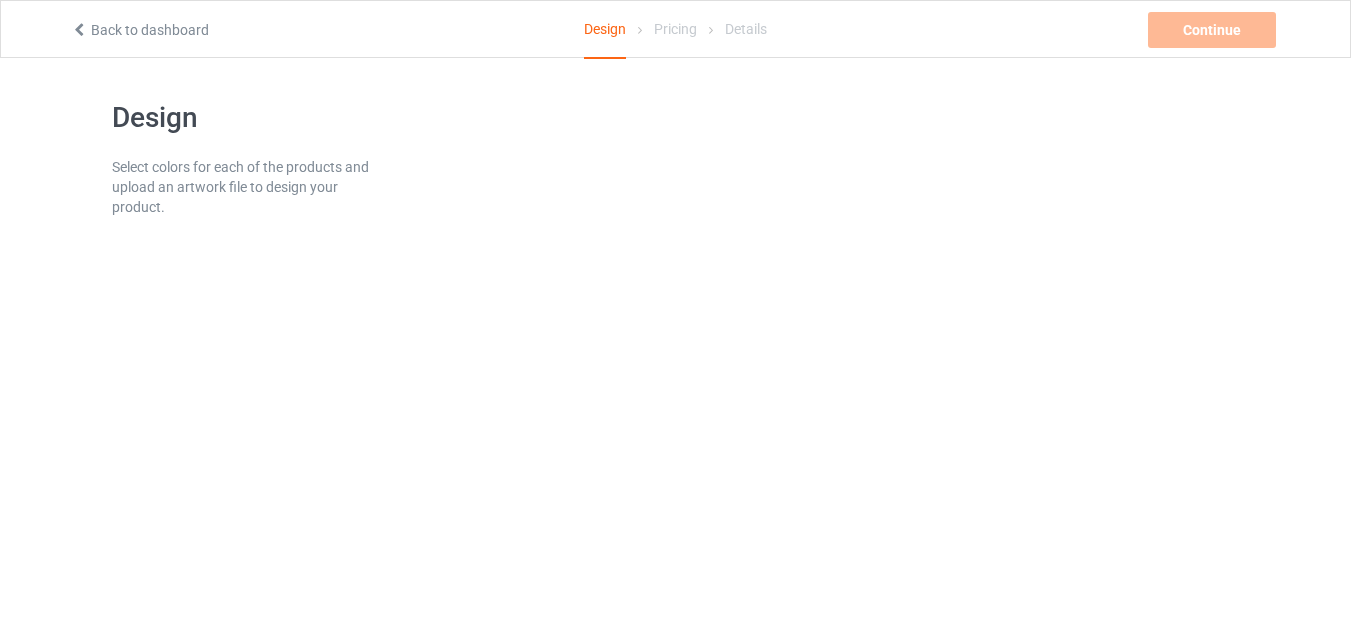 scroll, scrollTop: 0, scrollLeft: 0, axis: both 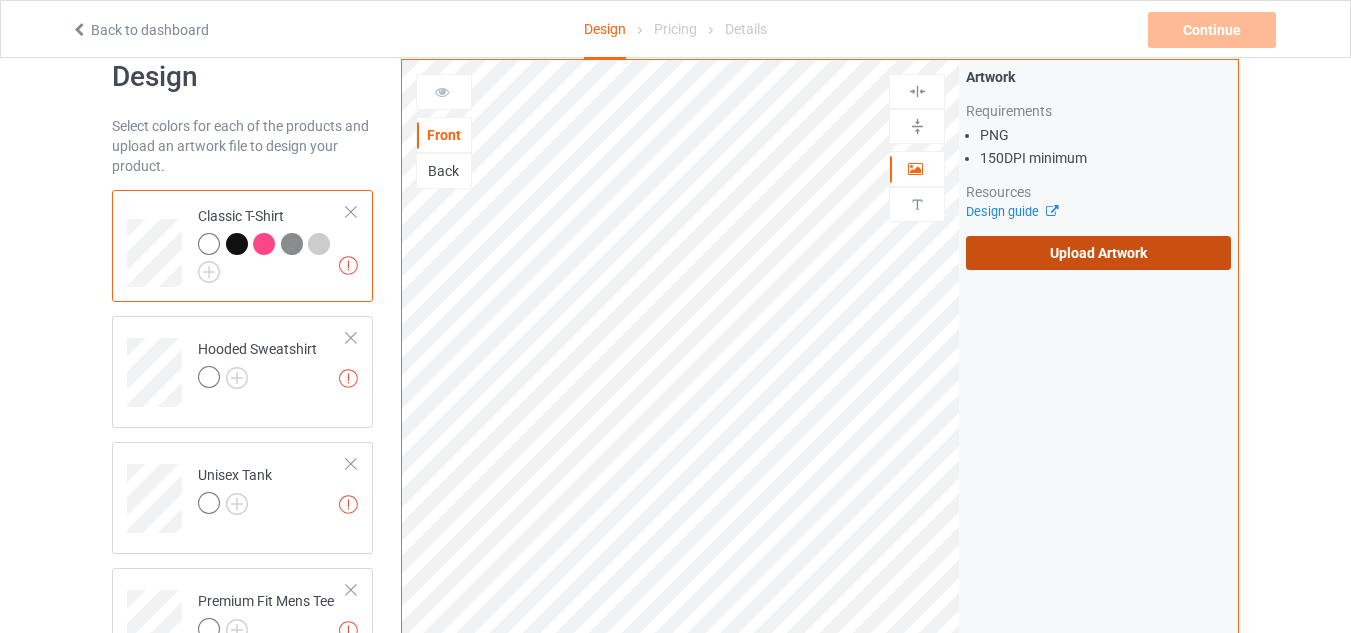 click on "Upload Artwork" at bounding box center [1098, 253] 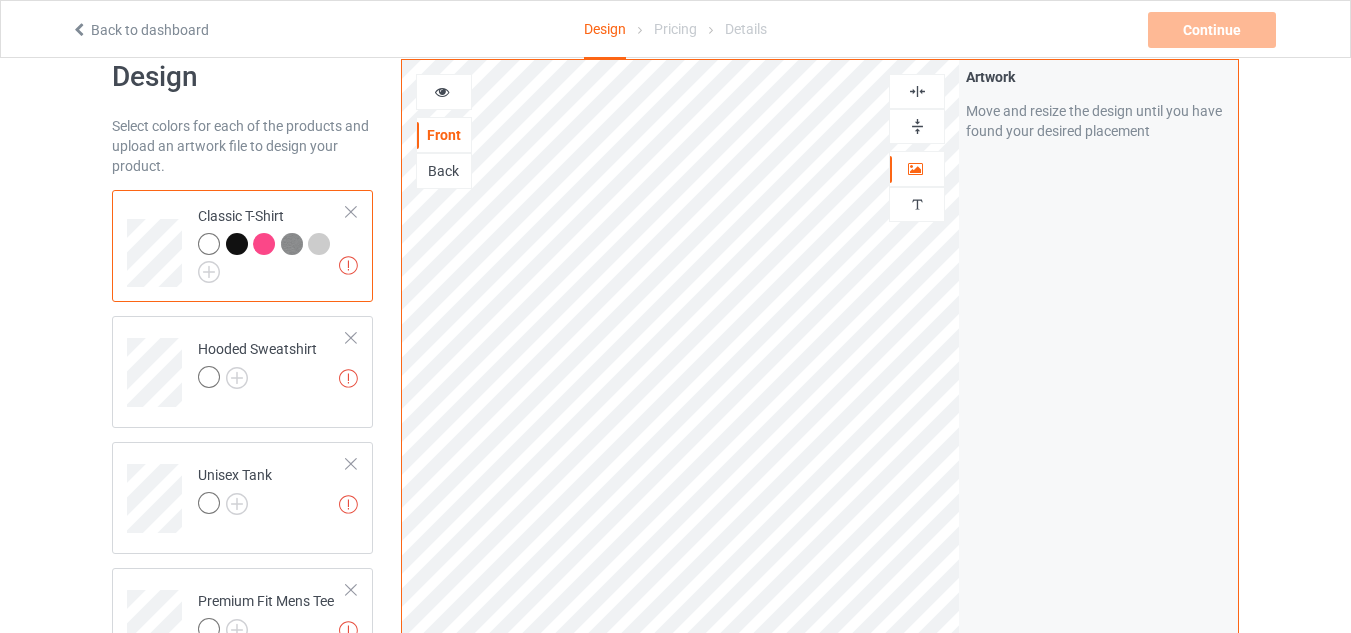 click at bounding box center [237, 244] 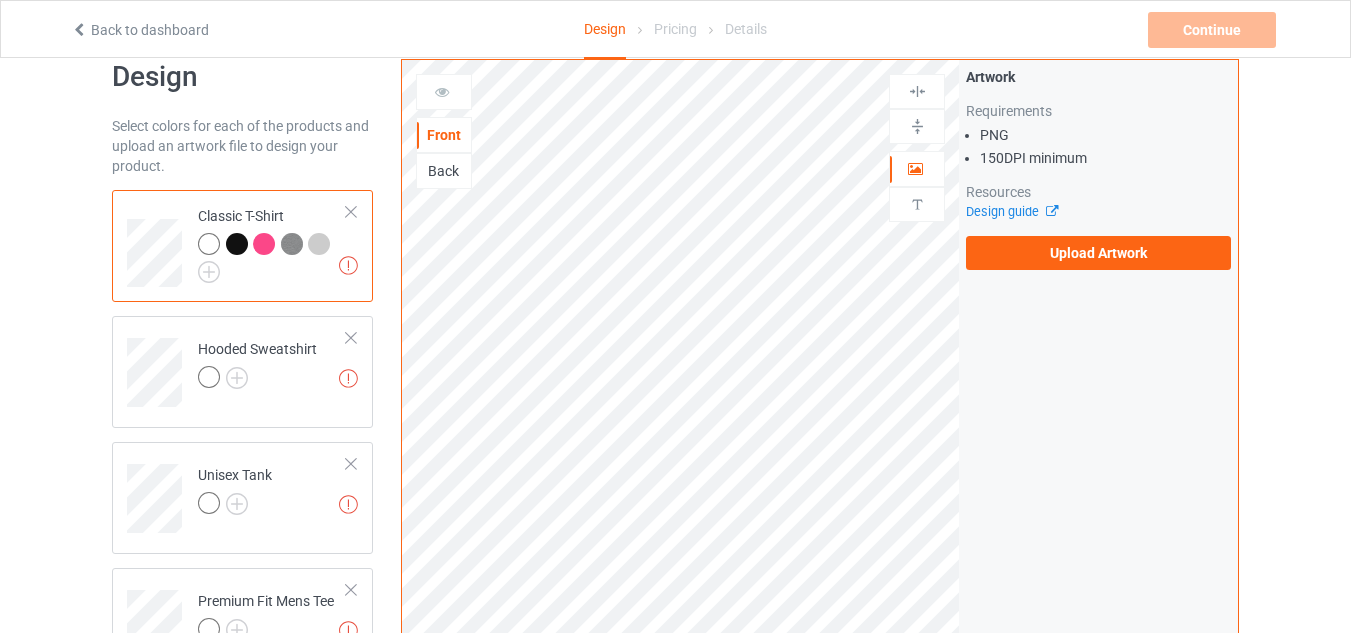 click at bounding box center [319, 244] 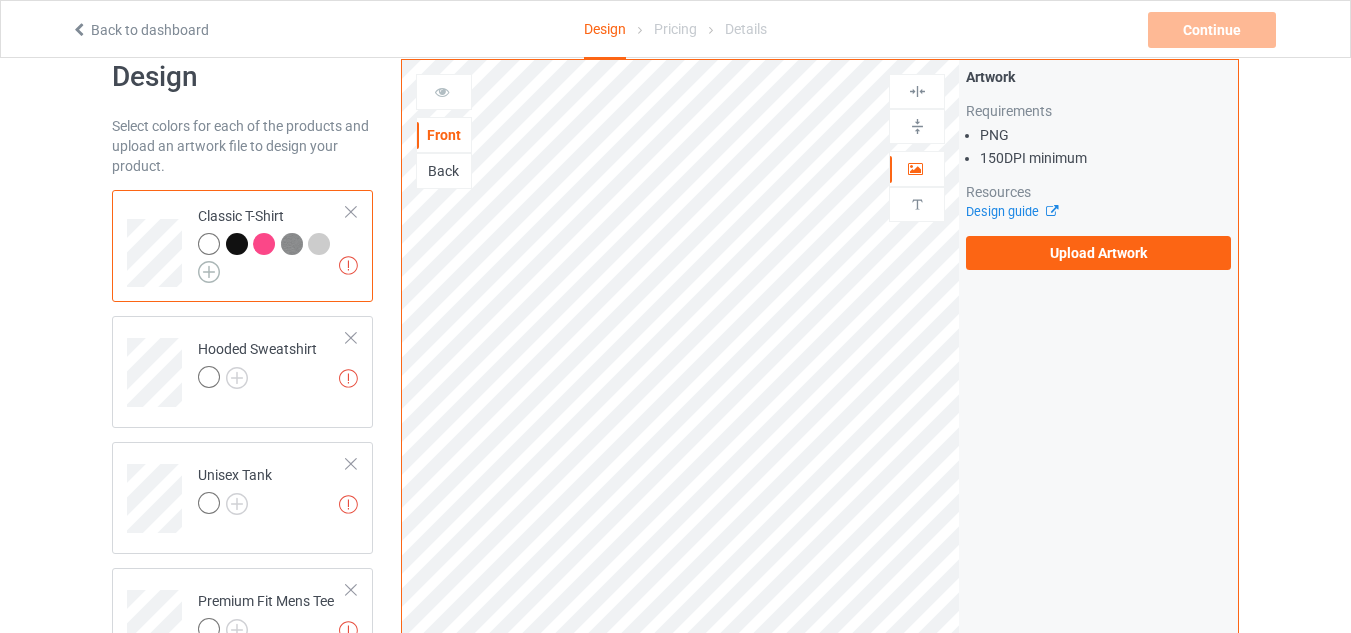click at bounding box center [209, 272] 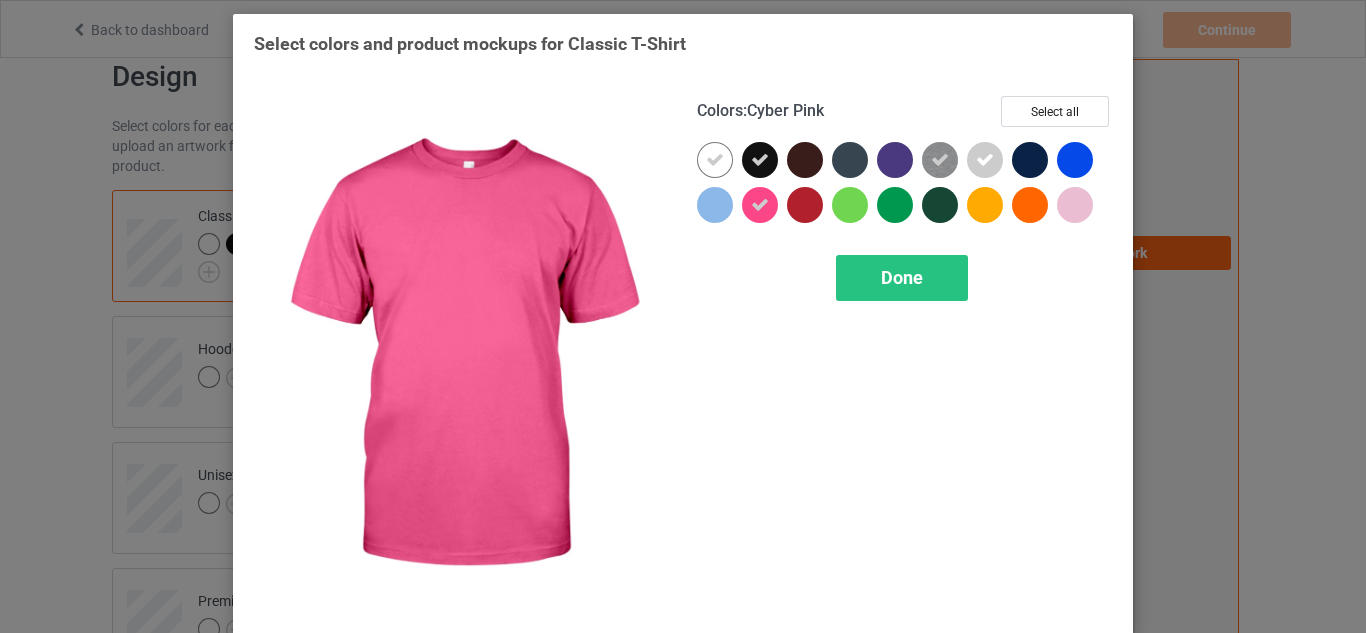 click at bounding box center (760, 205) 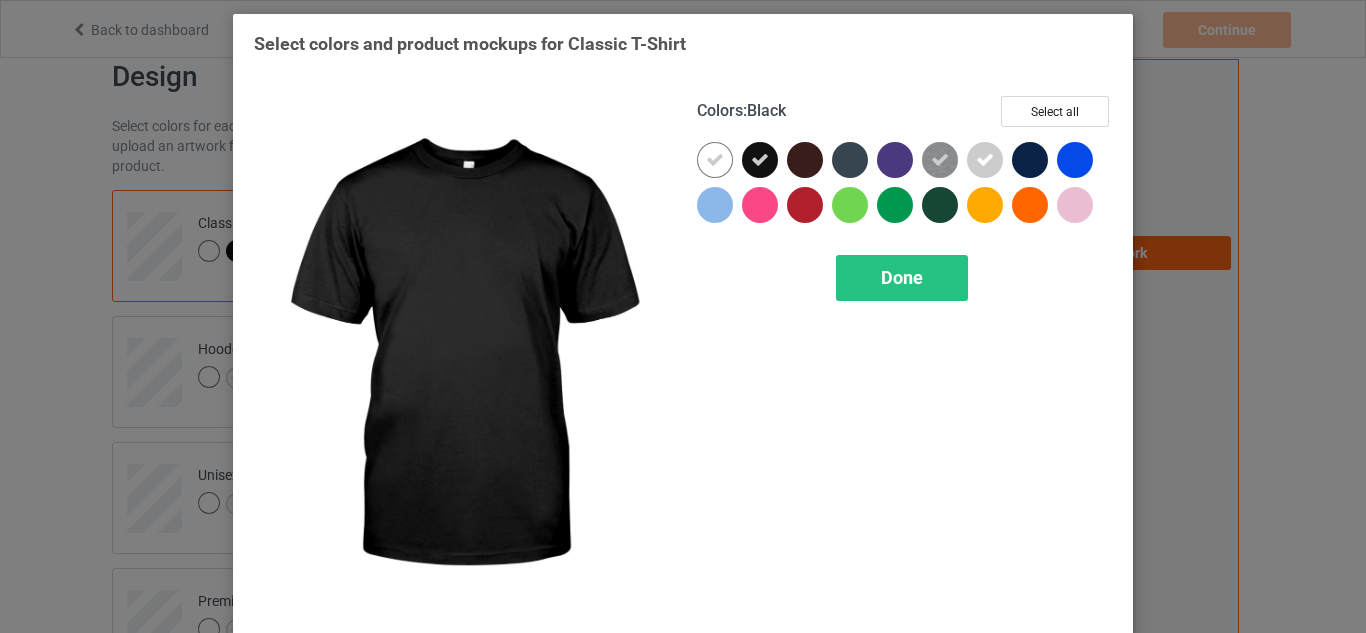 click at bounding box center [760, 160] 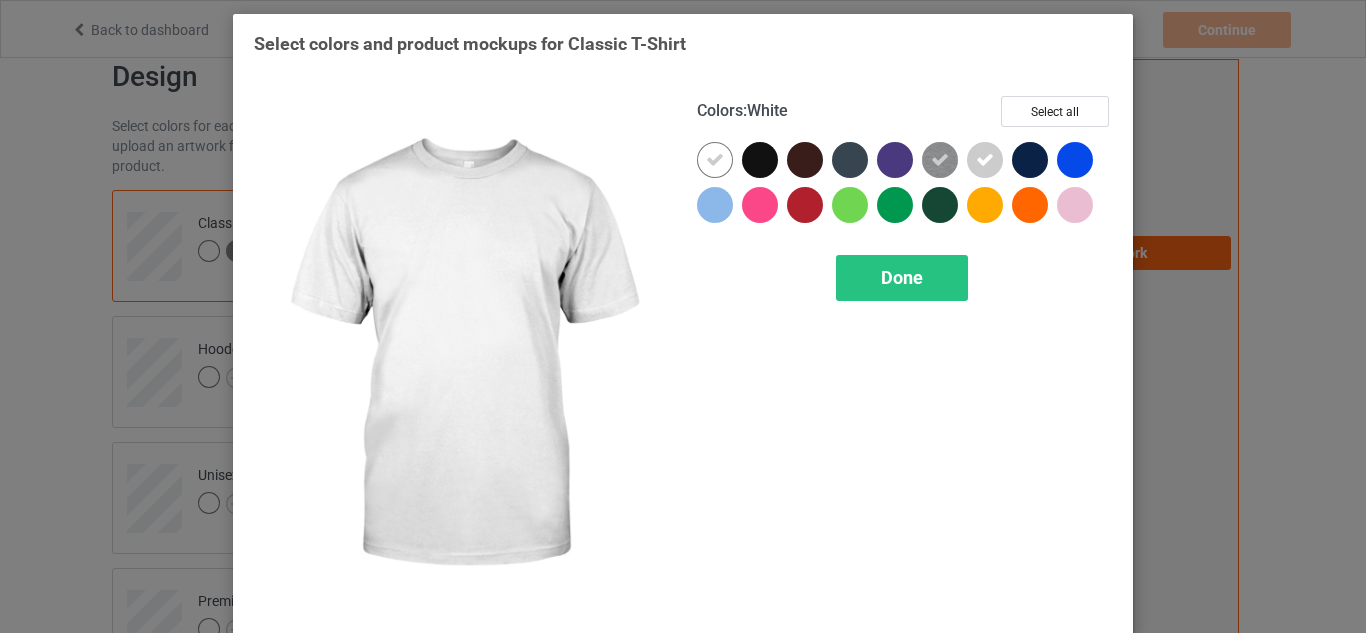 click at bounding box center (715, 160) 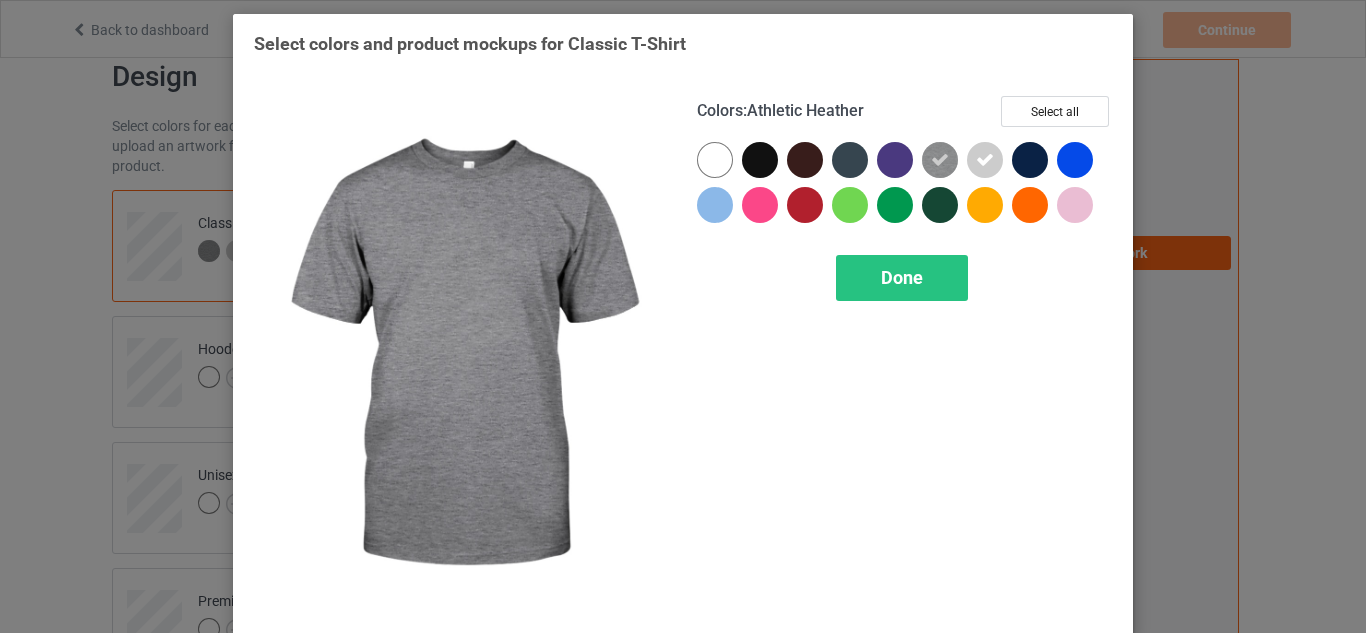 click at bounding box center [940, 160] 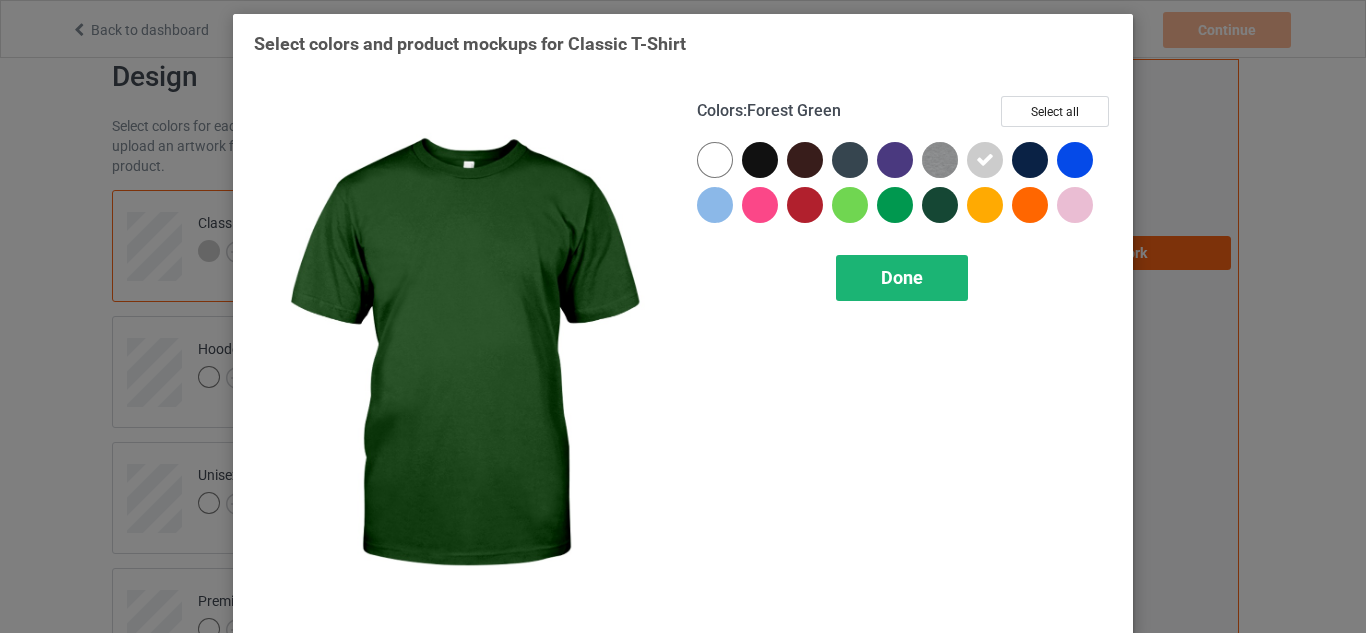 click on "Done" at bounding box center (902, 278) 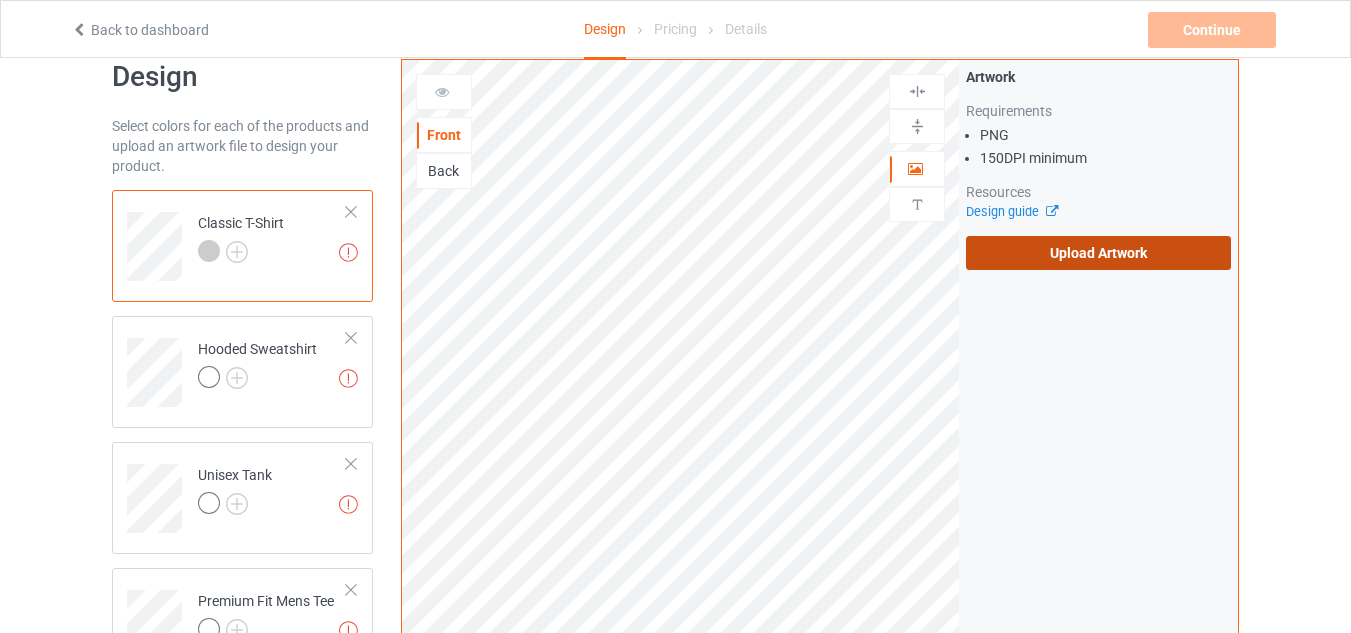 click on "Upload Artwork" at bounding box center [1098, 253] 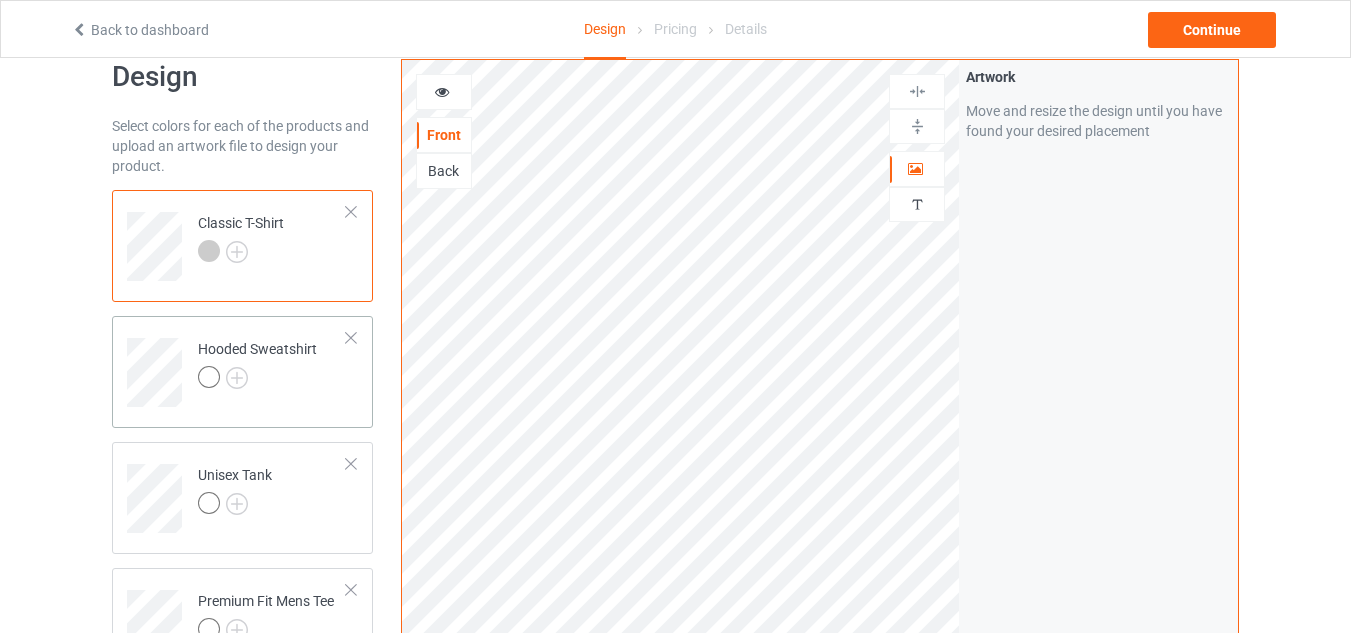 click at bounding box center [209, 377] 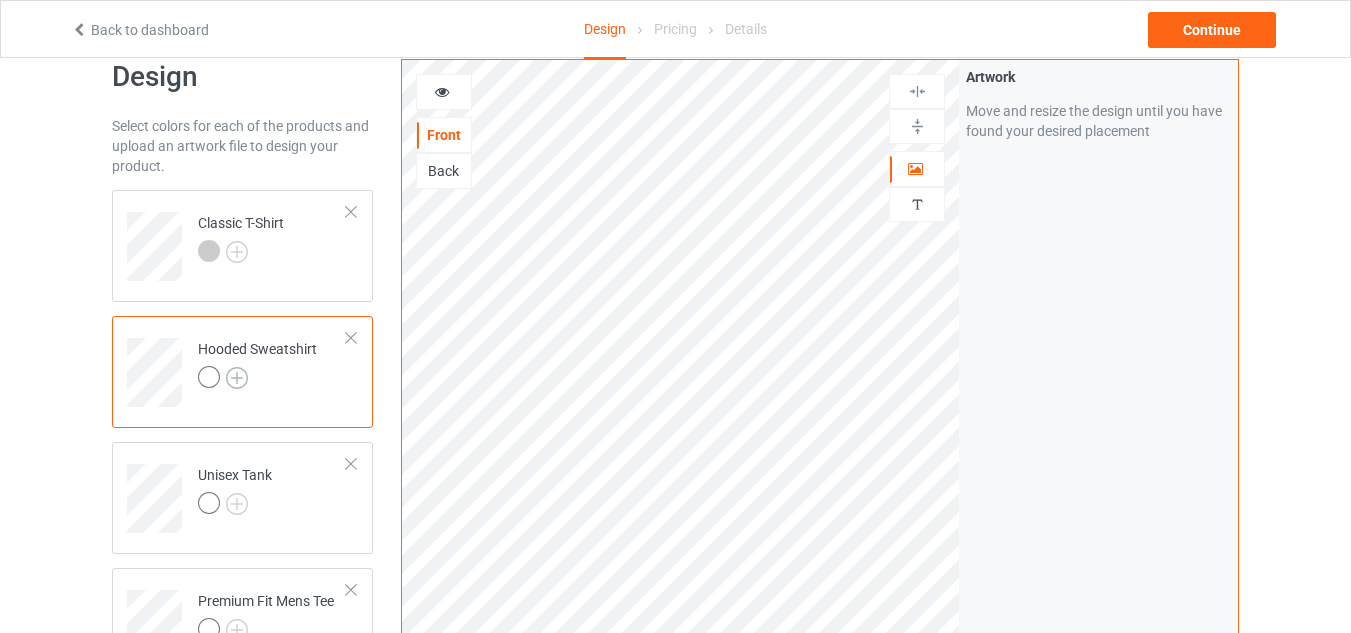 click at bounding box center (237, 378) 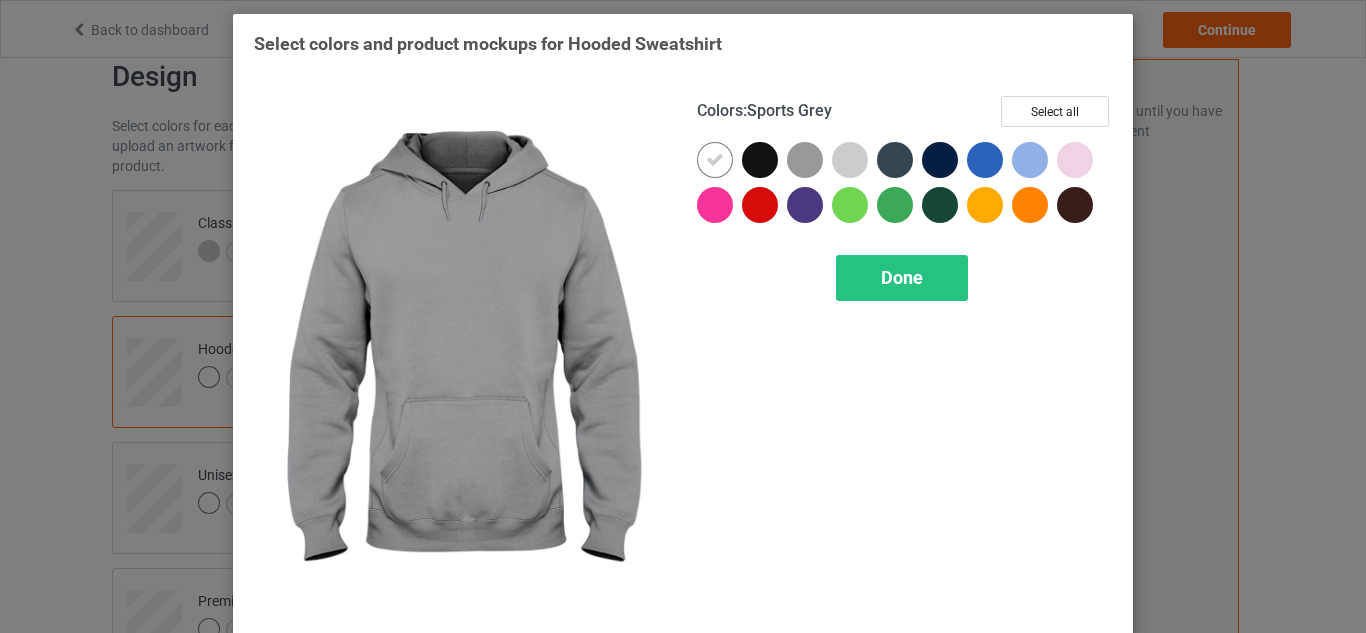 click at bounding box center (805, 160) 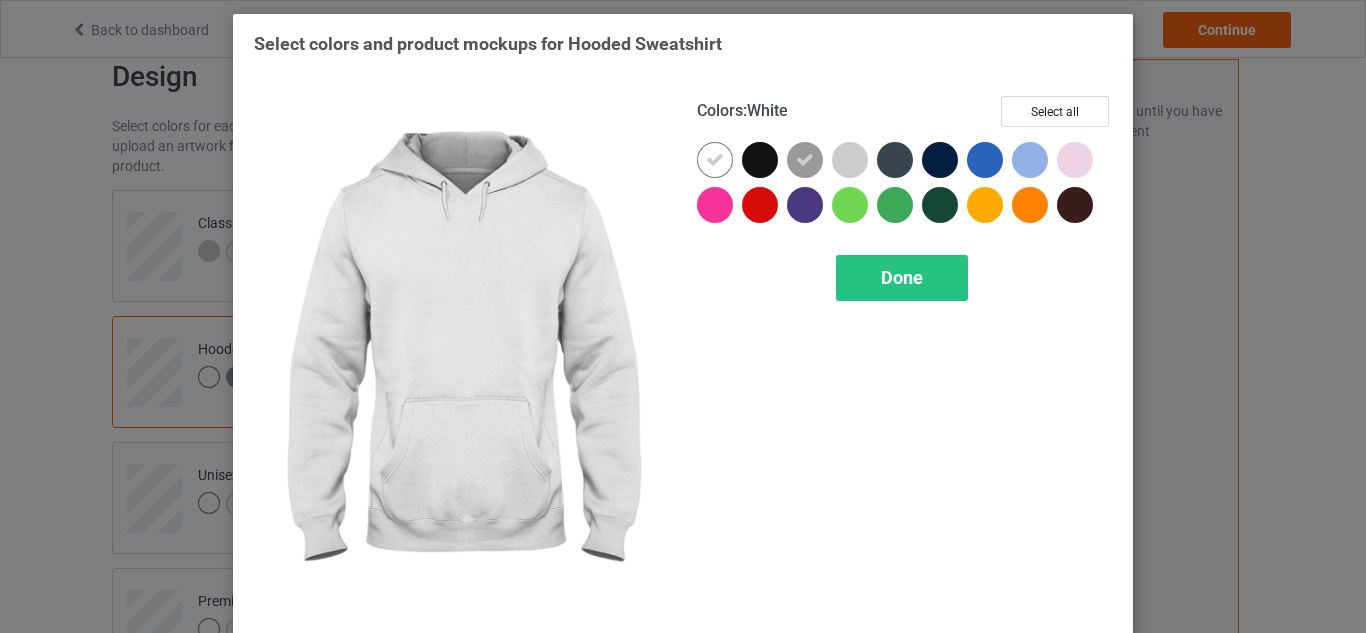 click at bounding box center [715, 160] 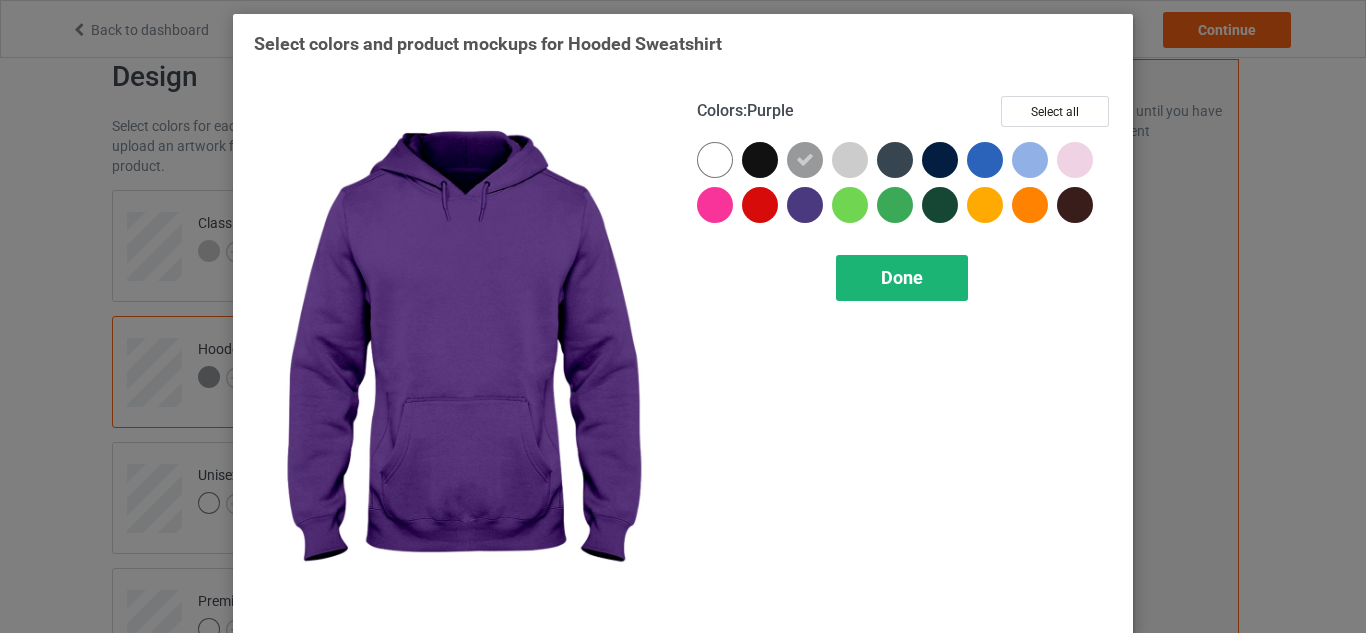click on "Done" at bounding box center [902, 278] 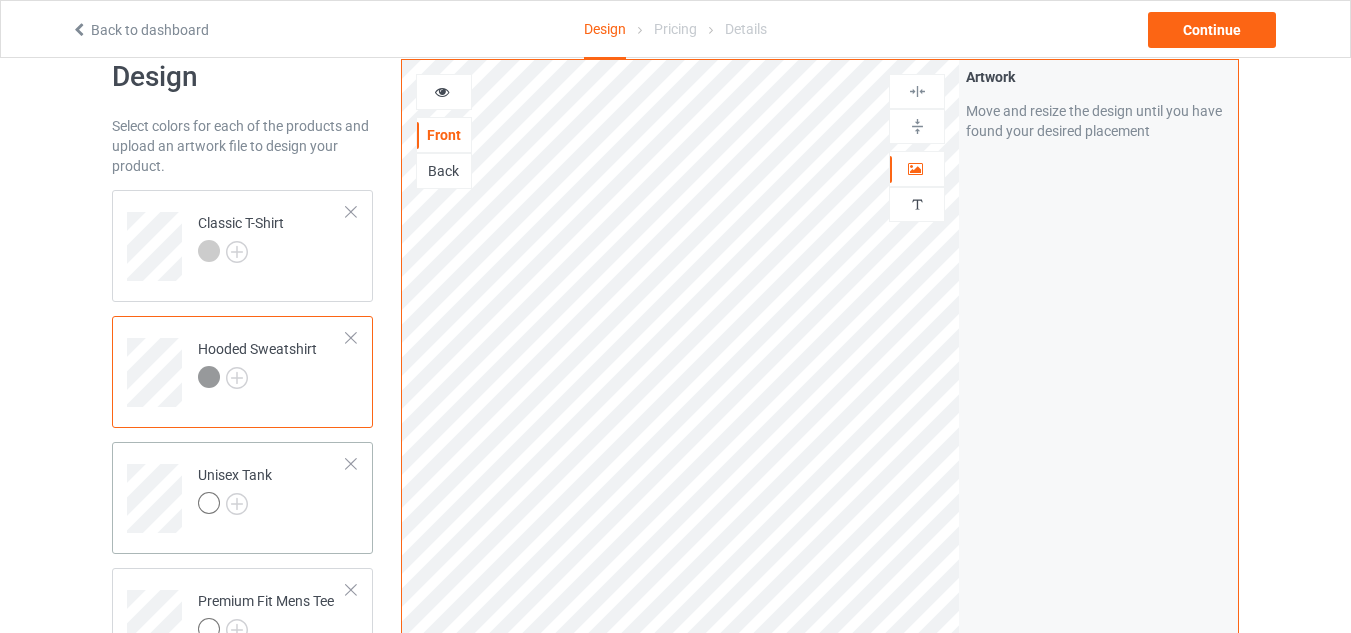 click on "Unisex Tank" at bounding box center (272, 491) 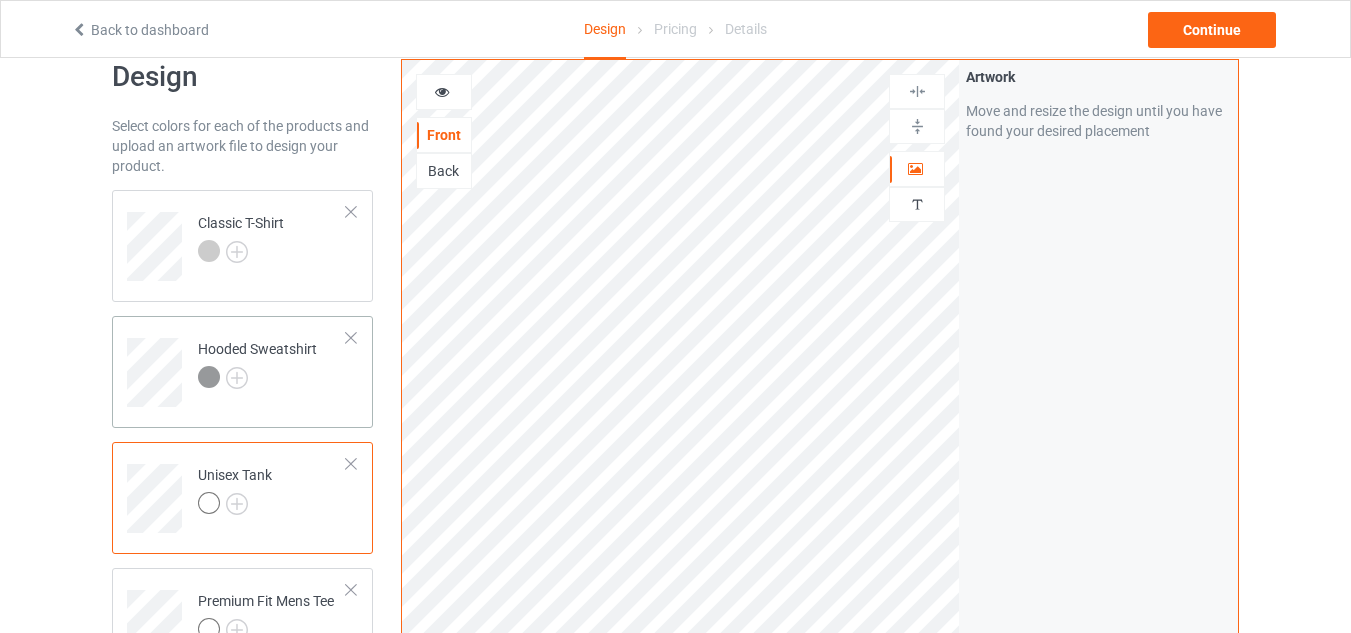 click on "Hooded Sweatshirt" at bounding box center (272, 365) 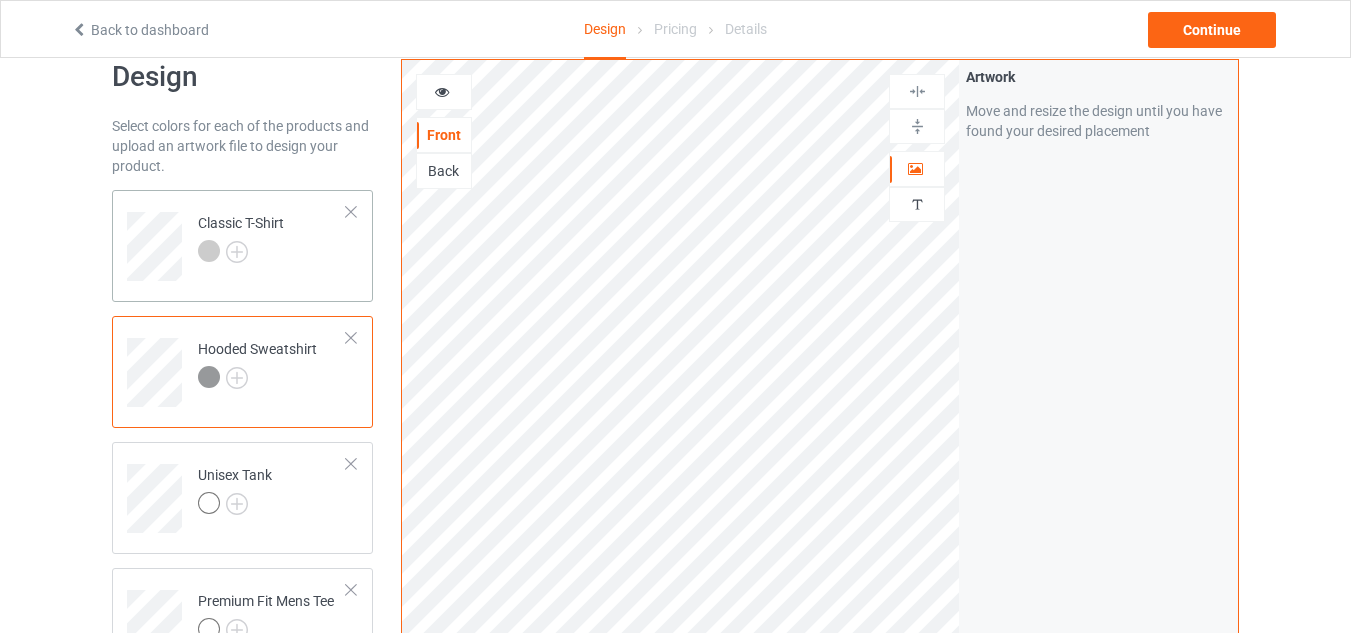 click at bounding box center [209, 251] 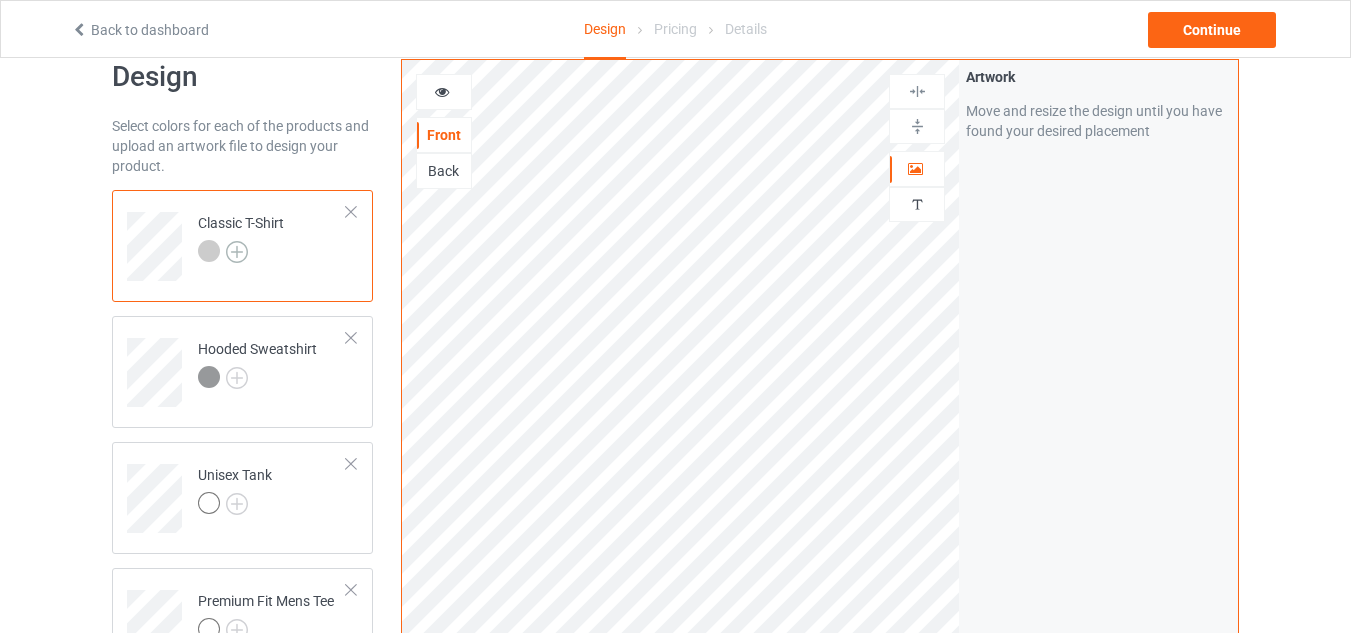 click at bounding box center [237, 252] 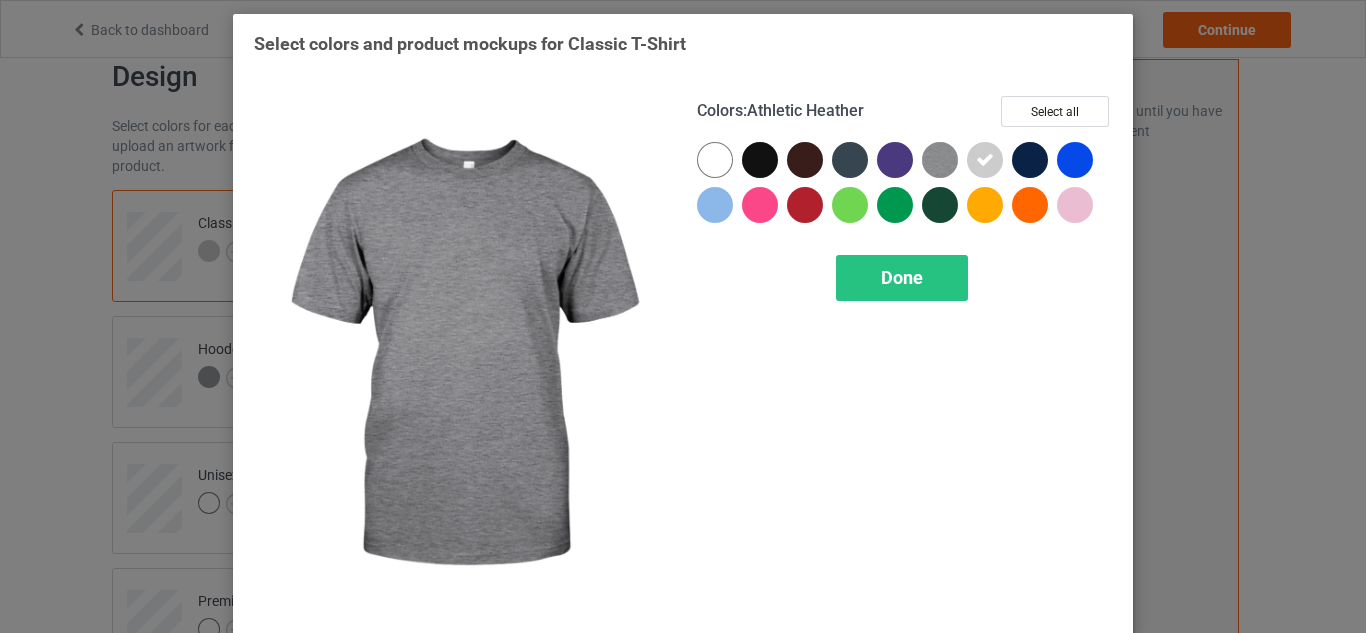 click at bounding box center (940, 160) 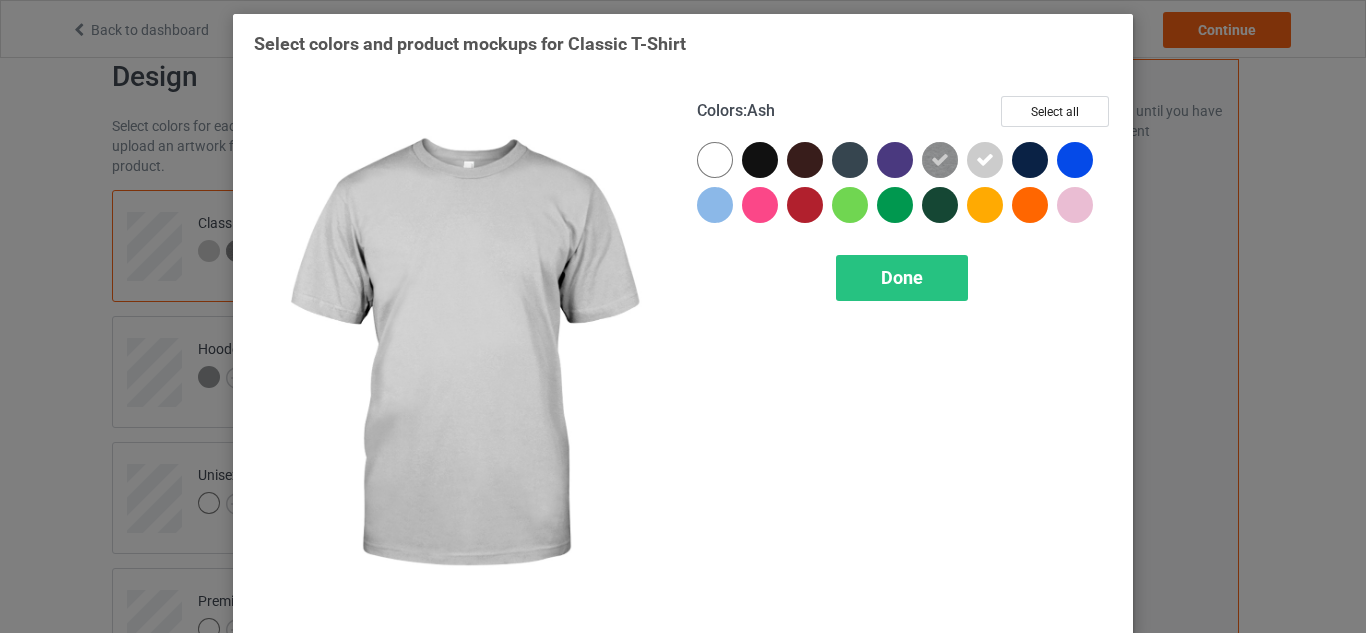 click at bounding box center (985, 160) 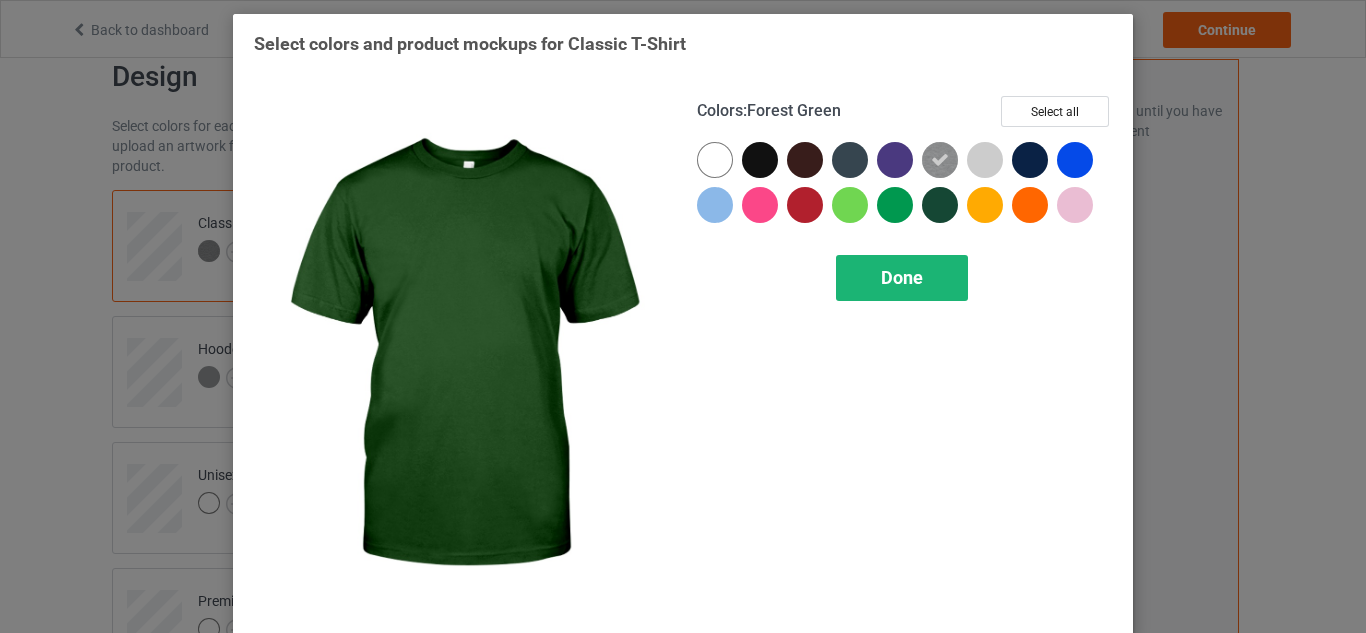click on "Done" at bounding box center [902, 277] 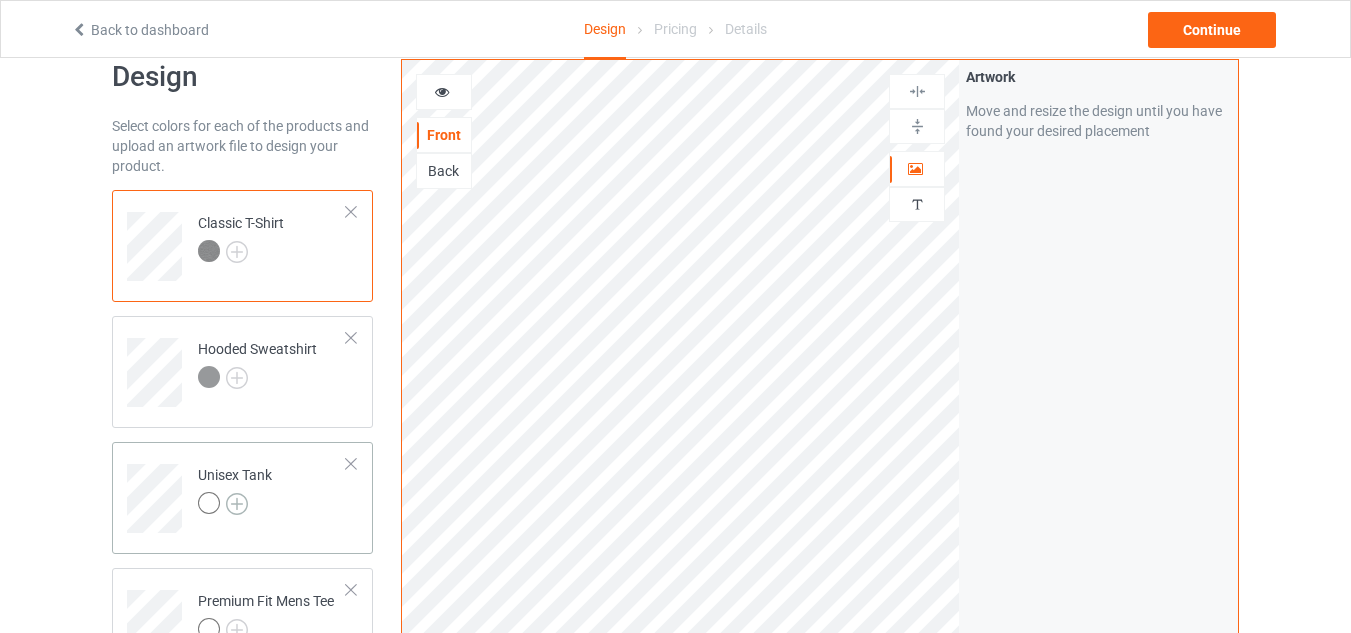 click at bounding box center [237, 504] 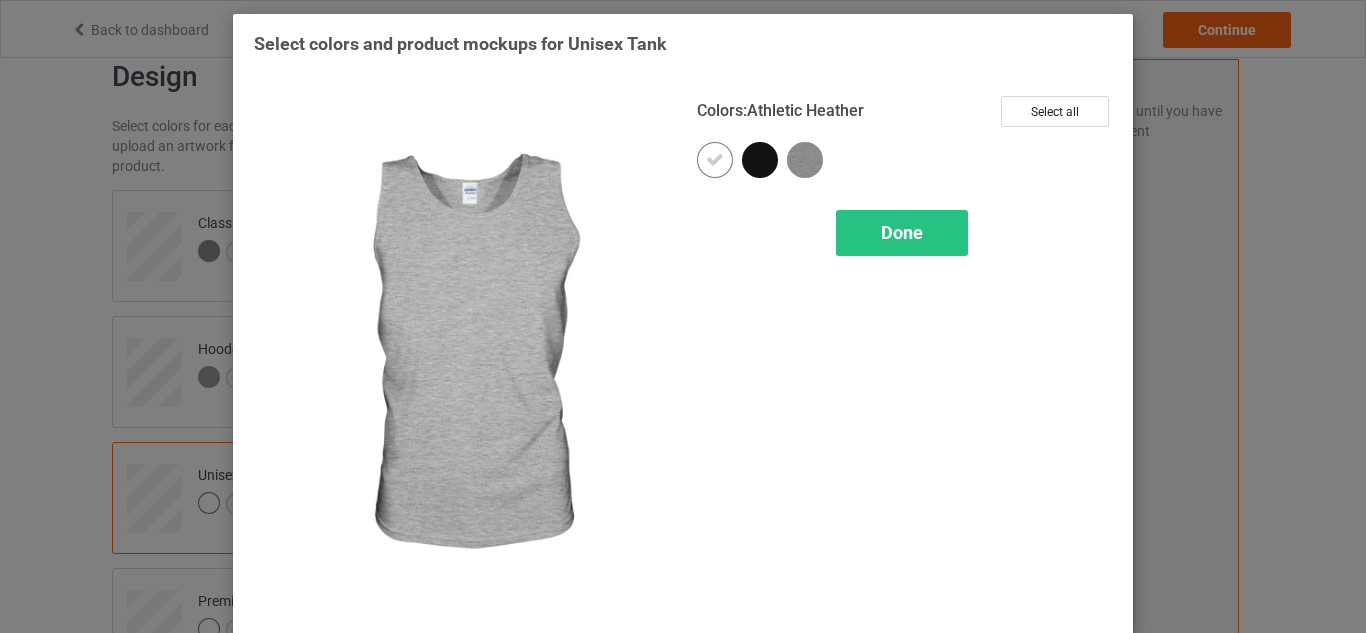 click at bounding box center [805, 160] 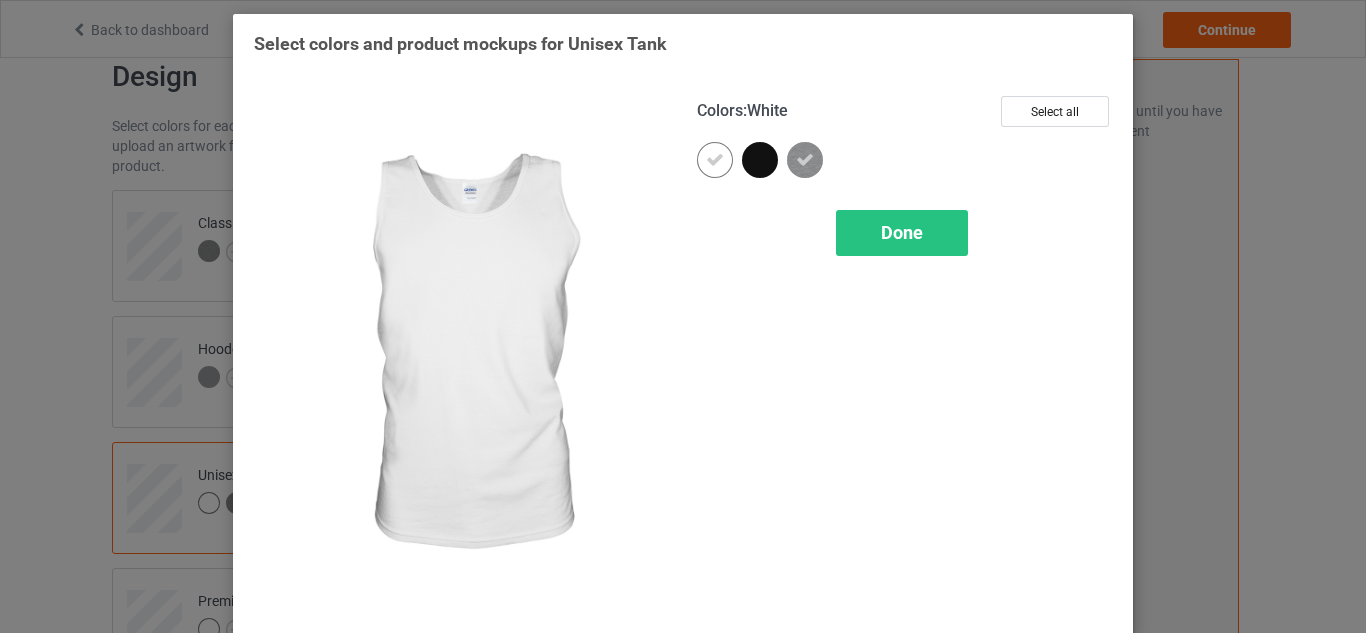 click at bounding box center (715, 160) 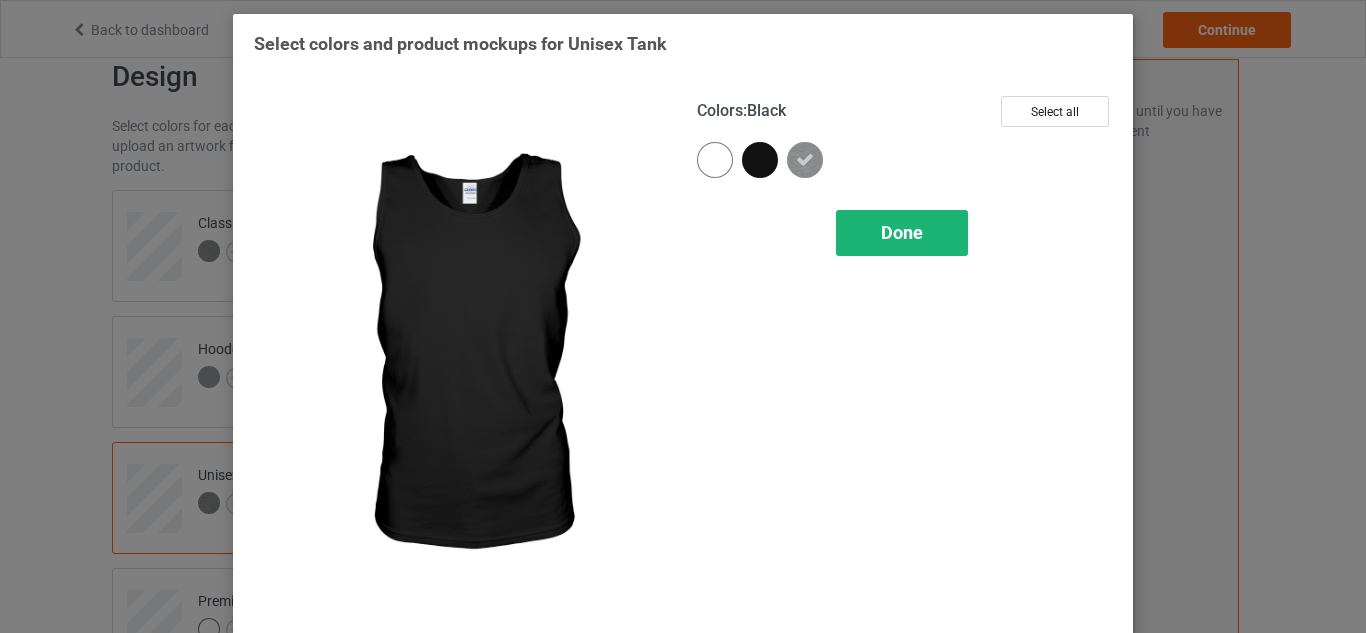 click on "Done" at bounding box center [902, 232] 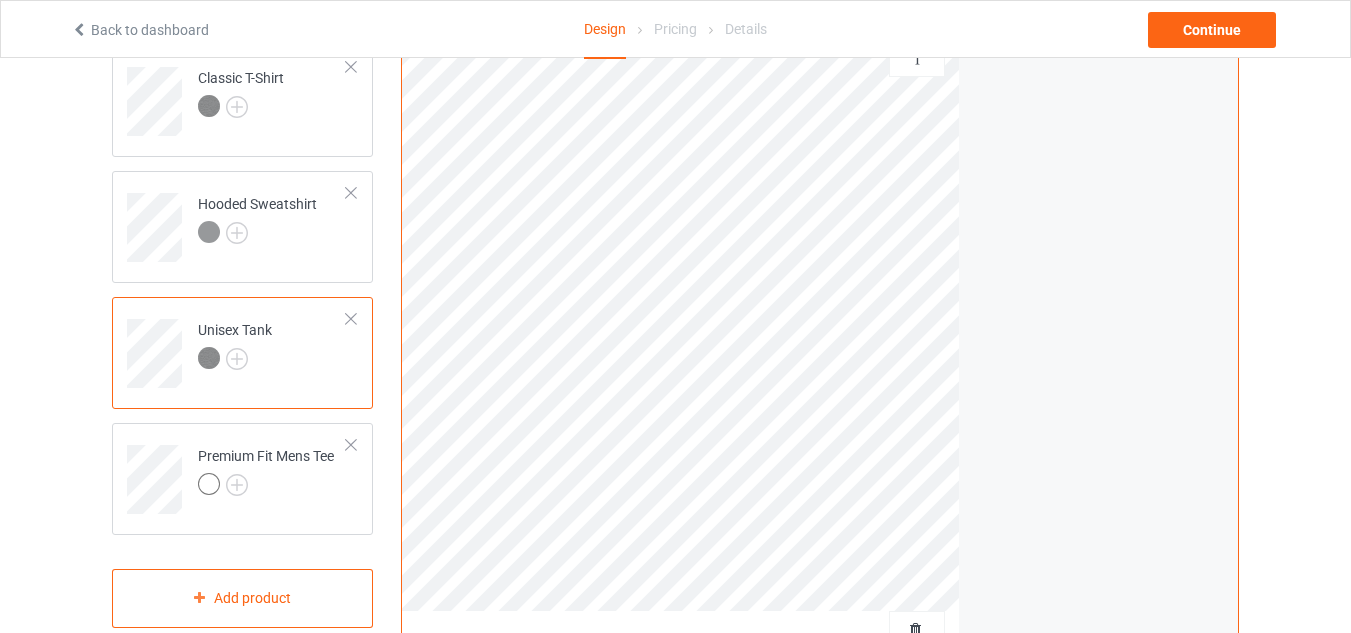 scroll, scrollTop: 189, scrollLeft: 0, axis: vertical 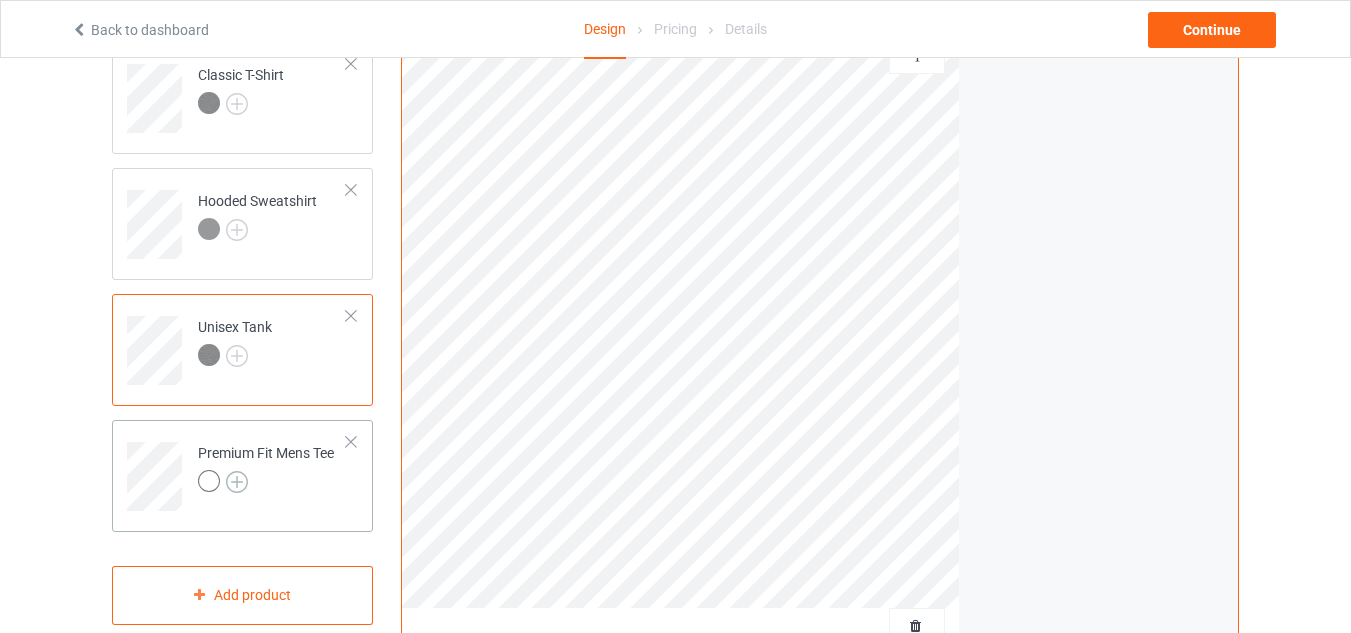 click at bounding box center (237, 482) 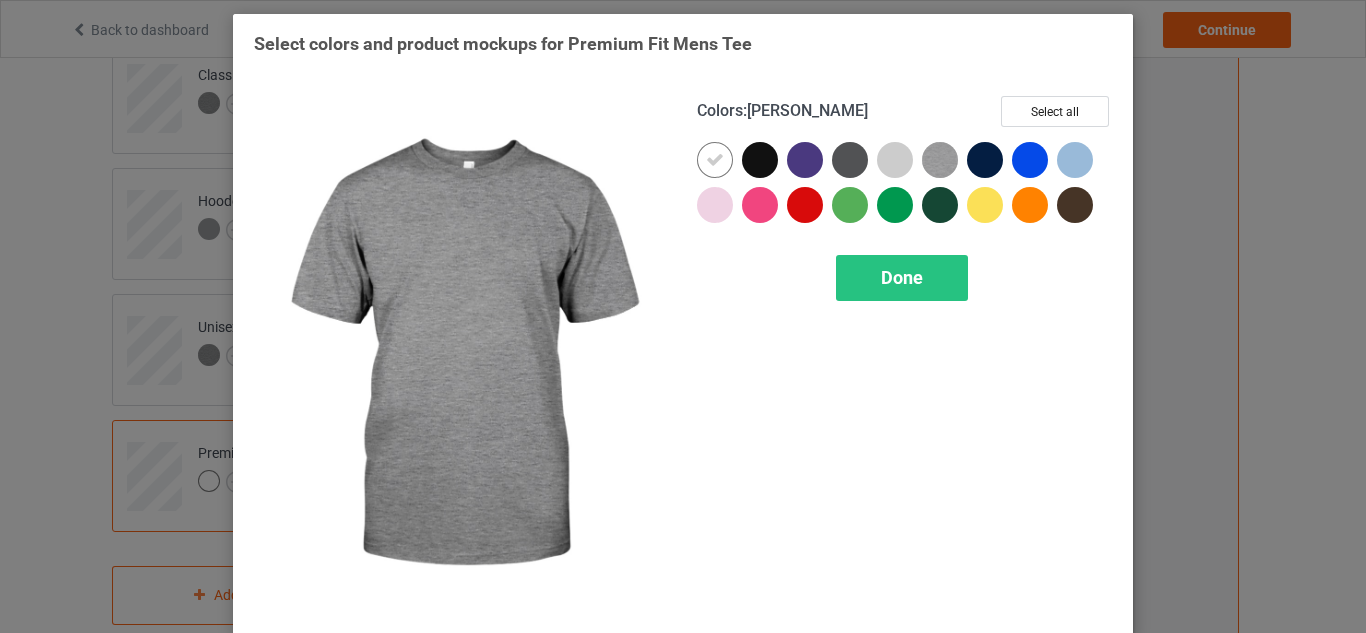 click at bounding box center (940, 160) 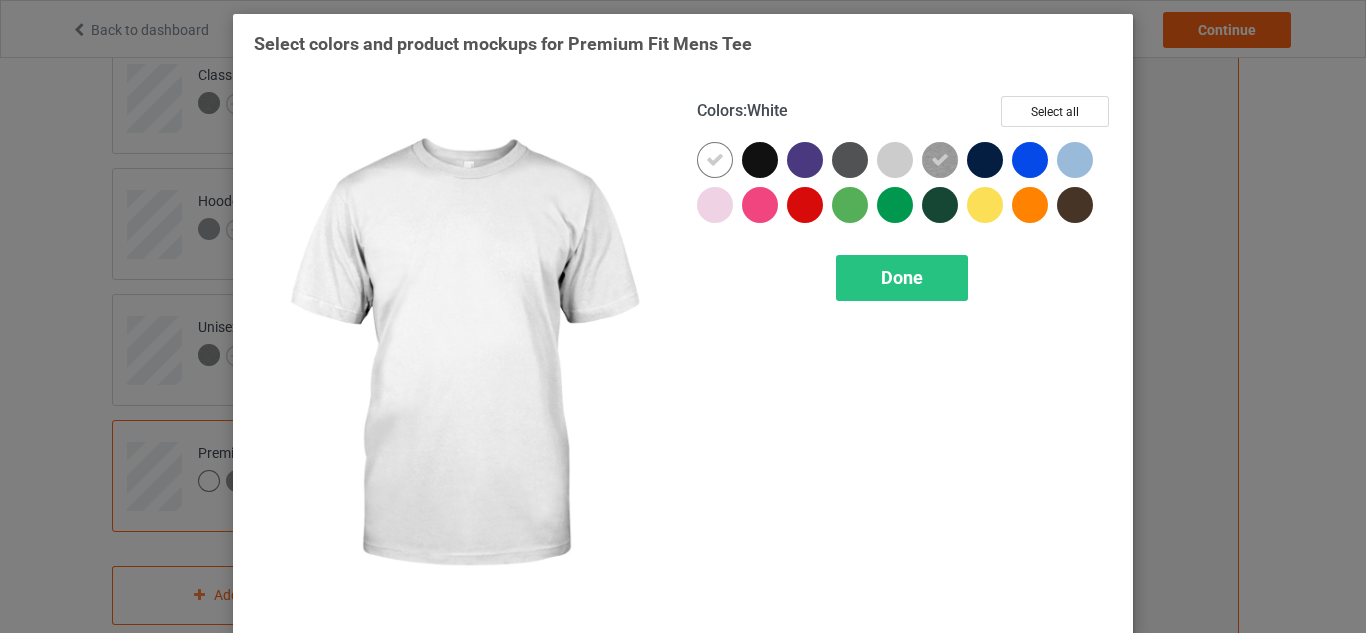 click at bounding box center [715, 160] 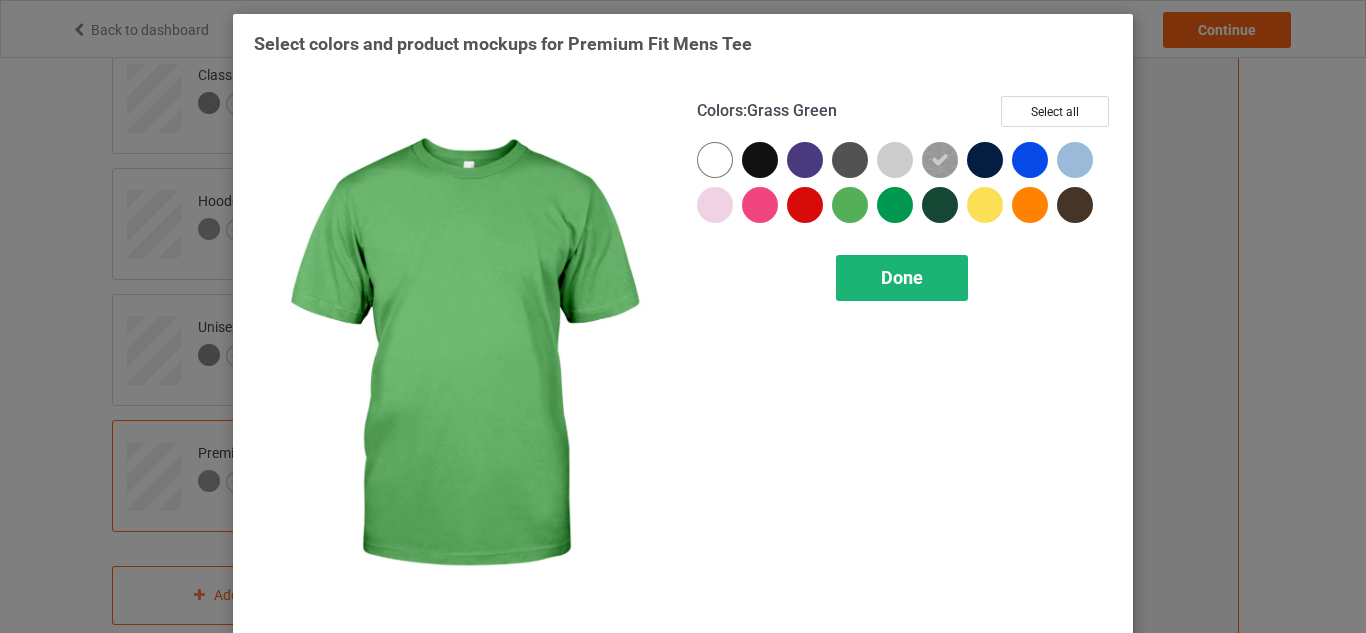 click on "Done" at bounding box center [902, 278] 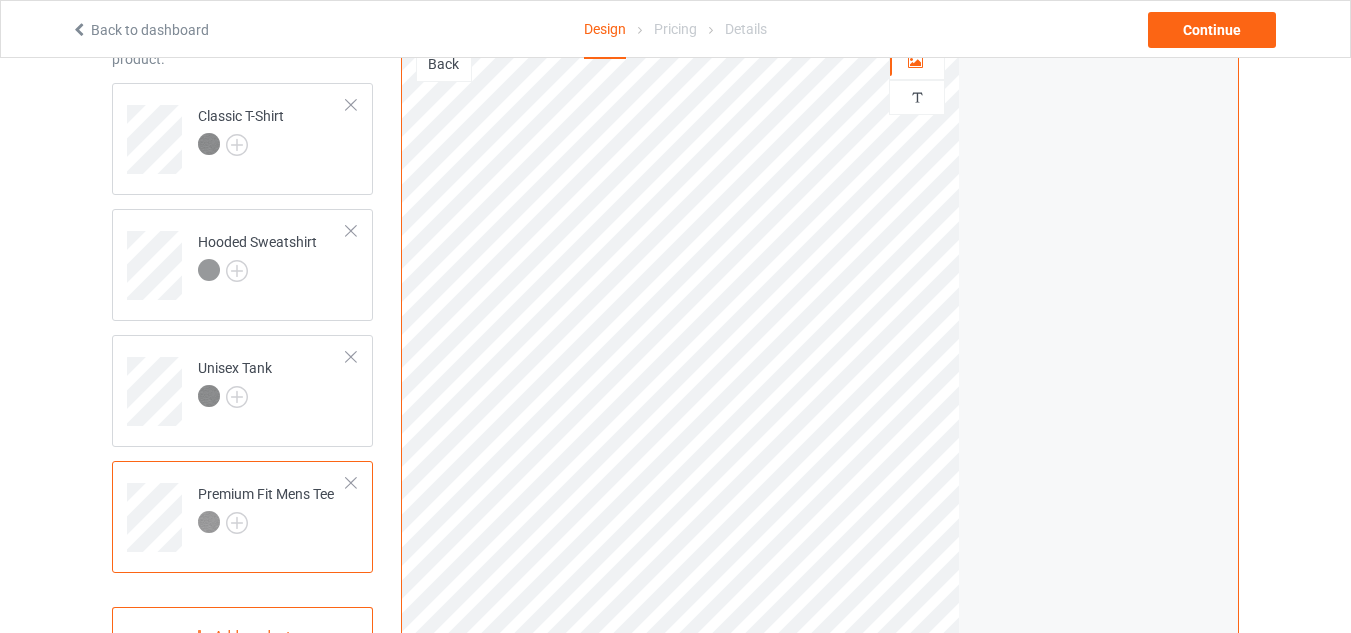 scroll, scrollTop: 147, scrollLeft: 0, axis: vertical 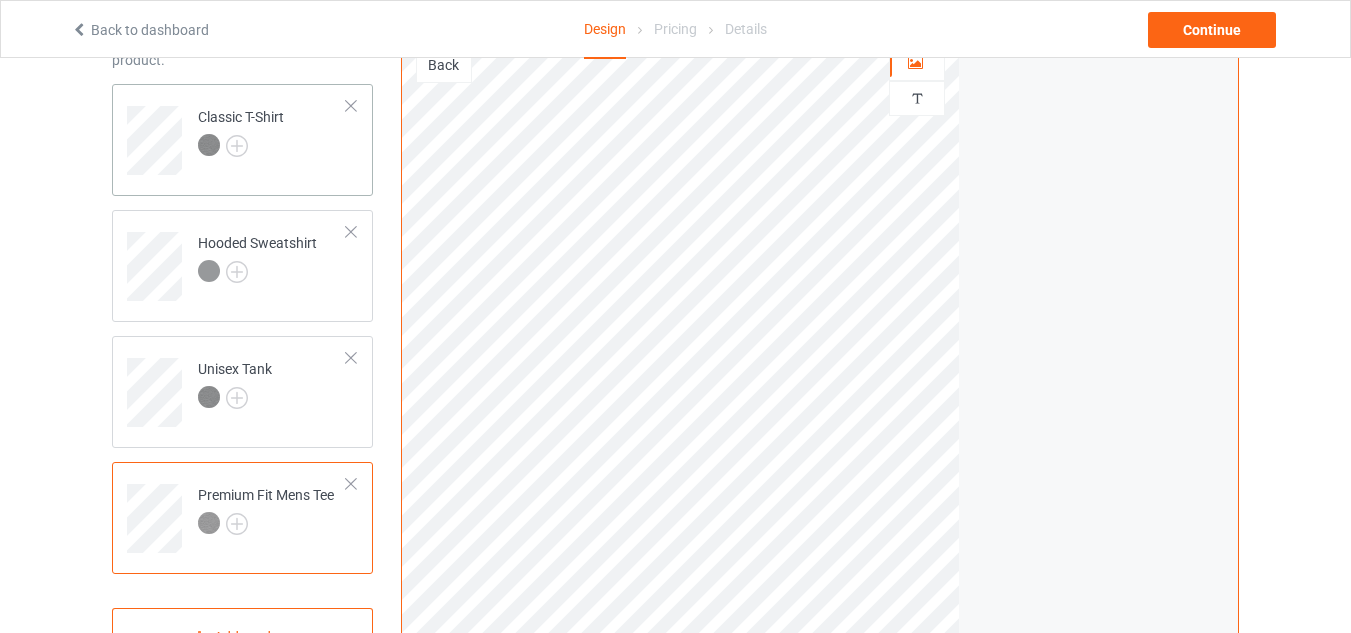 click on "Classic T-Shirt" at bounding box center [272, 133] 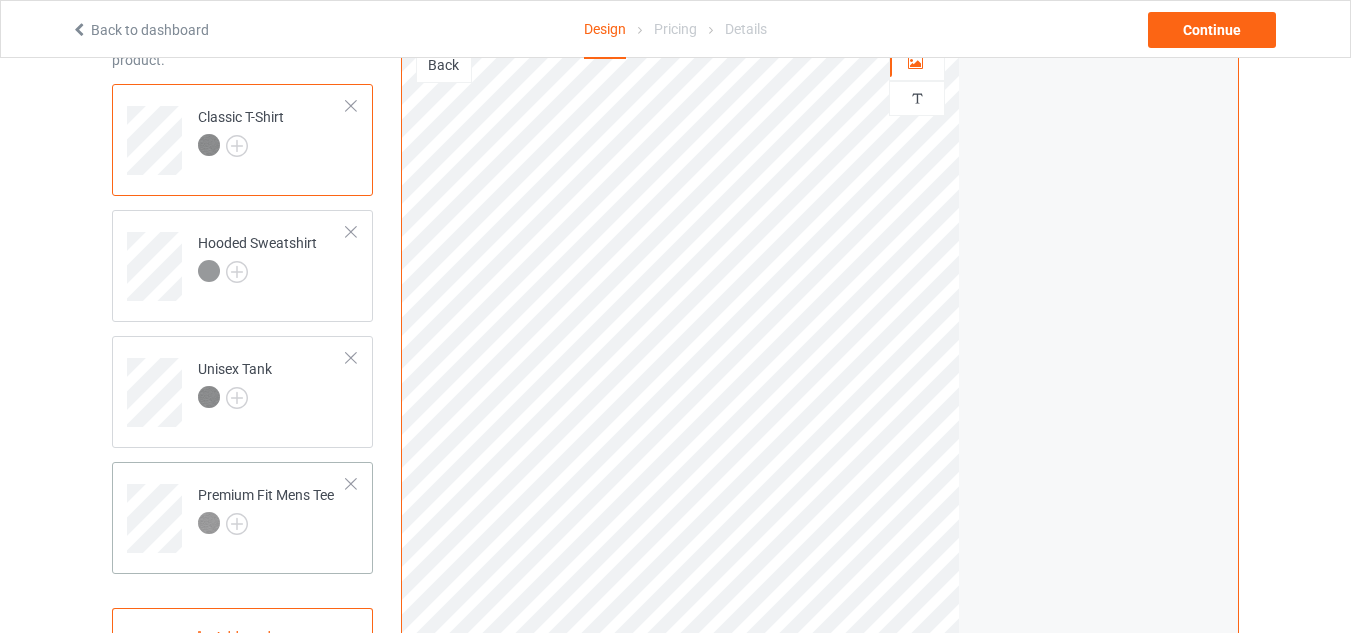 click at bounding box center [209, 523] 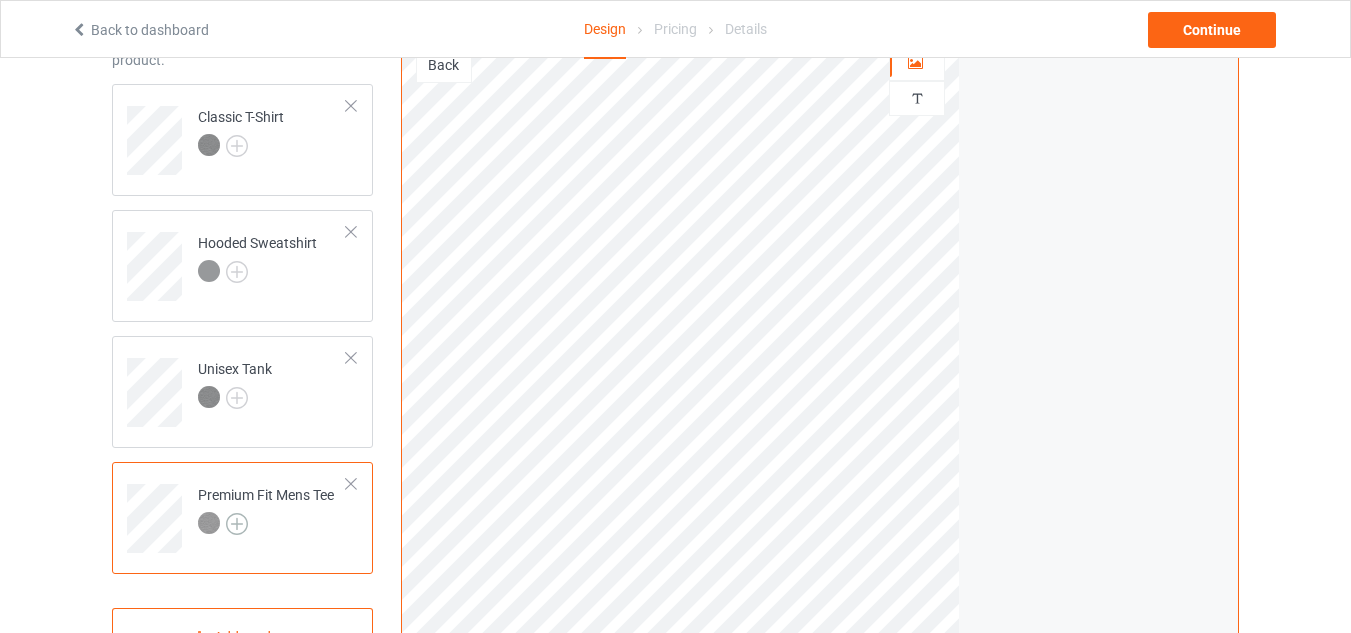 click at bounding box center [237, 524] 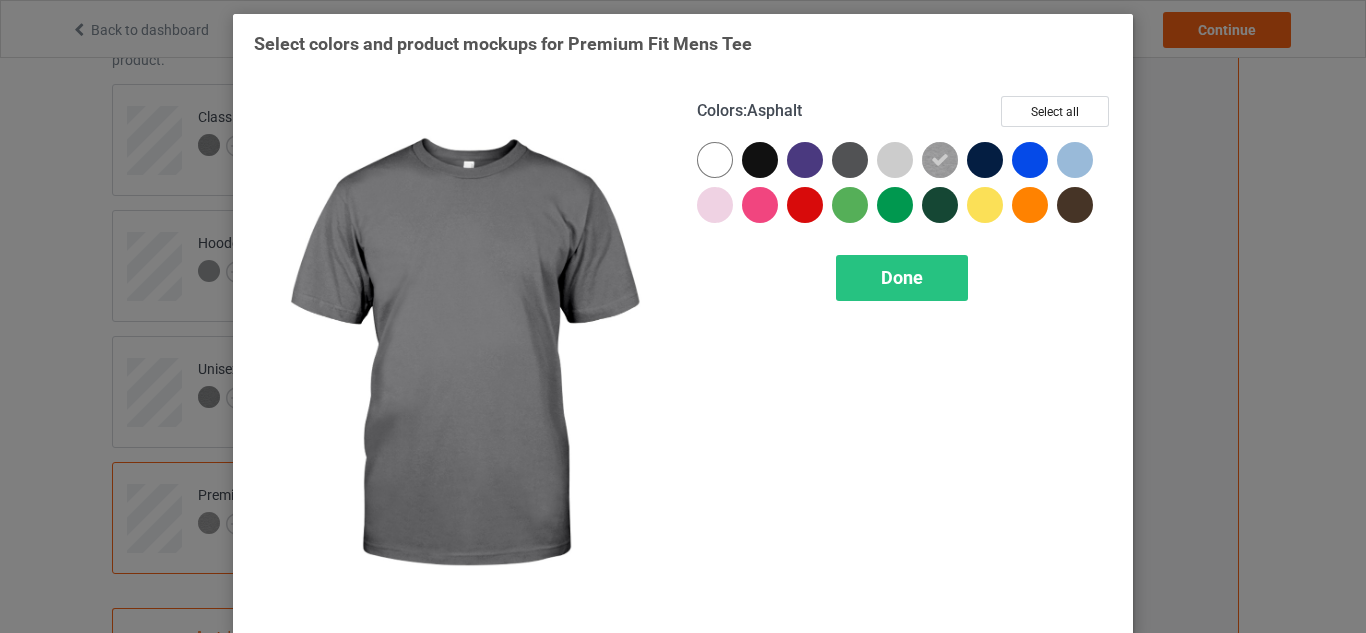 click at bounding box center (850, 160) 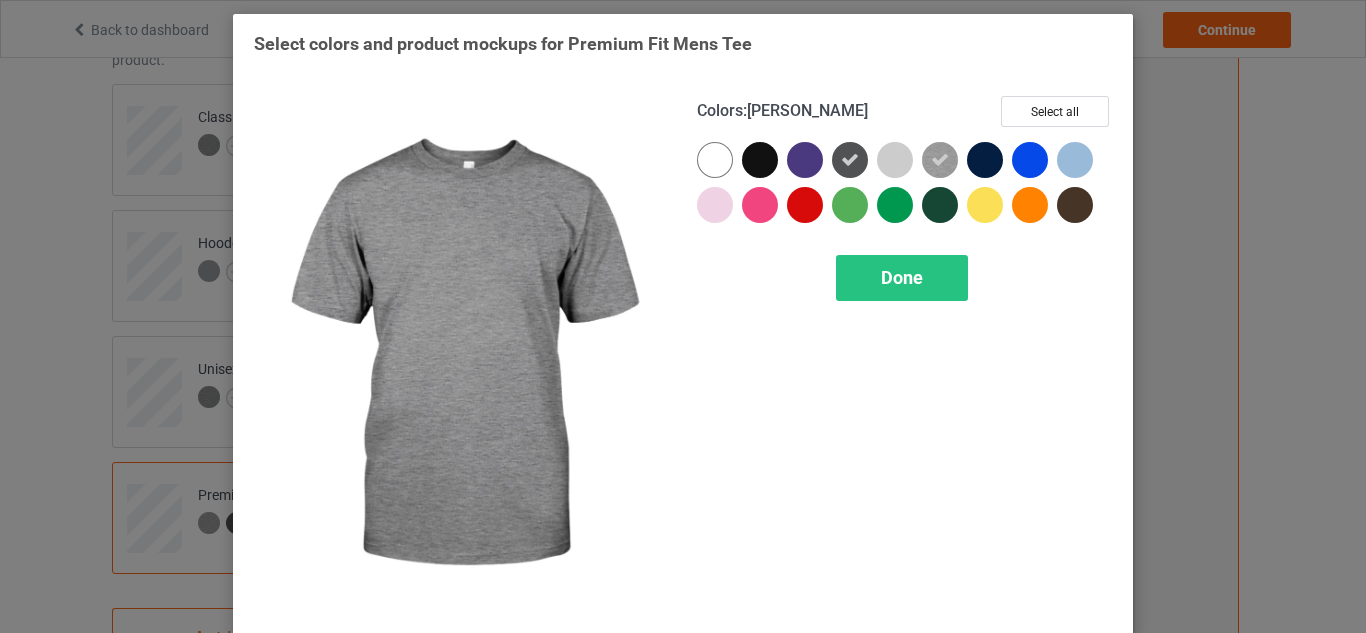click at bounding box center (940, 160) 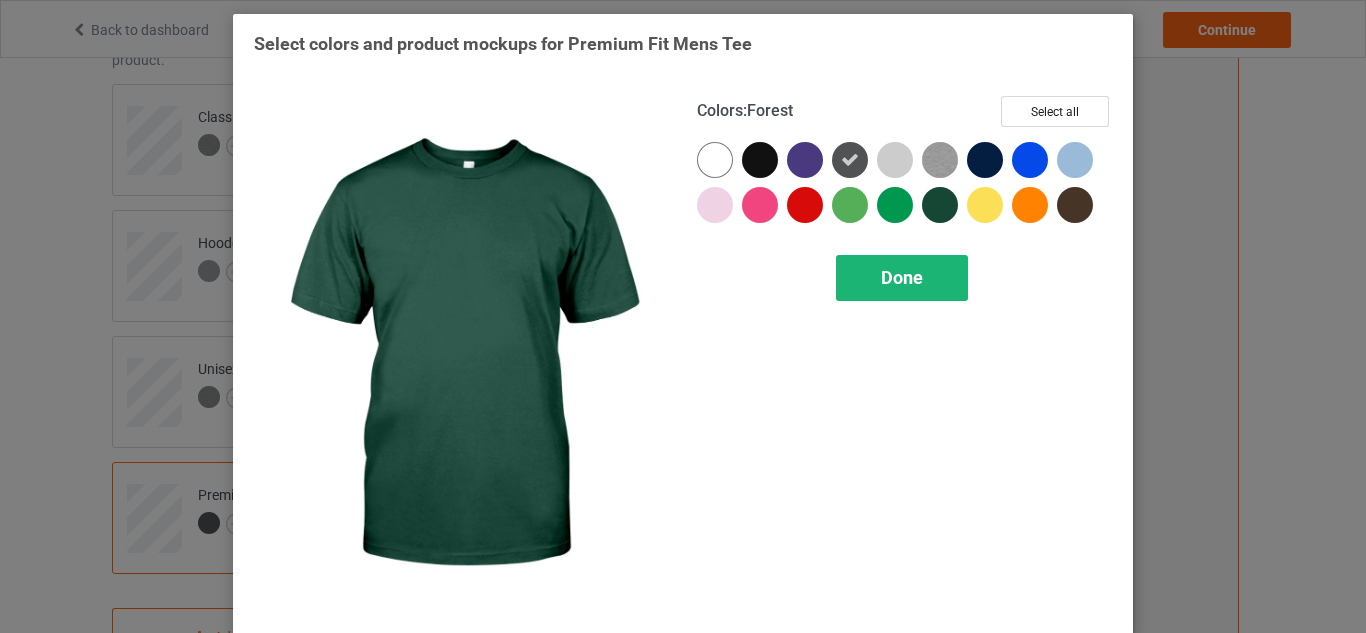 click on "Done" at bounding box center [902, 277] 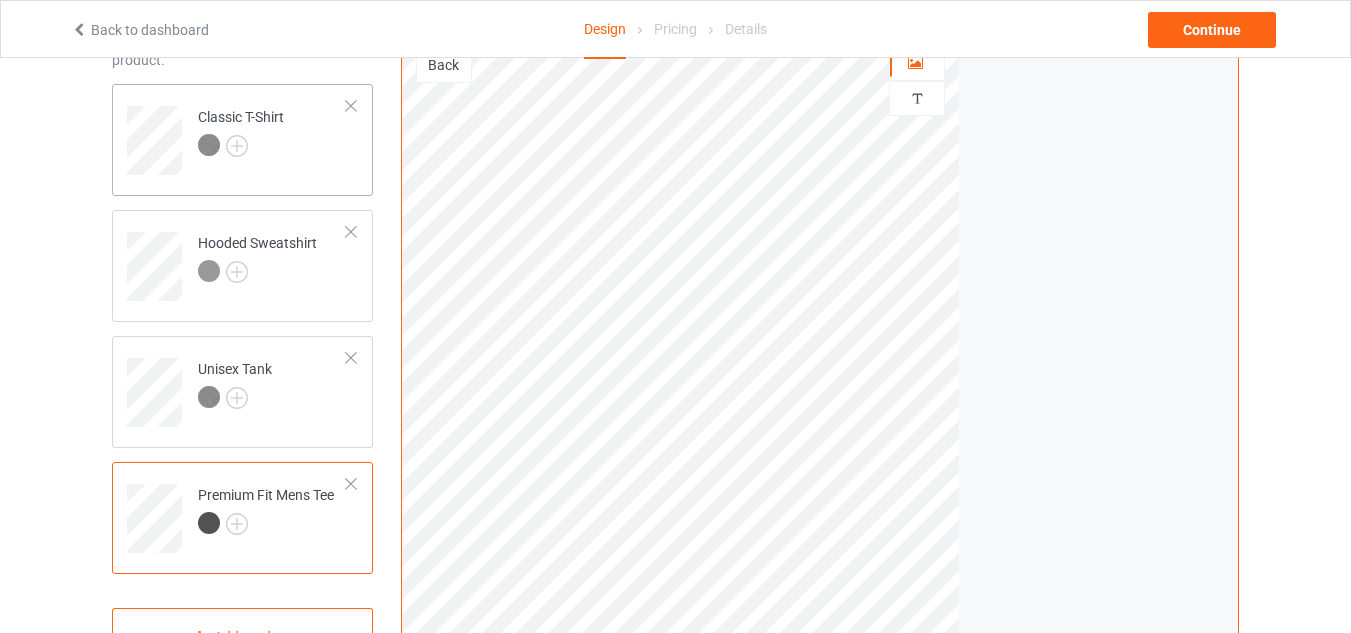 click at bounding box center (241, 148) 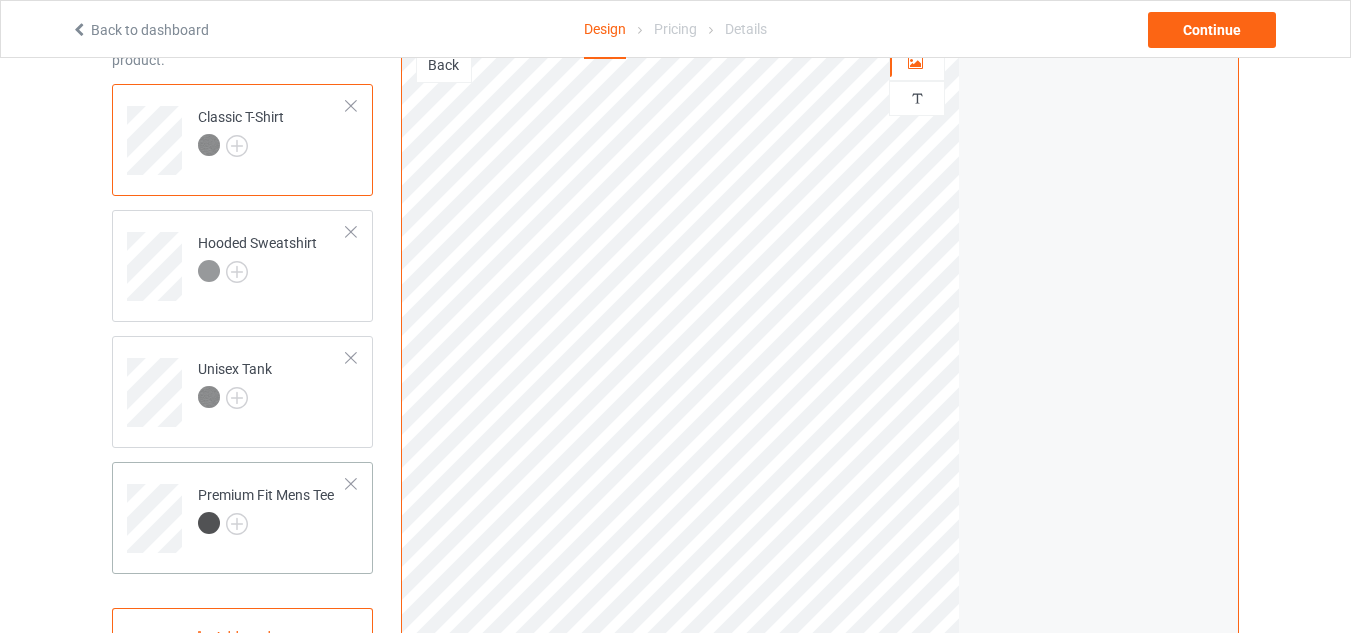click on "Premium Fit Mens Tee" at bounding box center [242, 518] 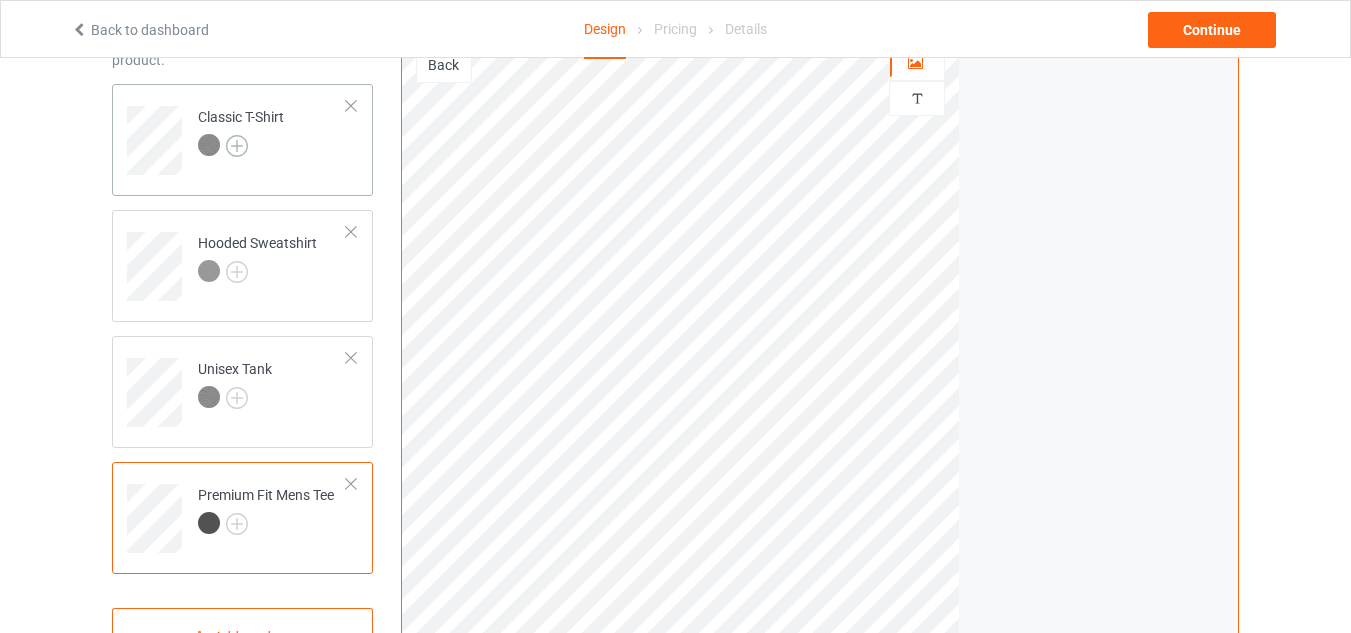 click at bounding box center [237, 146] 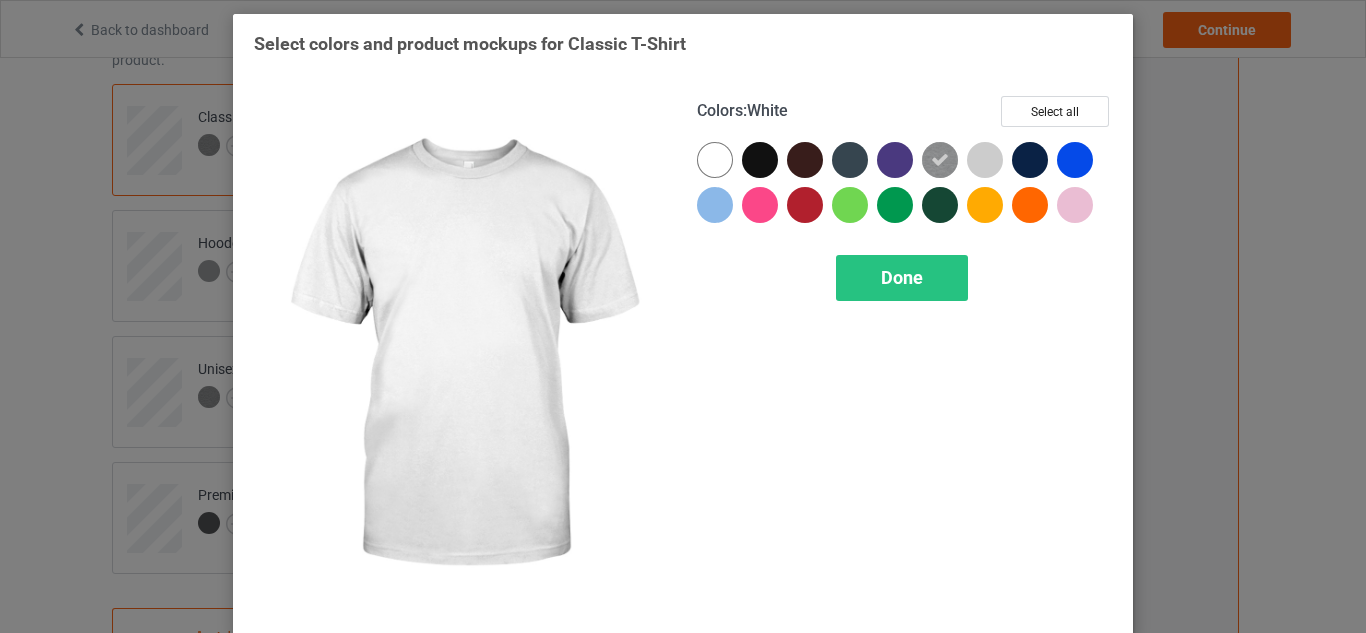 click at bounding box center [715, 160] 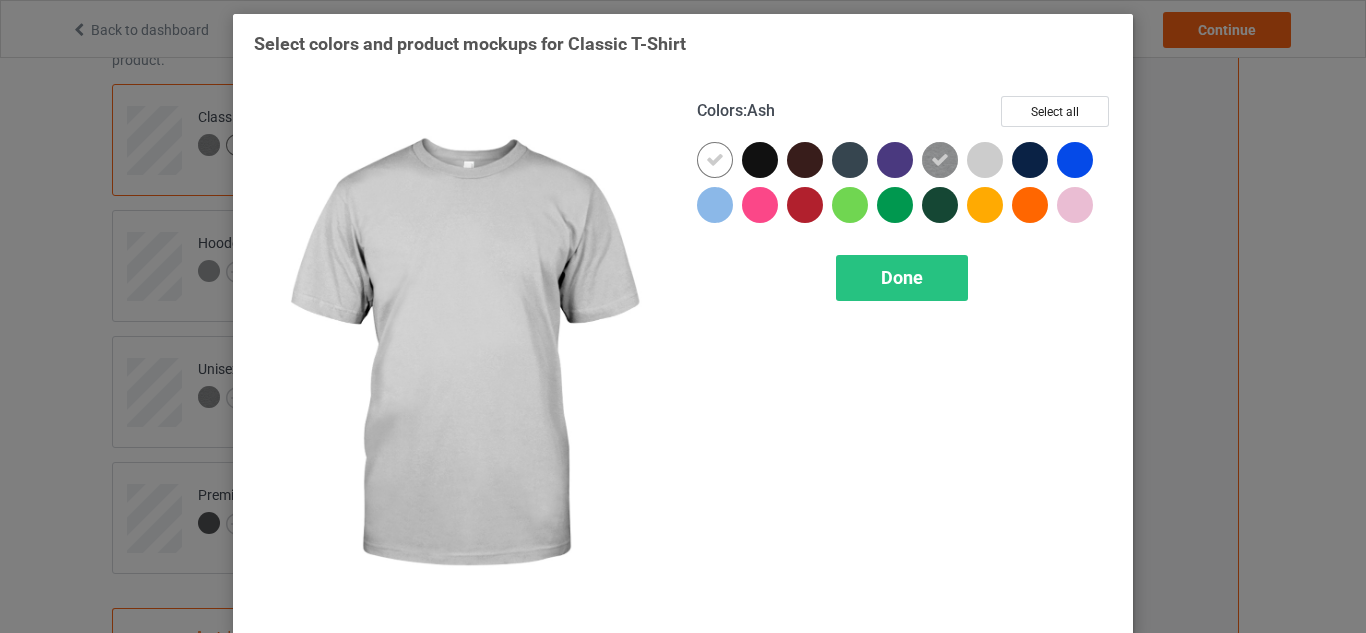 click at bounding box center [985, 160] 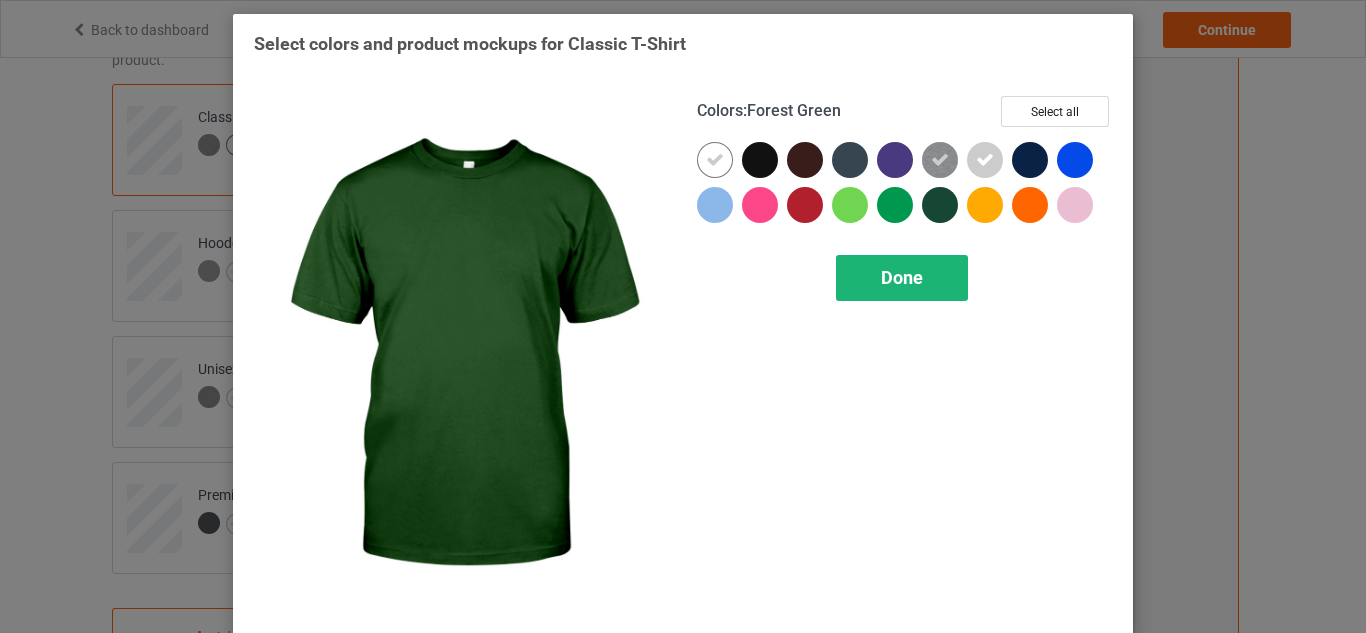 click on "Done" at bounding box center (902, 278) 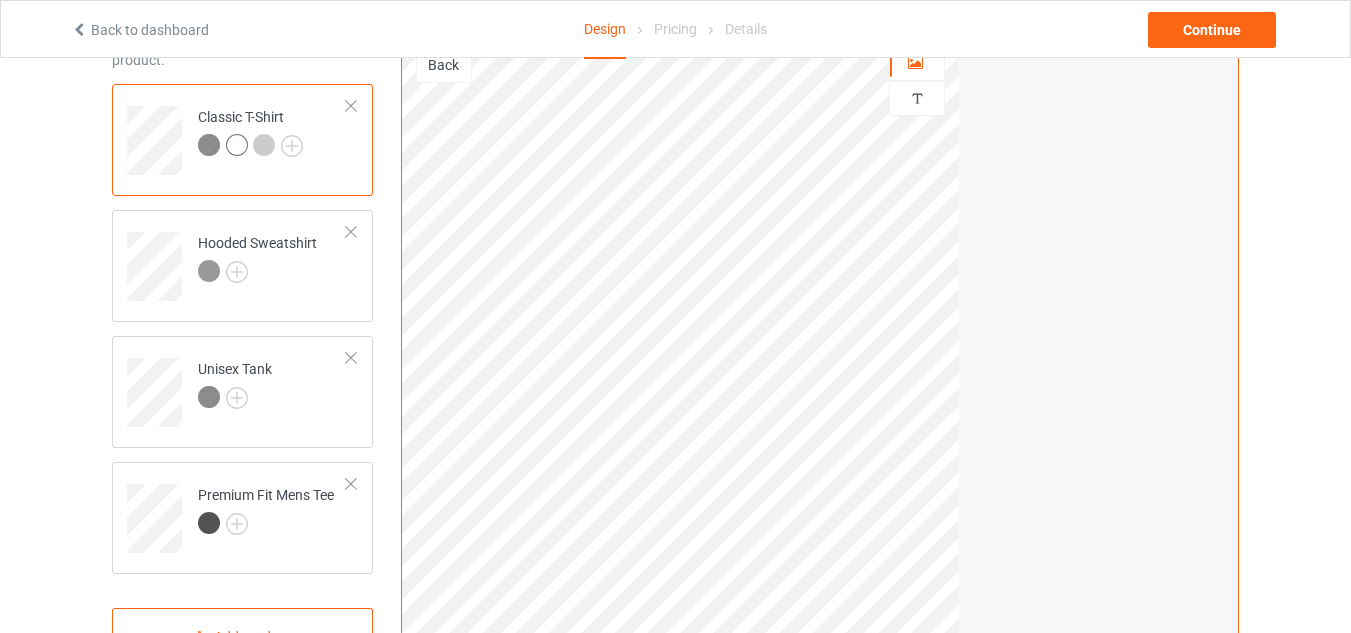 click at bounding box center [237, 145] 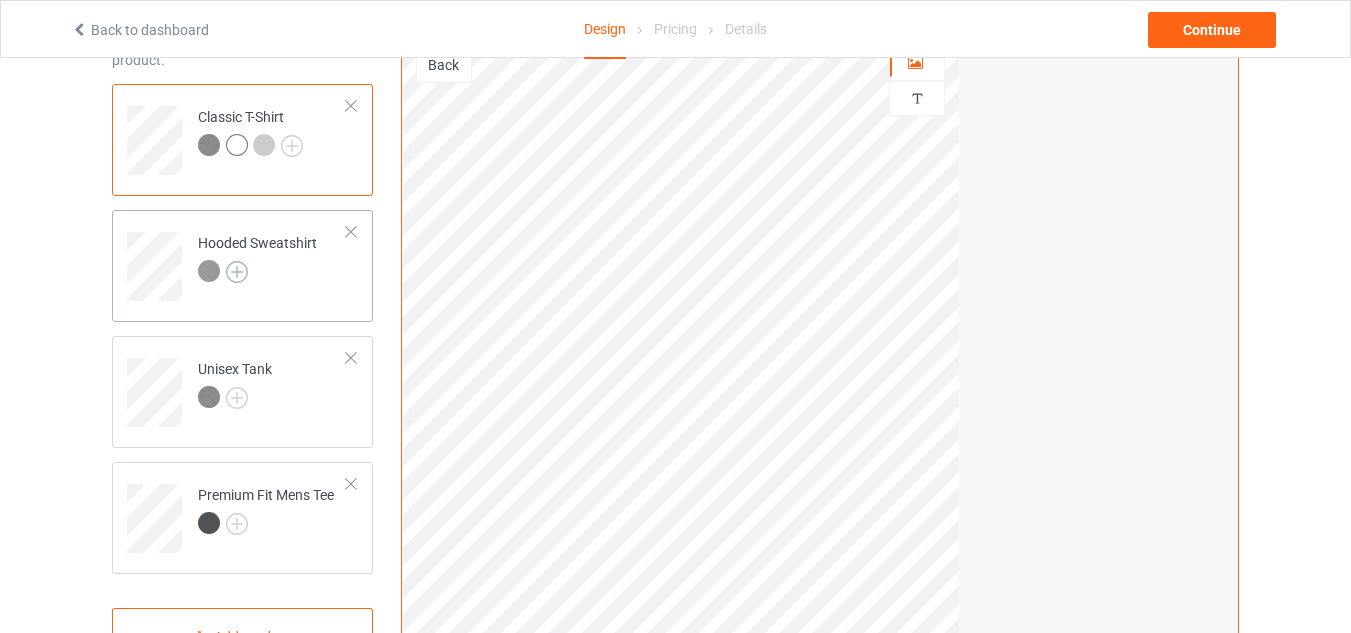 click at bounding box center (237, 272) 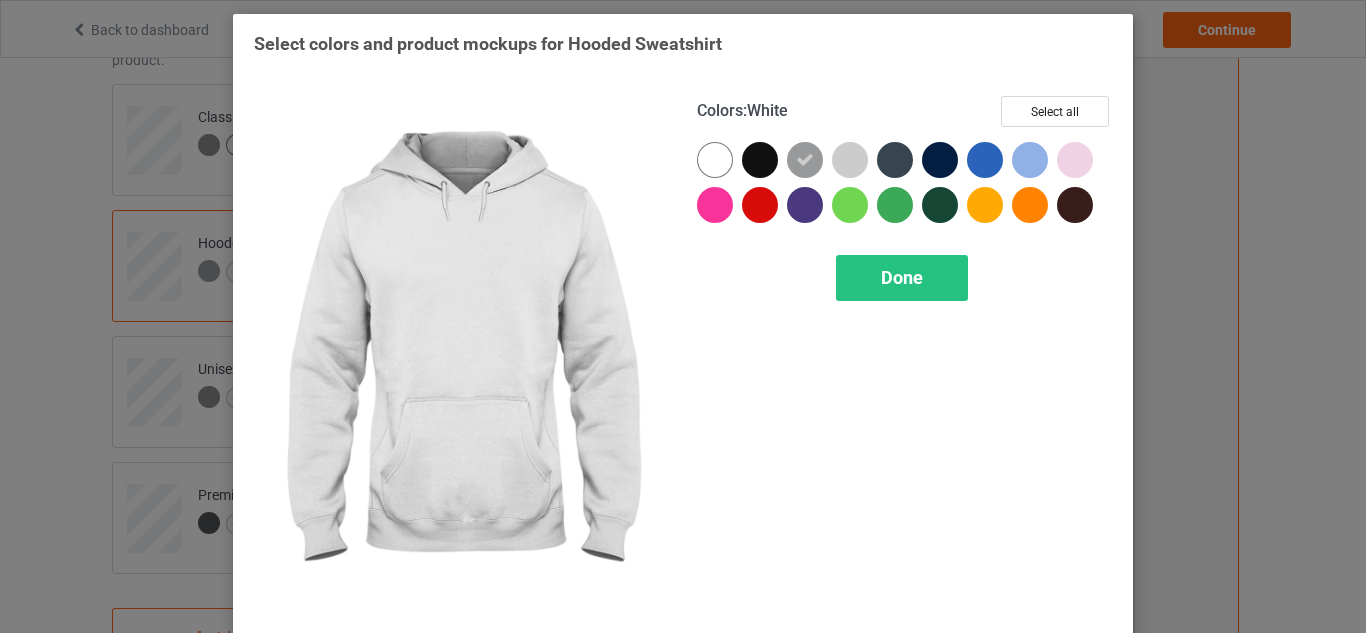 click at bounding box center [715, 160] 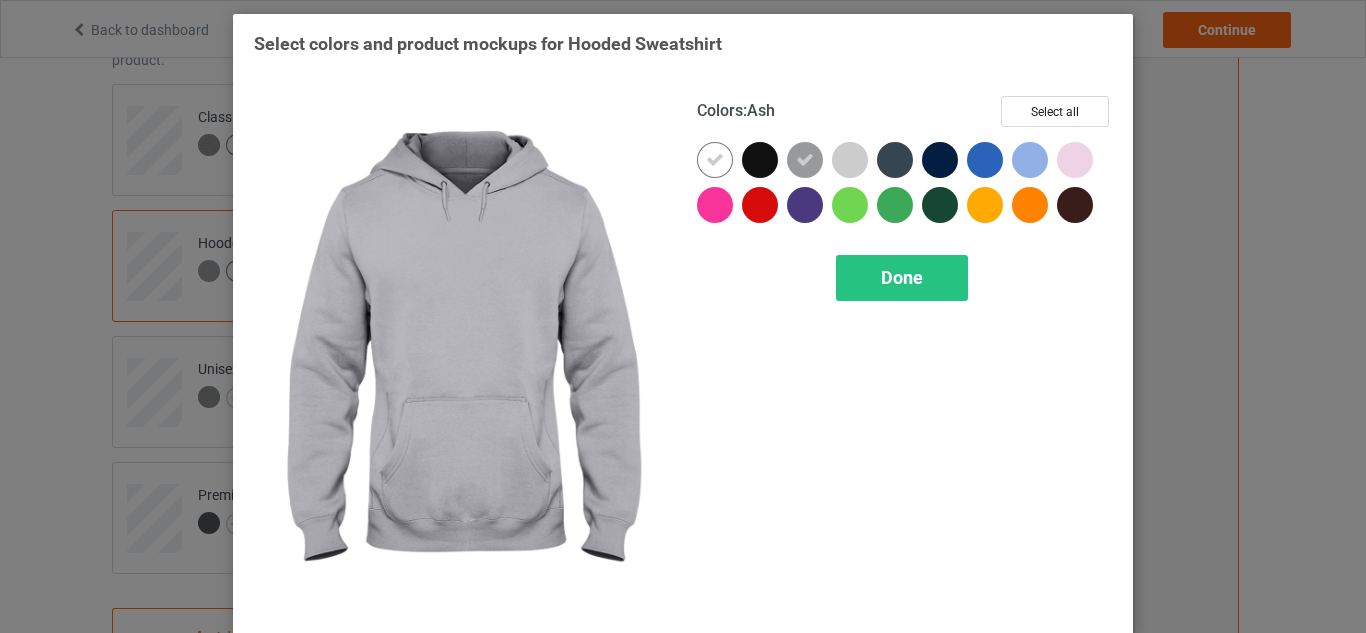 click at bounding box center [850, 160] 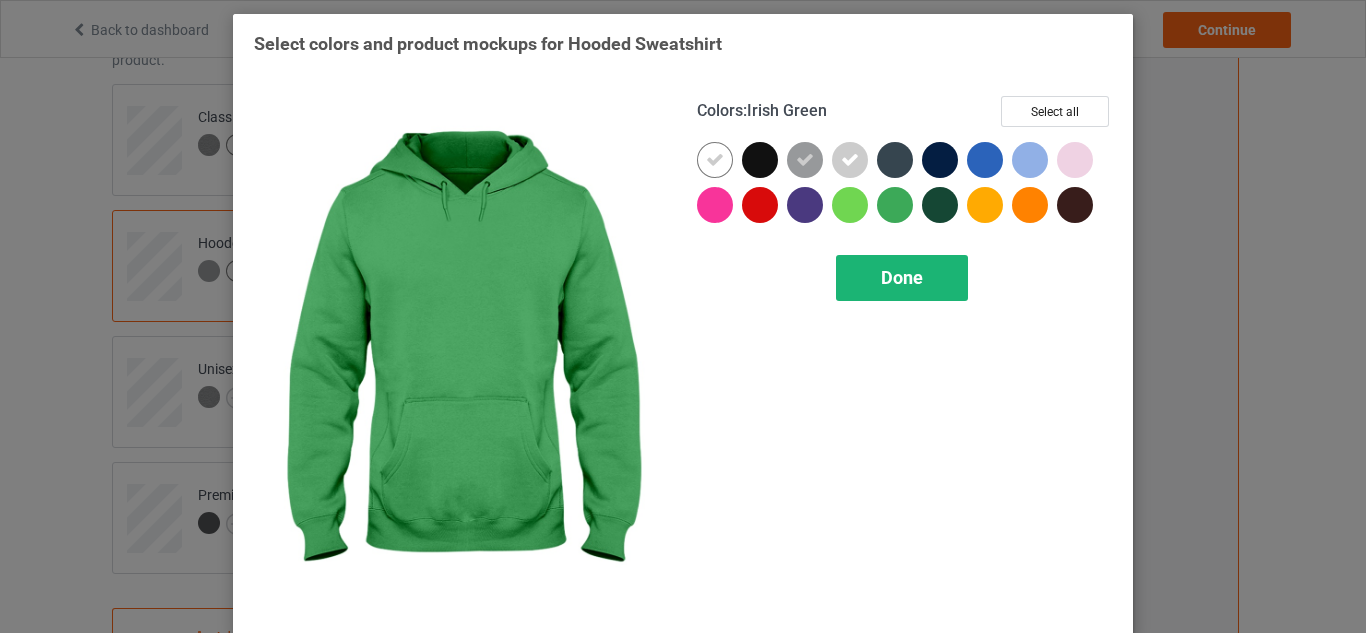 click on "Done" at bounding box center [902, 278] 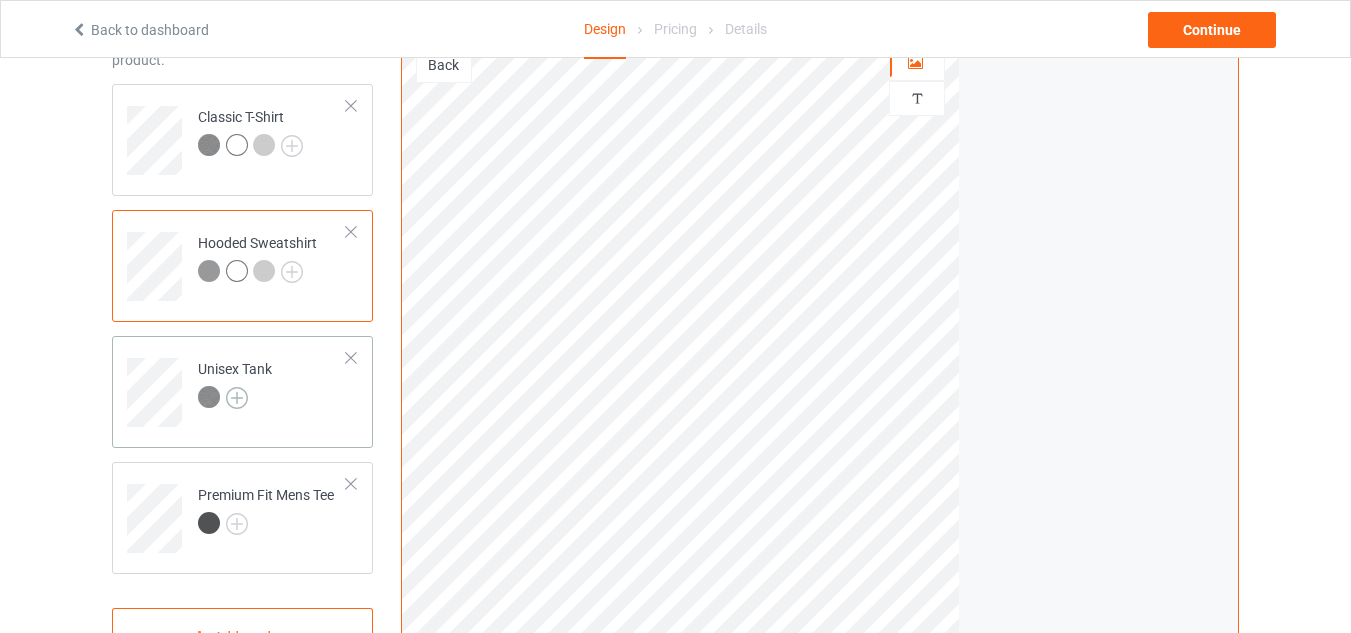 click at bounding box center (237, 398) 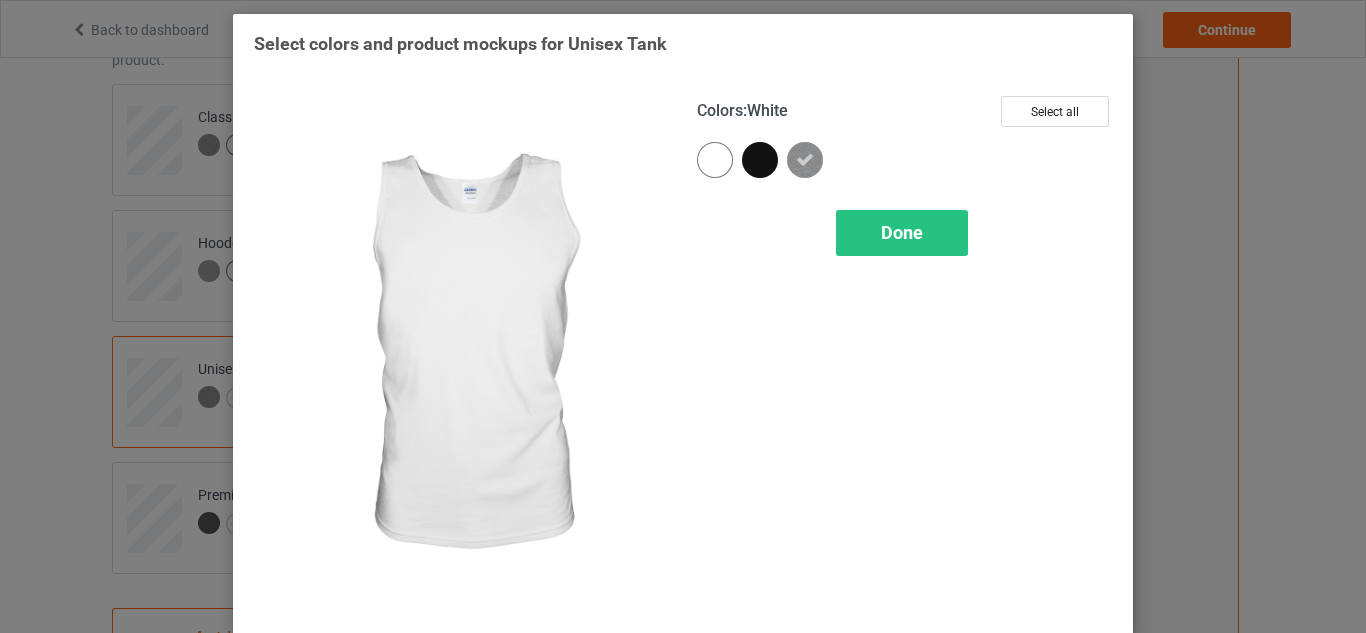 click at bounding box center [715, 160] 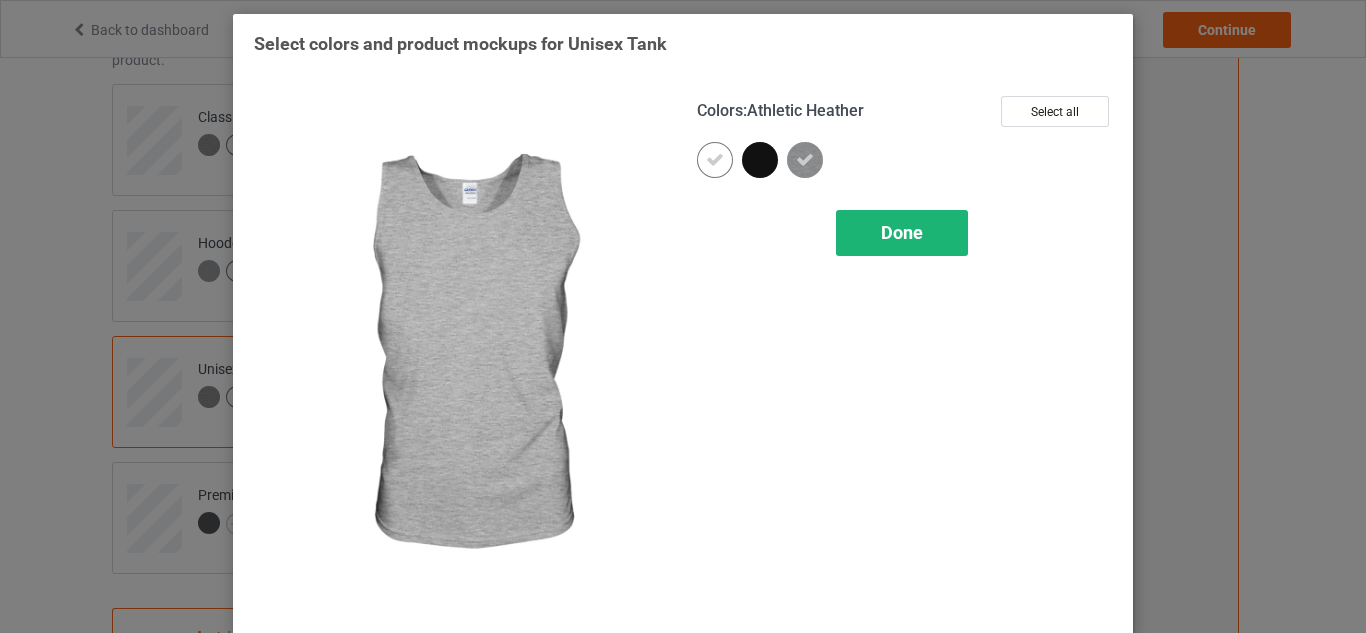 click on "Done" at bounding box center [902, 233] 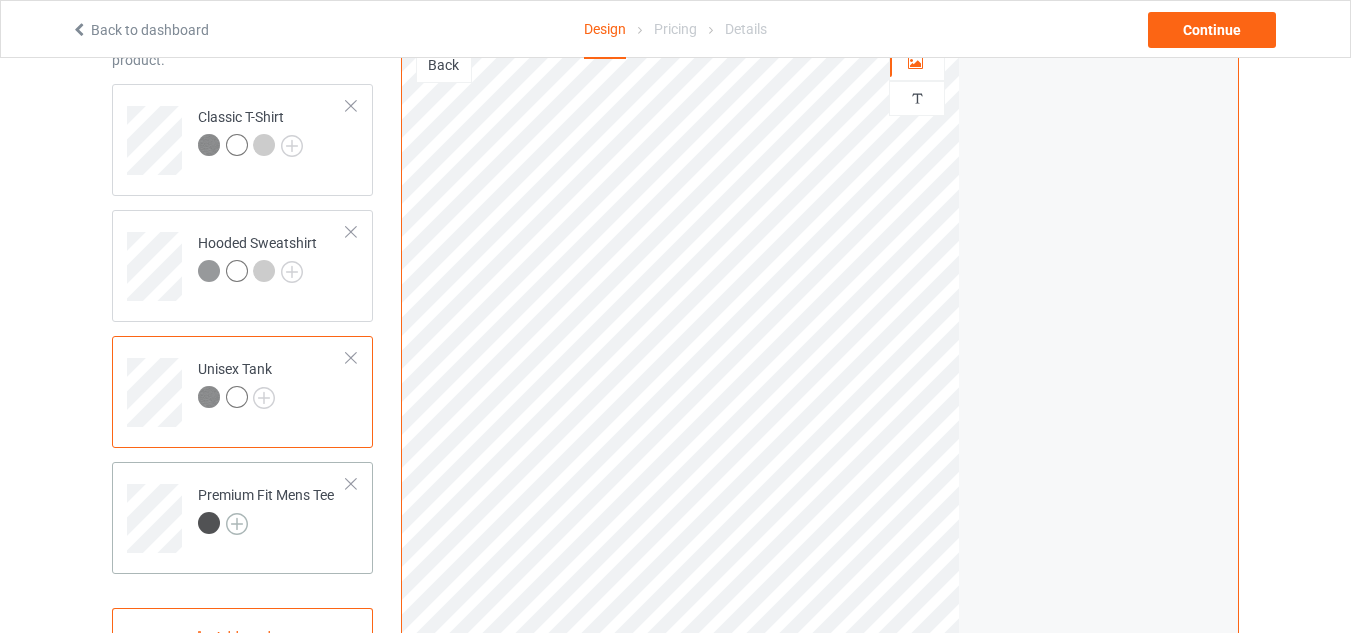 click at bounding box center (237, 524) 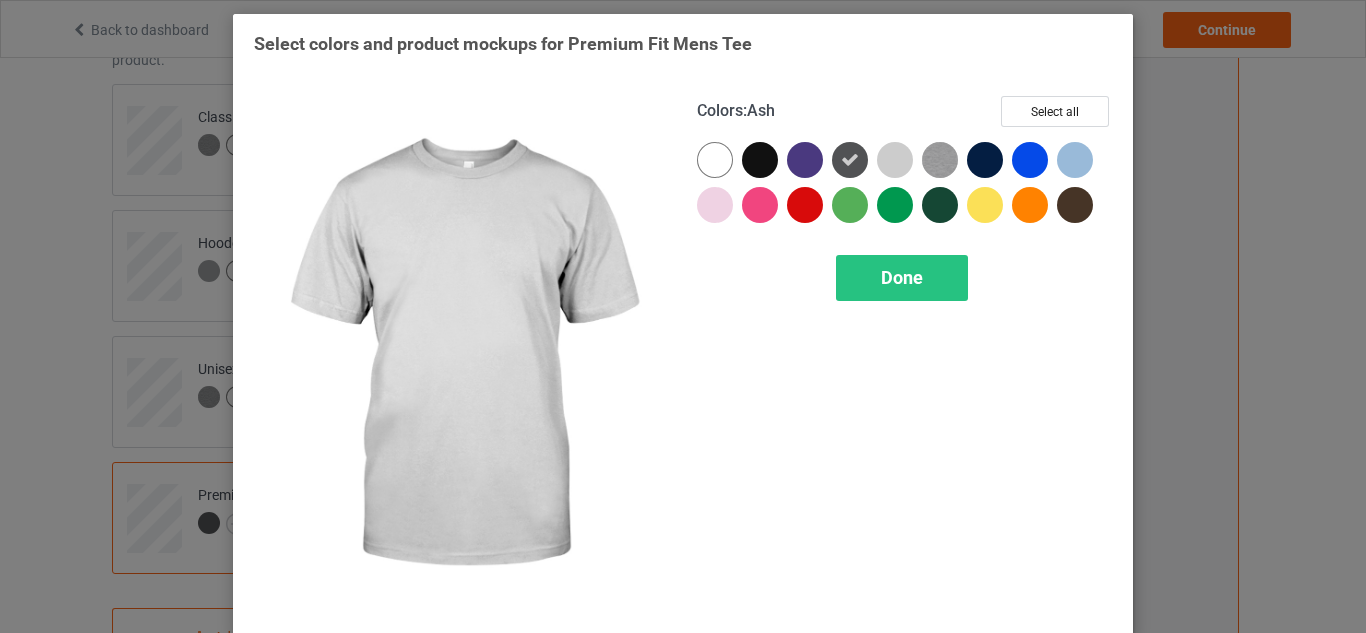 click at bounding box center (895, 160) 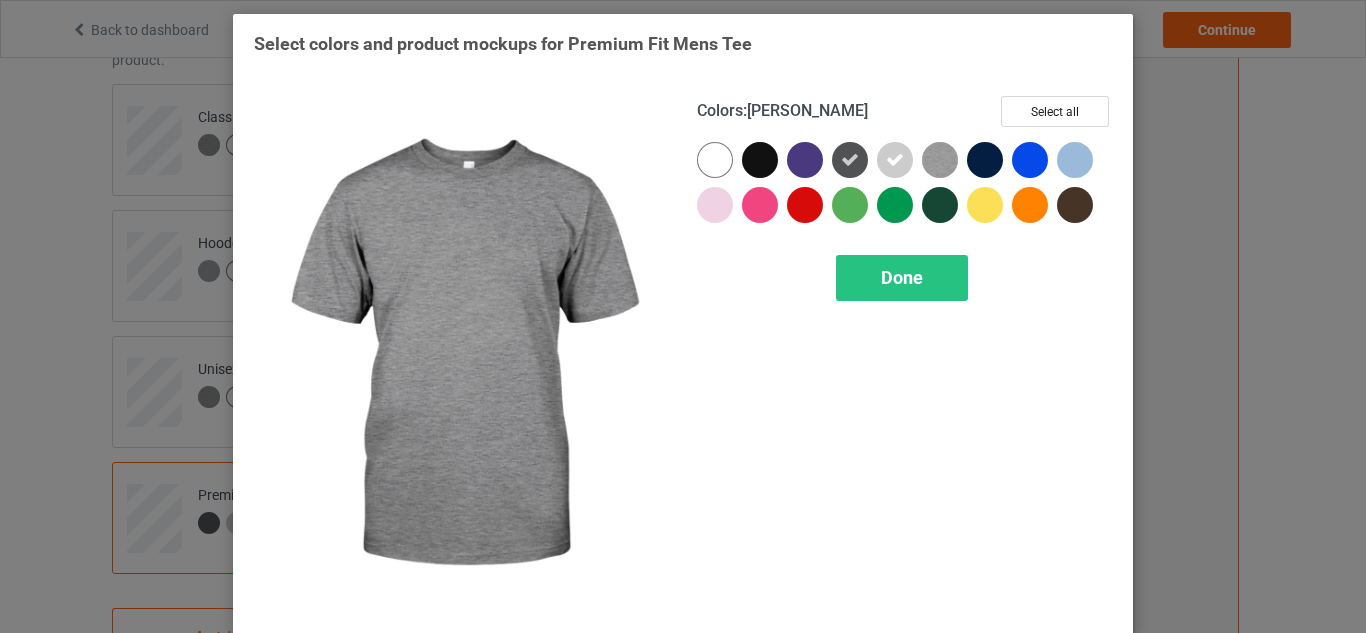 click at bounding box center [940, 160] 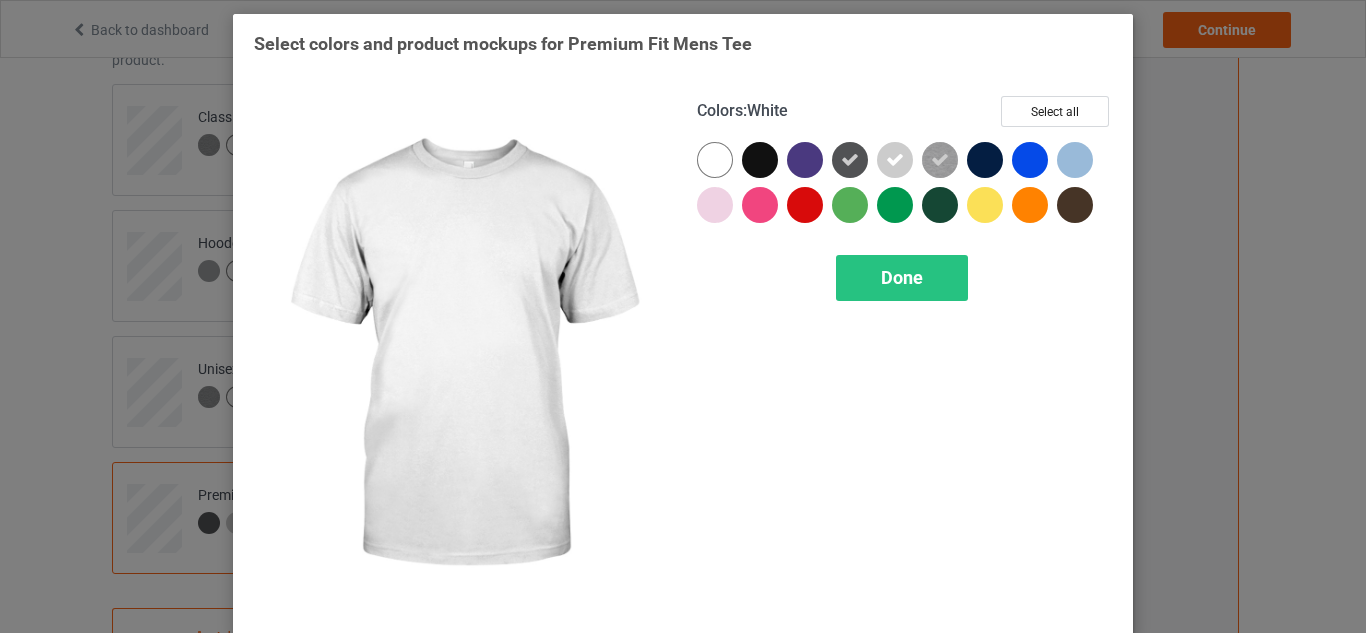 click at bounding box center (715, 160) 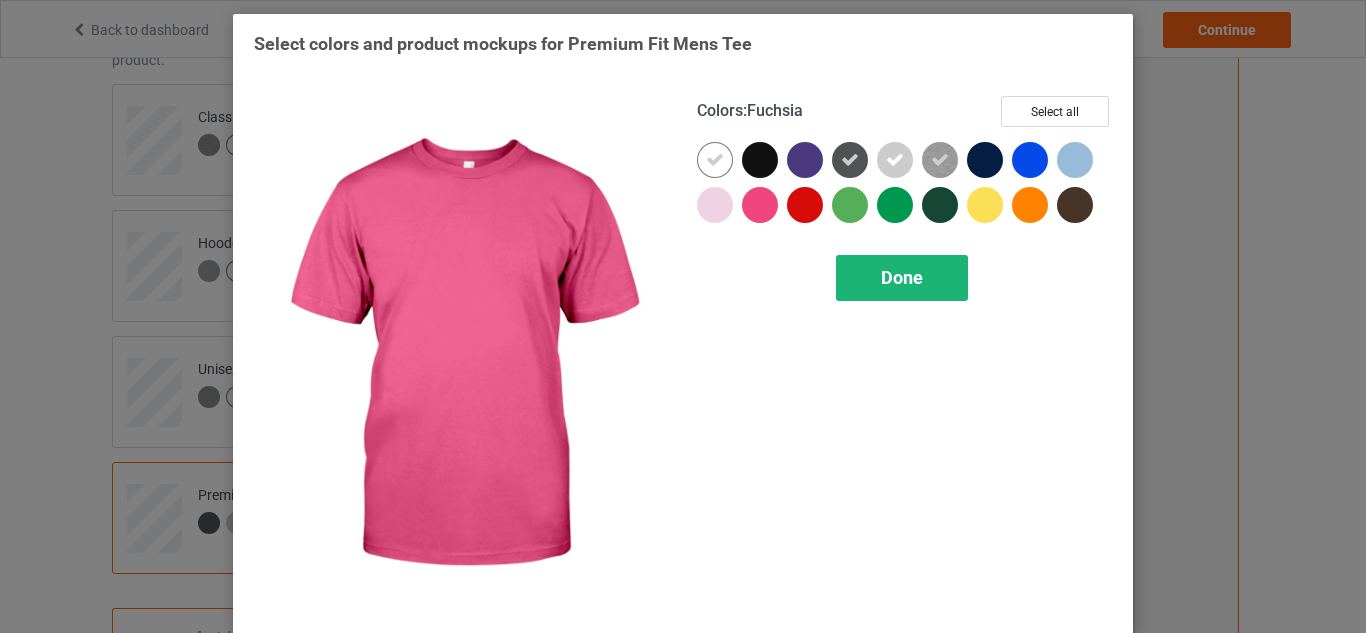 click on "Done" at bounding box center (902, 278) 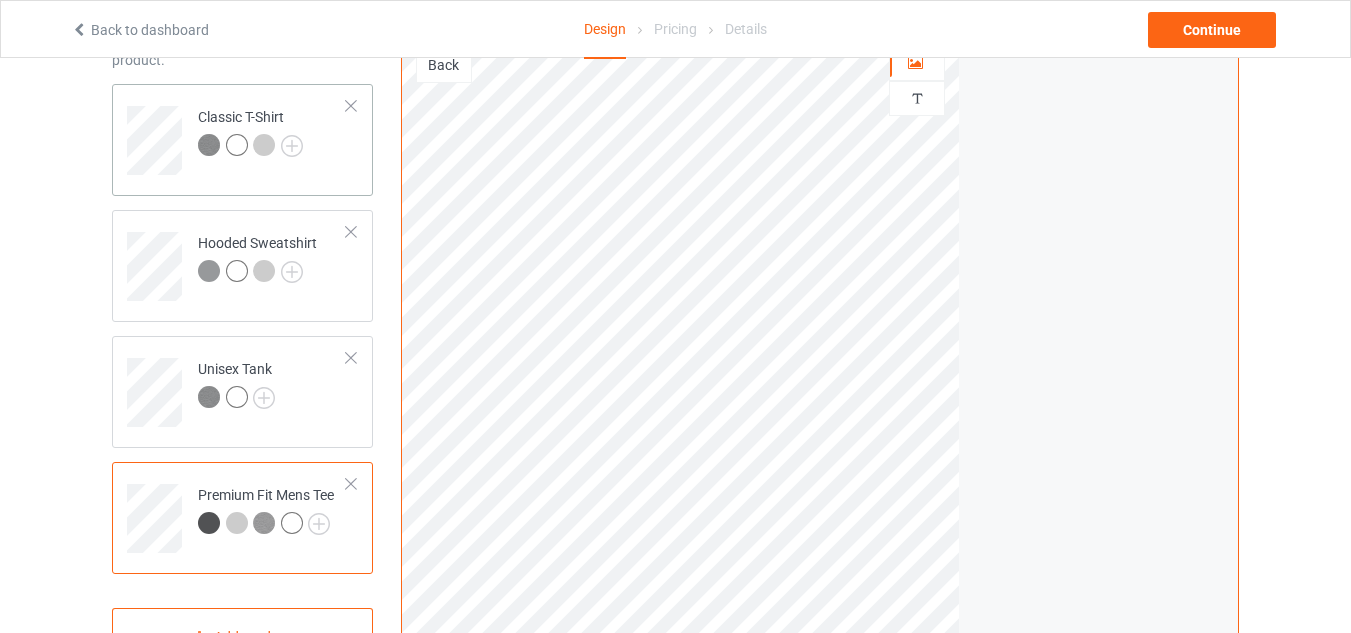 click at bounding box center [209, 145] 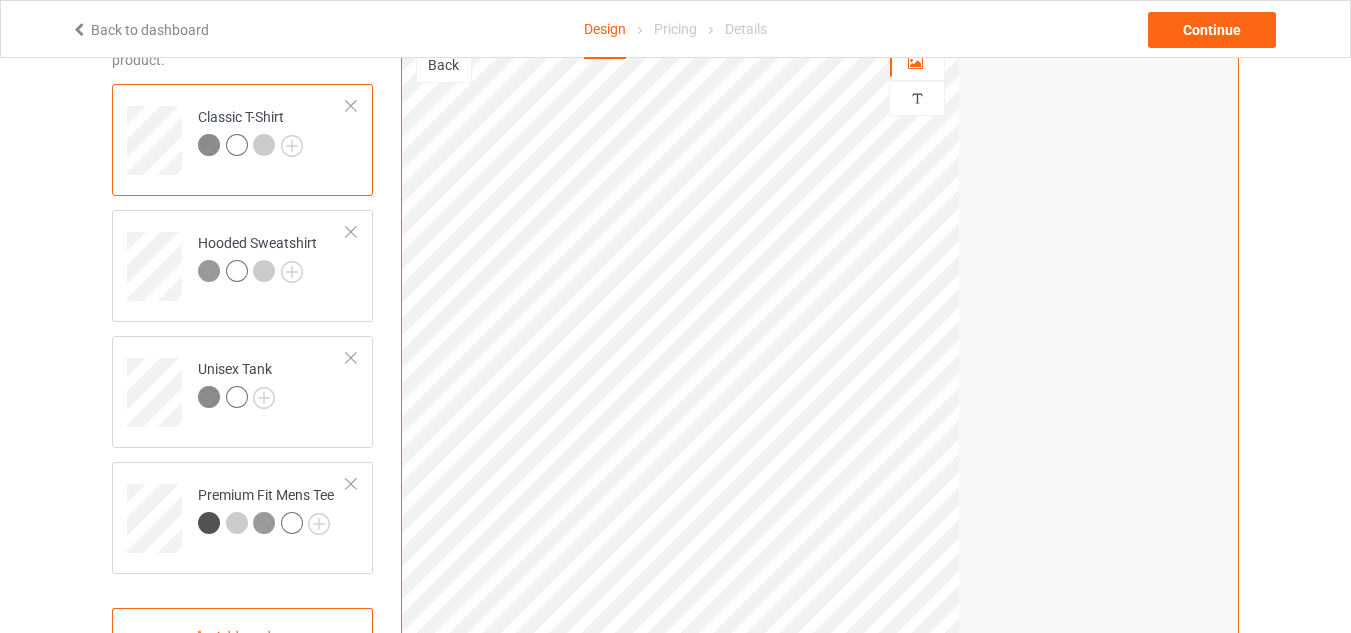 click at bounding box center (237, 145) 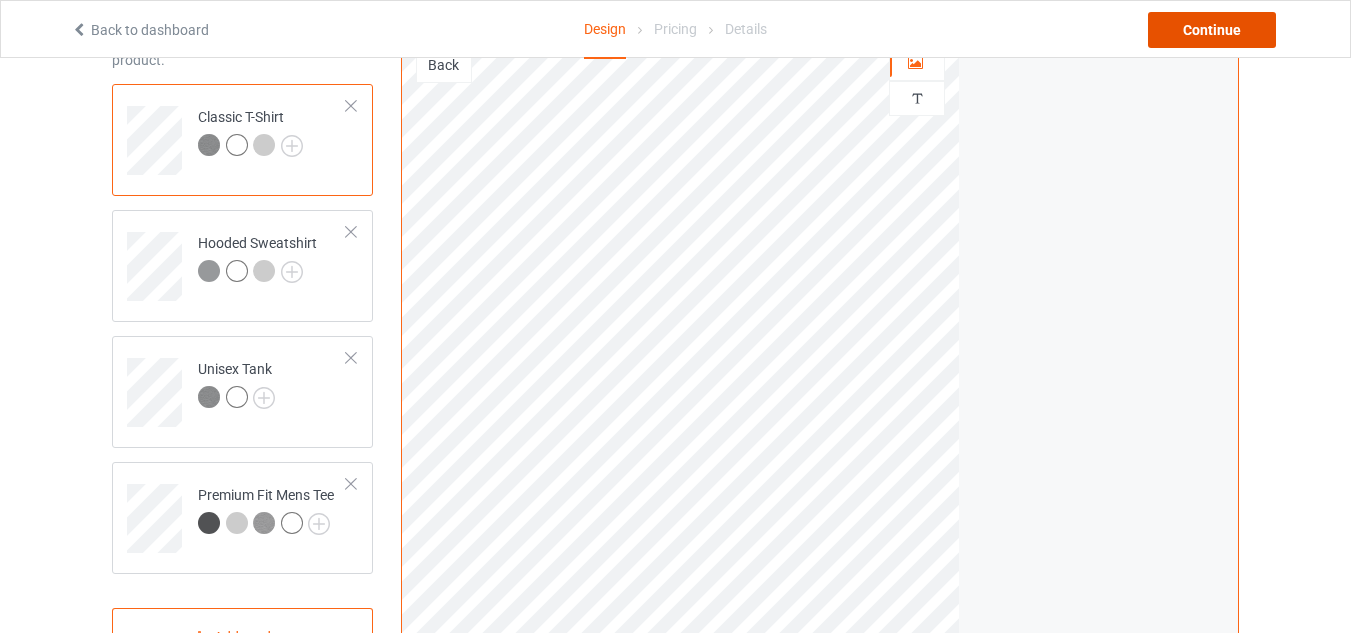 click on "Continue" at bounding box center (1212, 30) 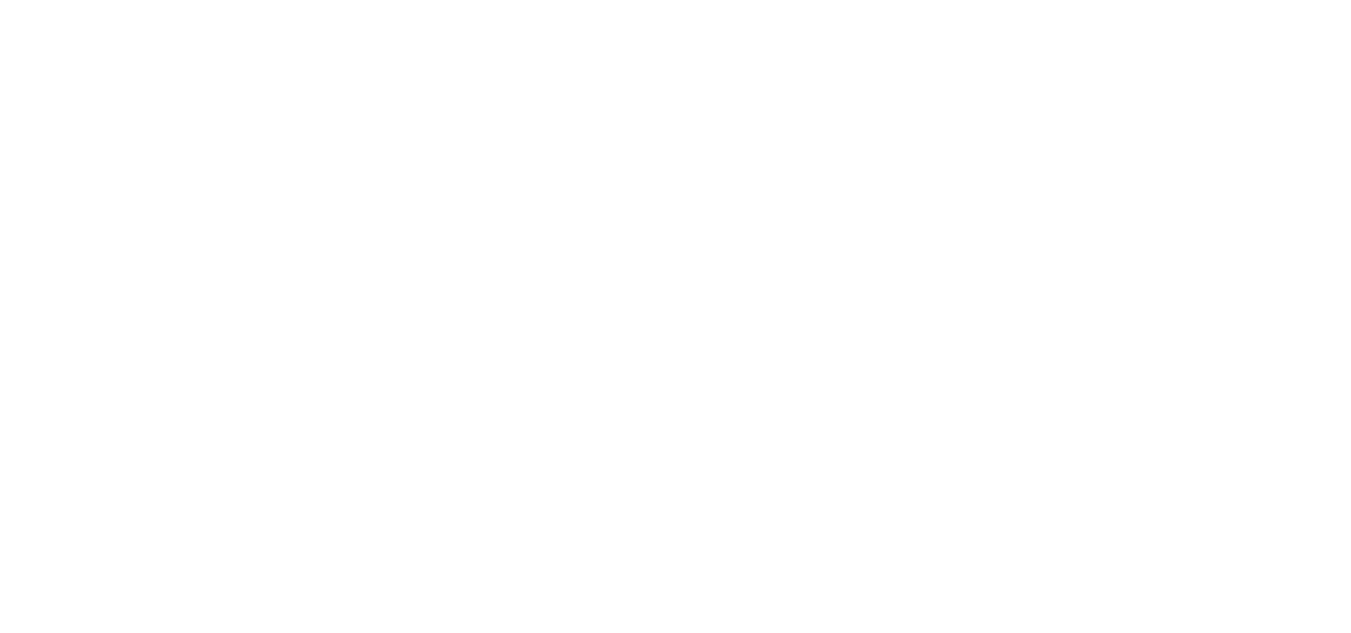 scroll, scrollTop: 0, scrollLeft: 0, axis: both 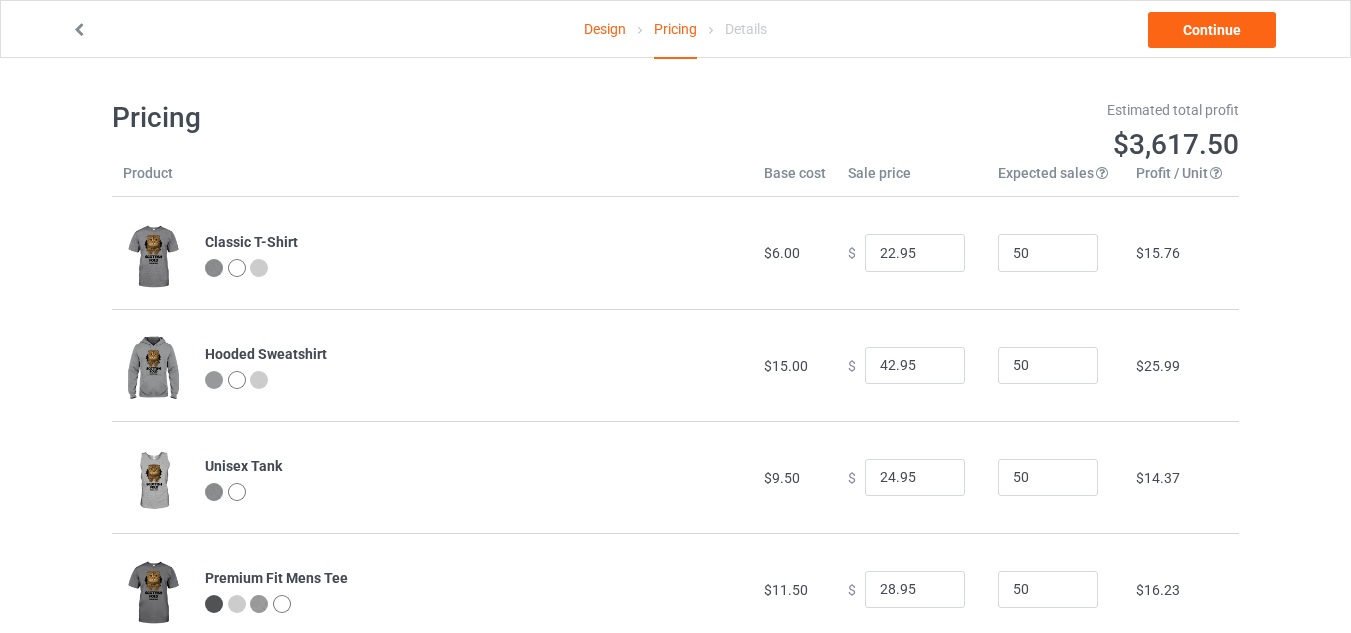click at bounding box center [79, 27] 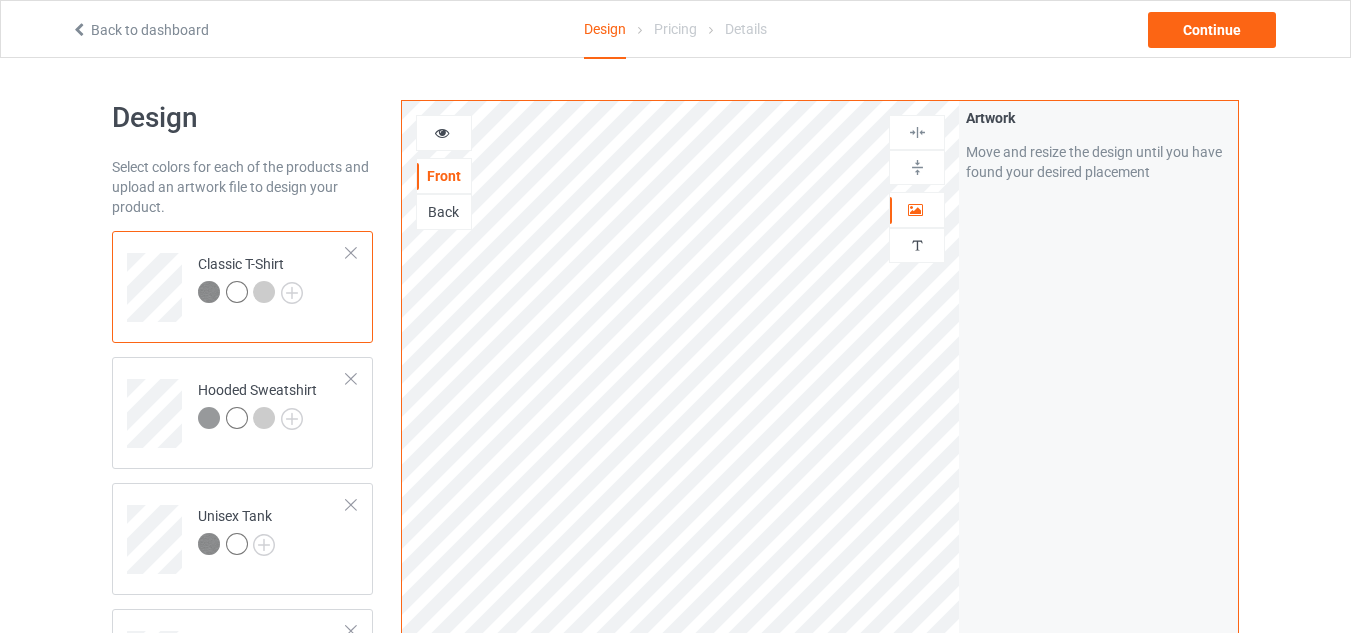 click at bounding box center (237, 292) 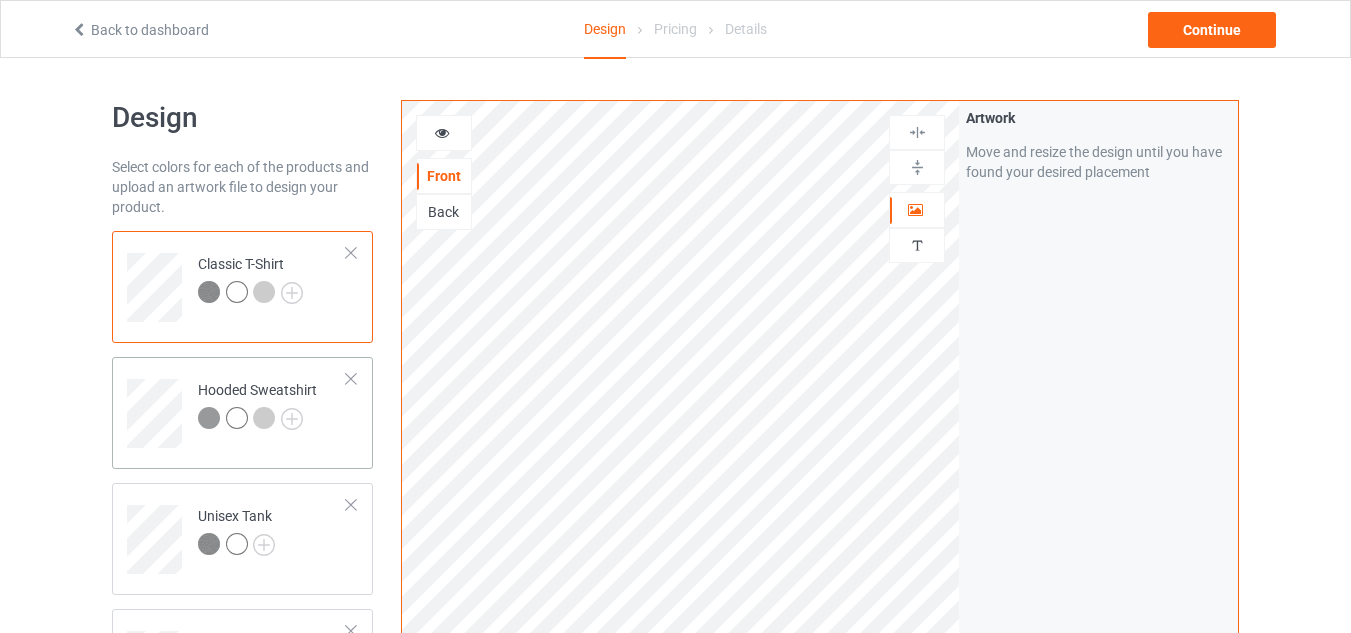 click at bounding box center (237, 418) 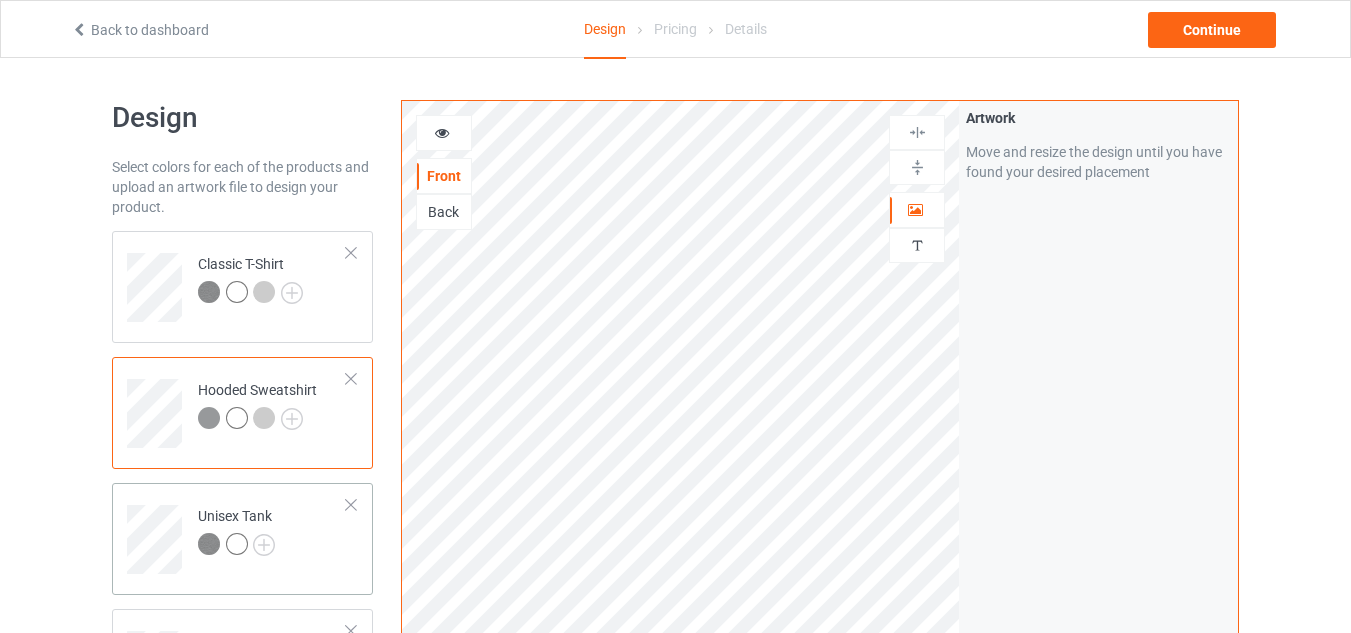 click at bounding box center [237, 544] 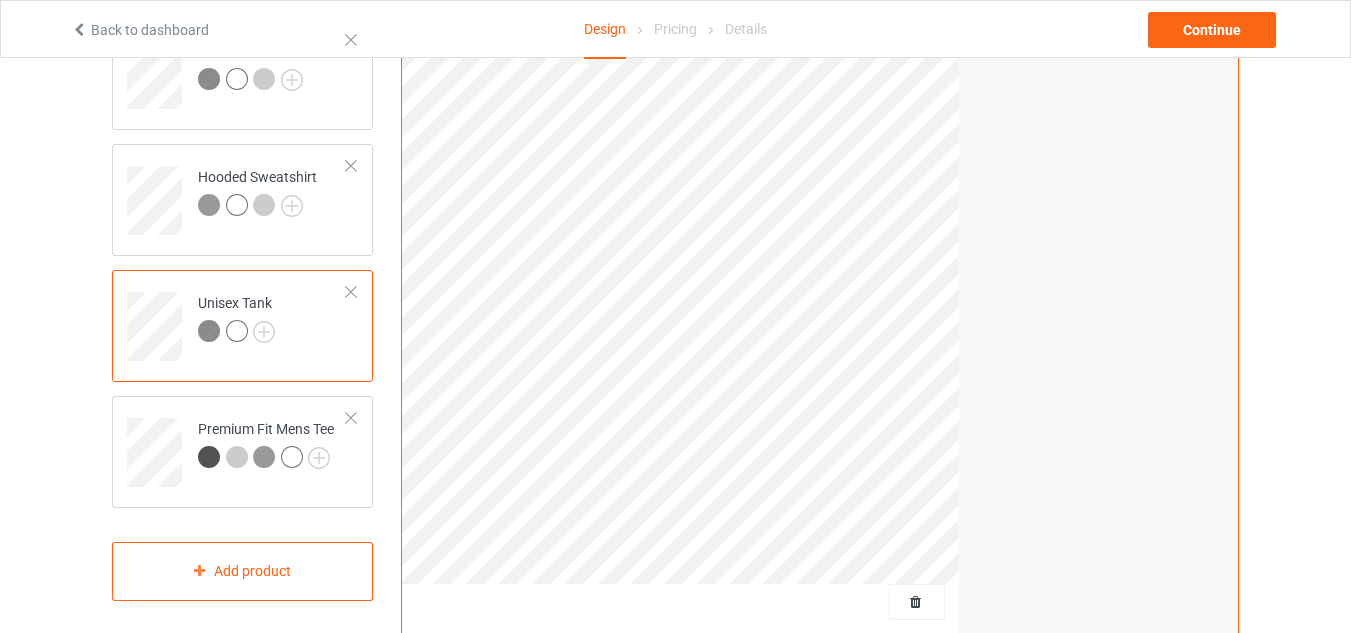 scroll, scrollTop: 214, scrollLeft: 0, axis: vertical 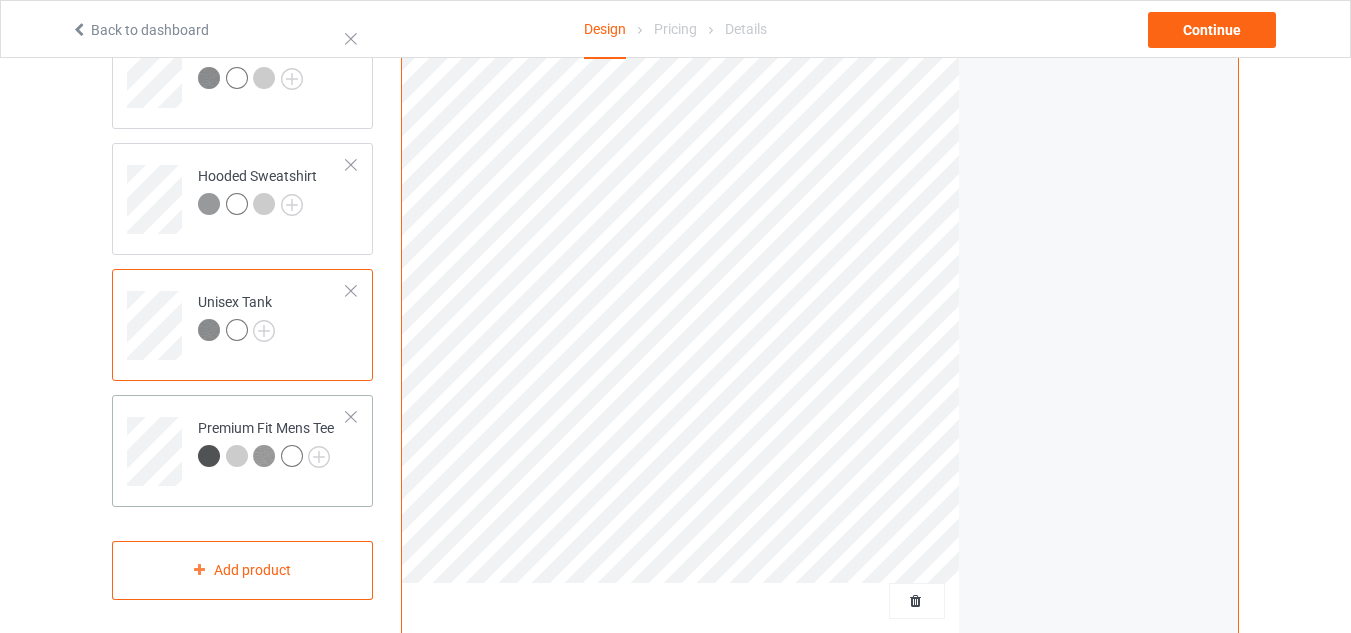 click at bounding box center [292, 456] 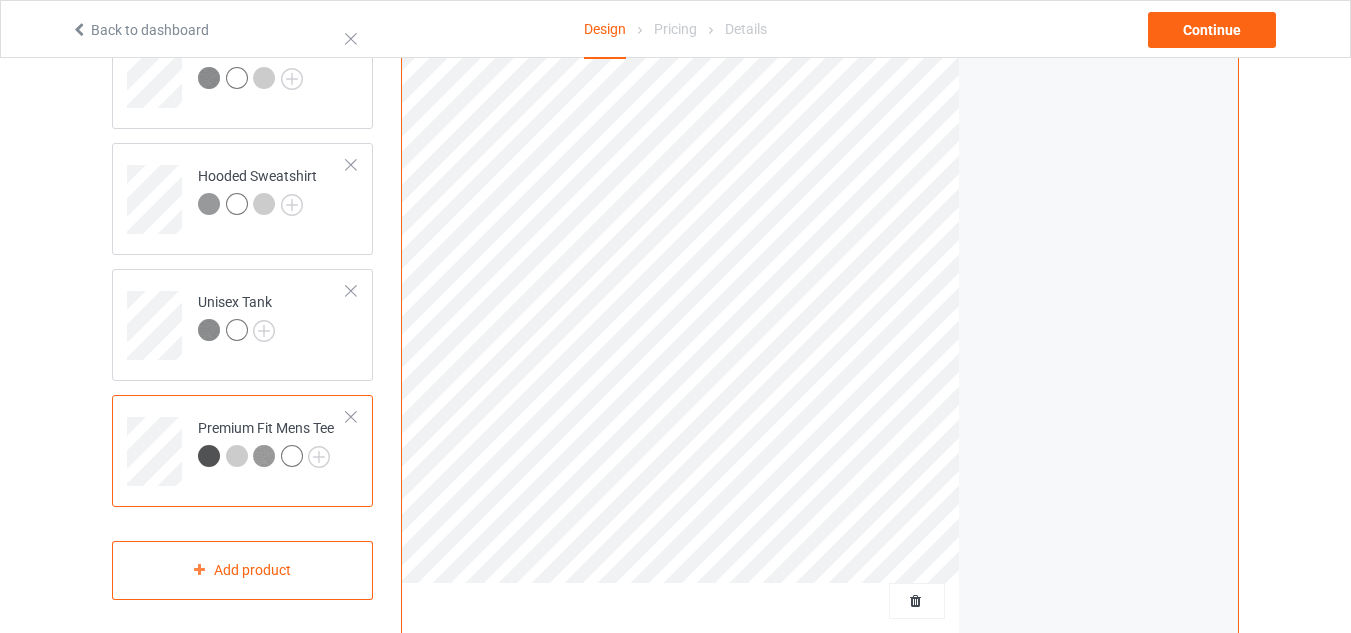 scroll, scrollTop: 0, scrollLeft: 0, axis: both 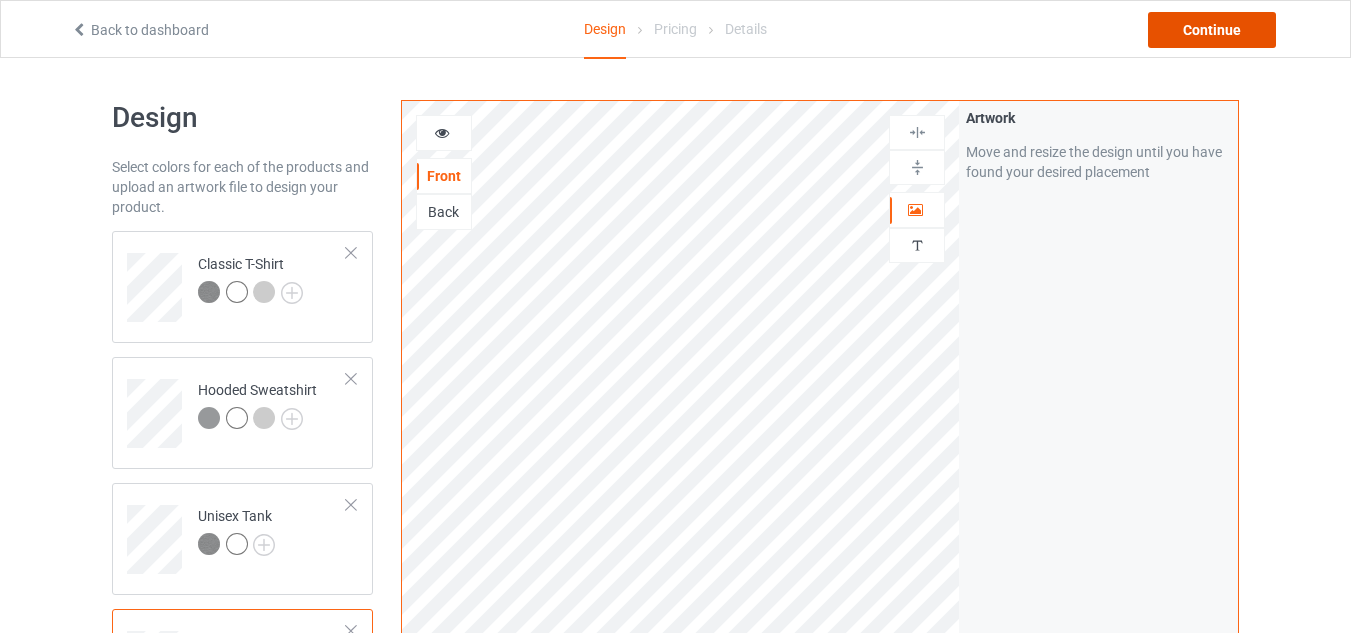 click on "Continue" at bounding box center (1212, 30) 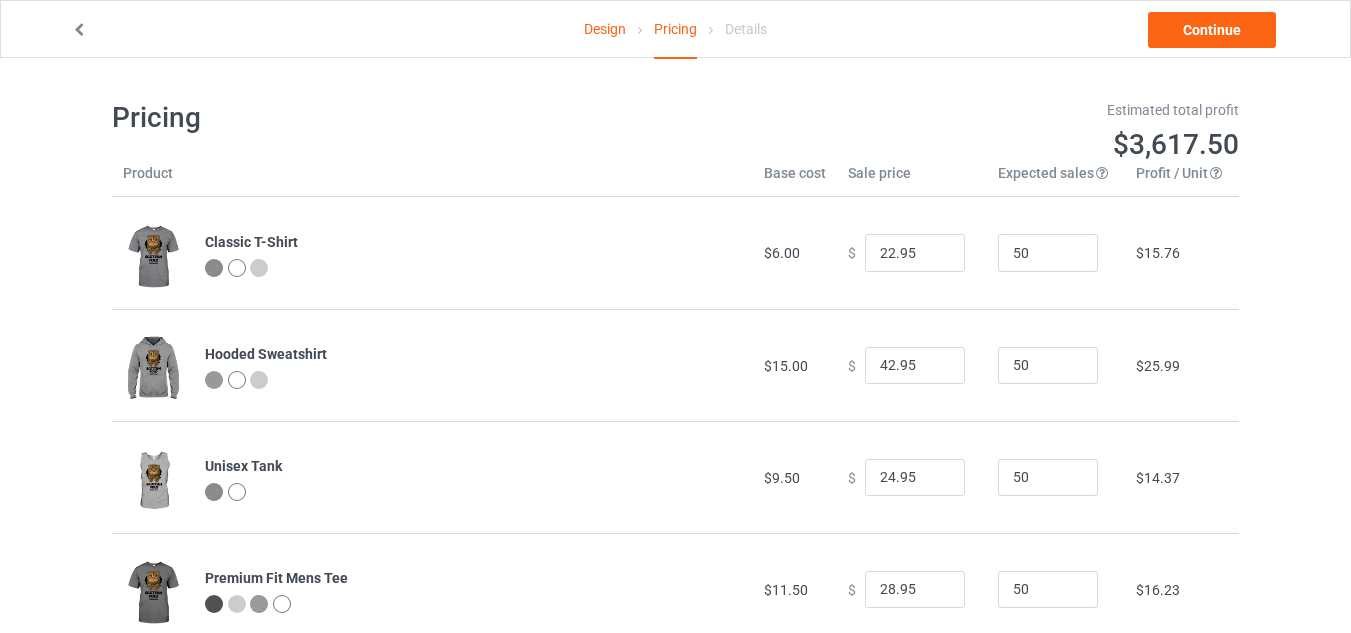 click at bounding box center [237, 268] 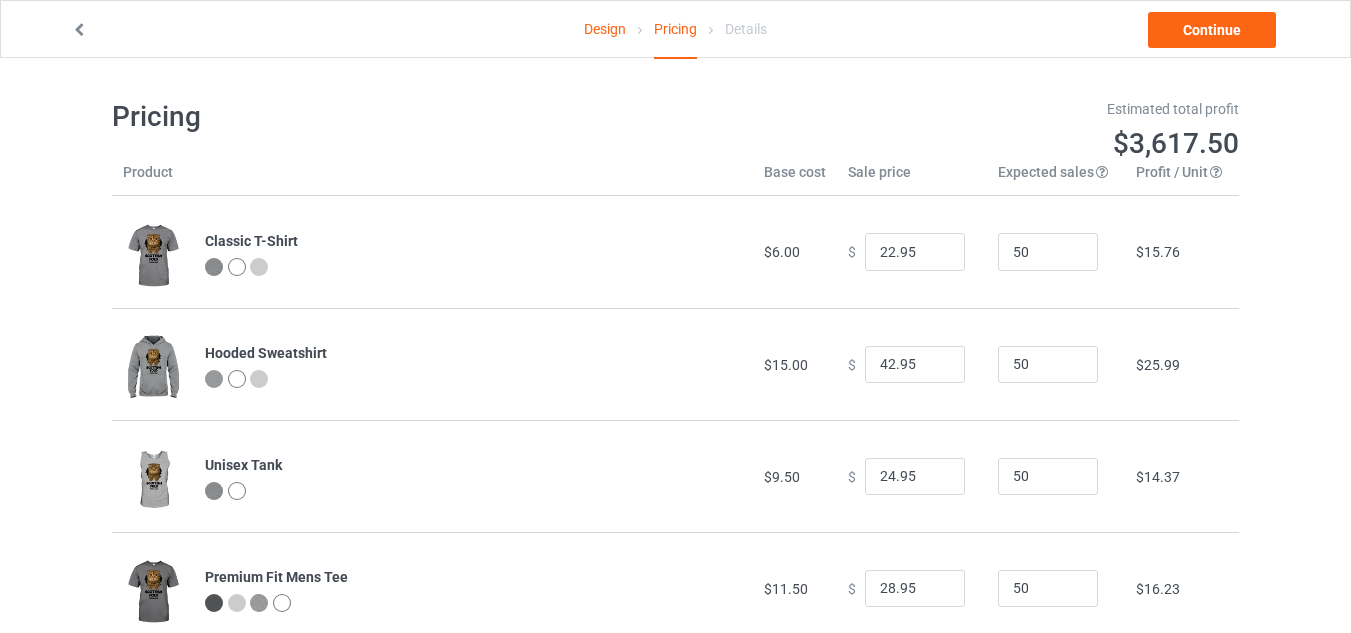 scroll, scrollTop: 0, scrollLeft: 0, axis: both 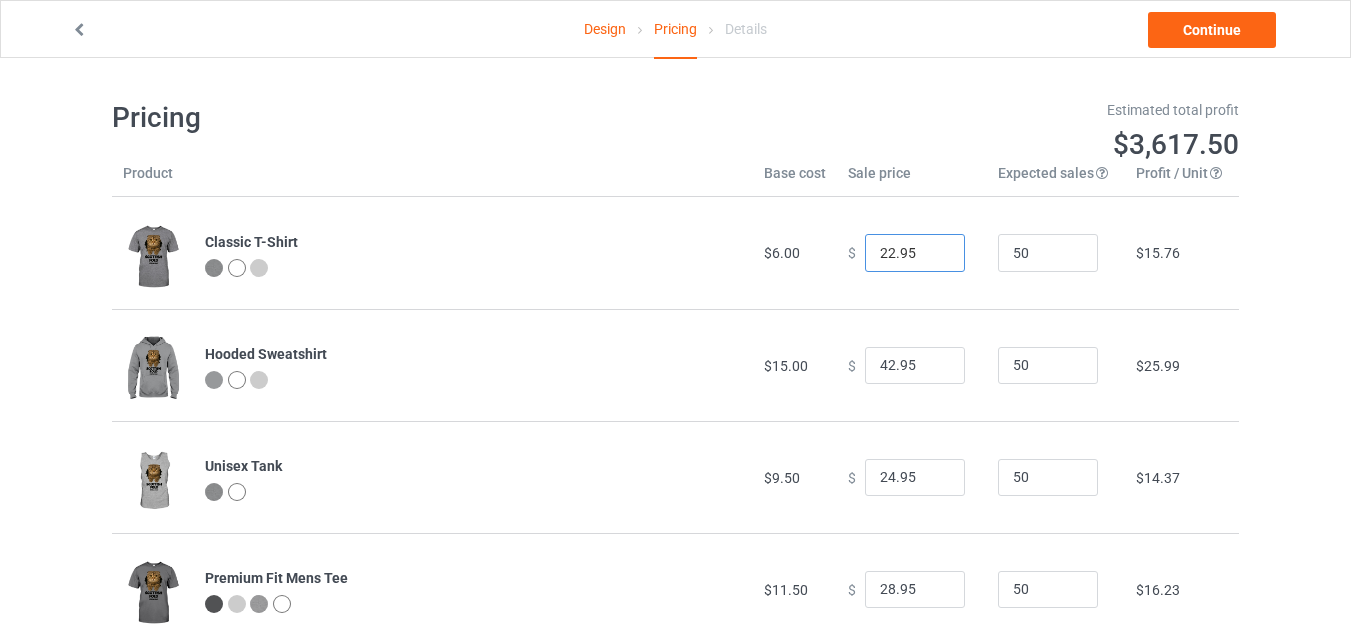 drag, startPoint x: 905, startPoint y: 252, endPoint x: 850, endPoint y: 253, distance: 55.00909 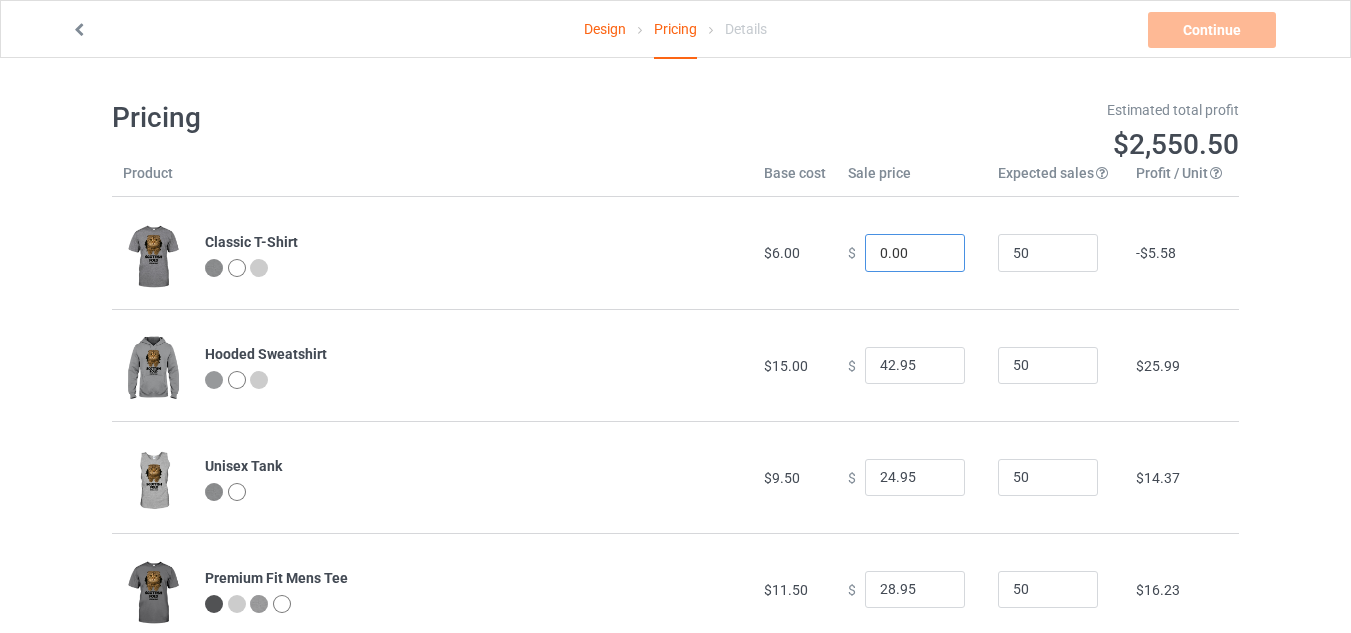 click on "0.00" at bounding box center [915, 253] 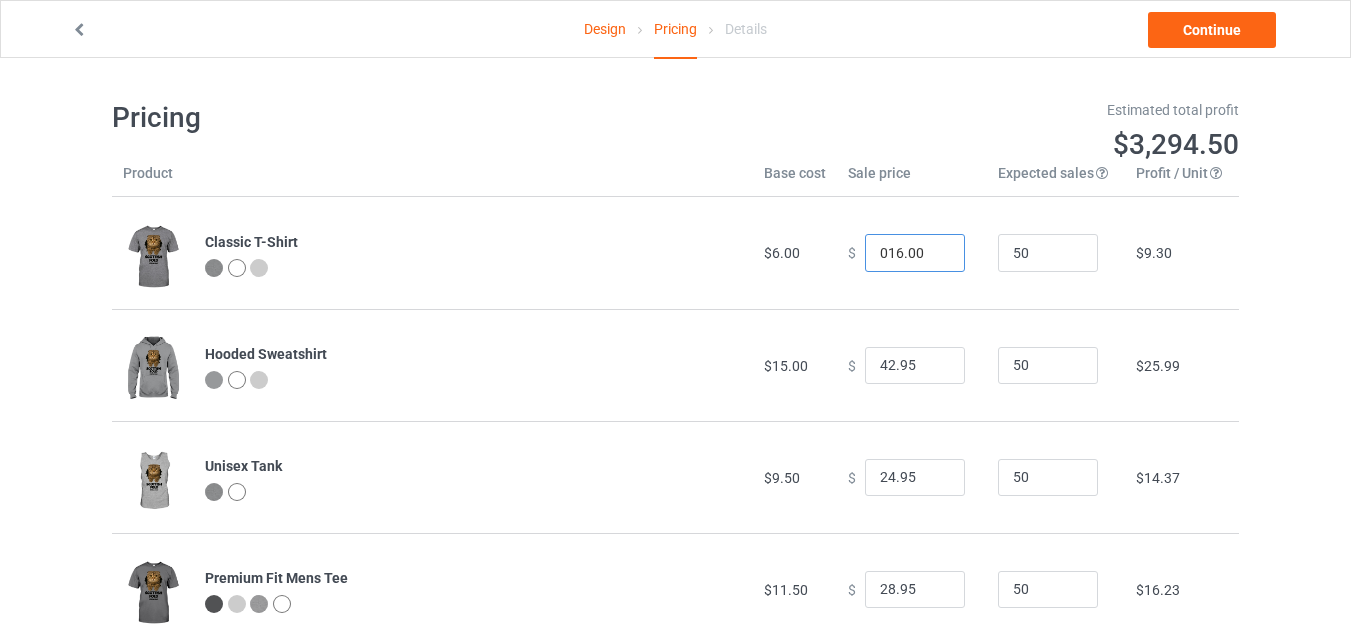 click on "016.00" at bounding box center [915, 253] 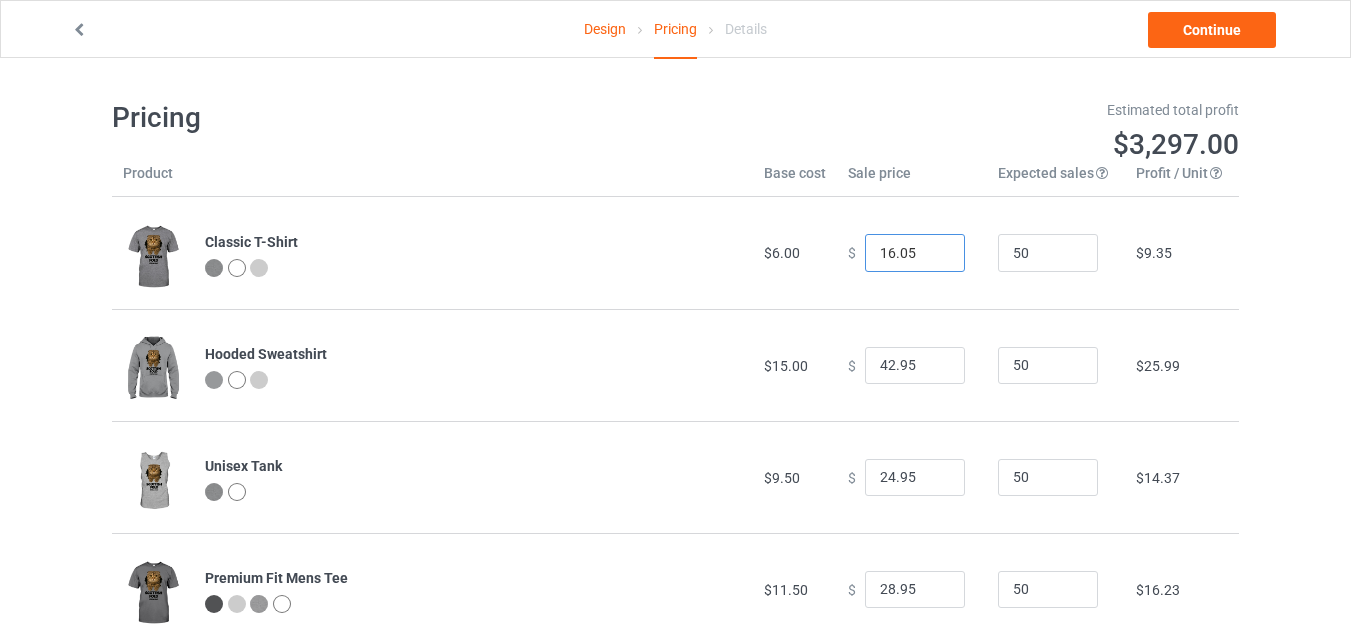 type on "16.05" 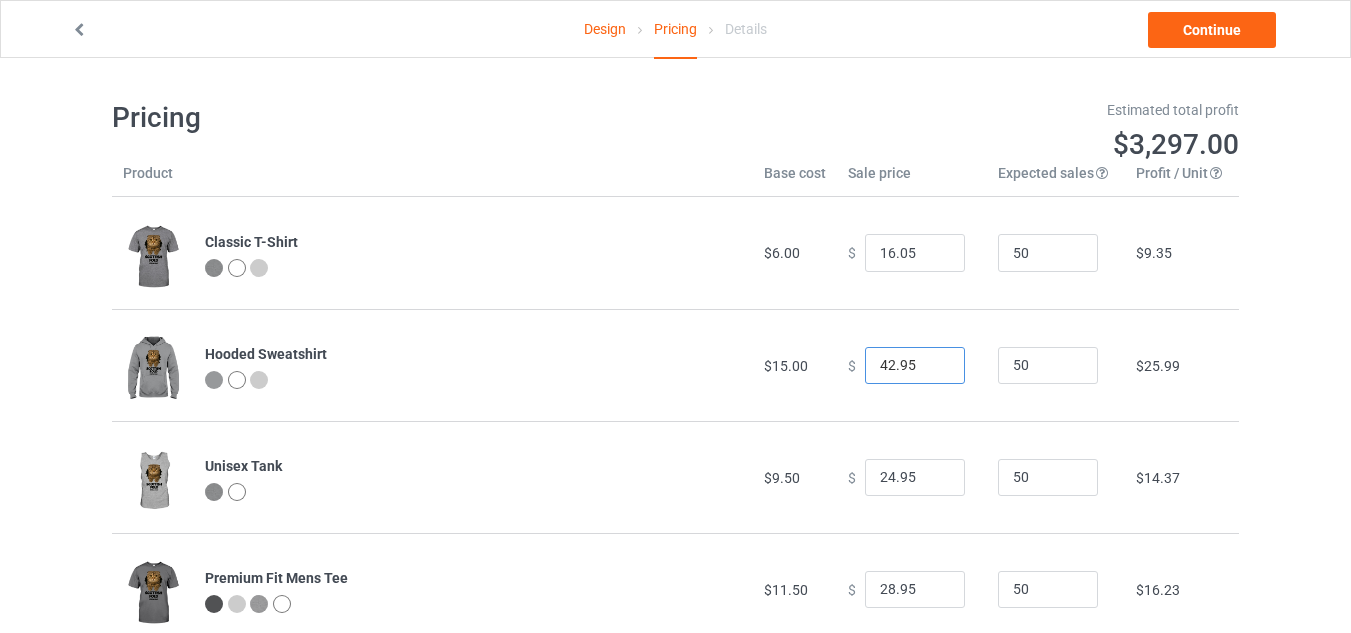 click on "42.95" at bounding box center [915, 366] 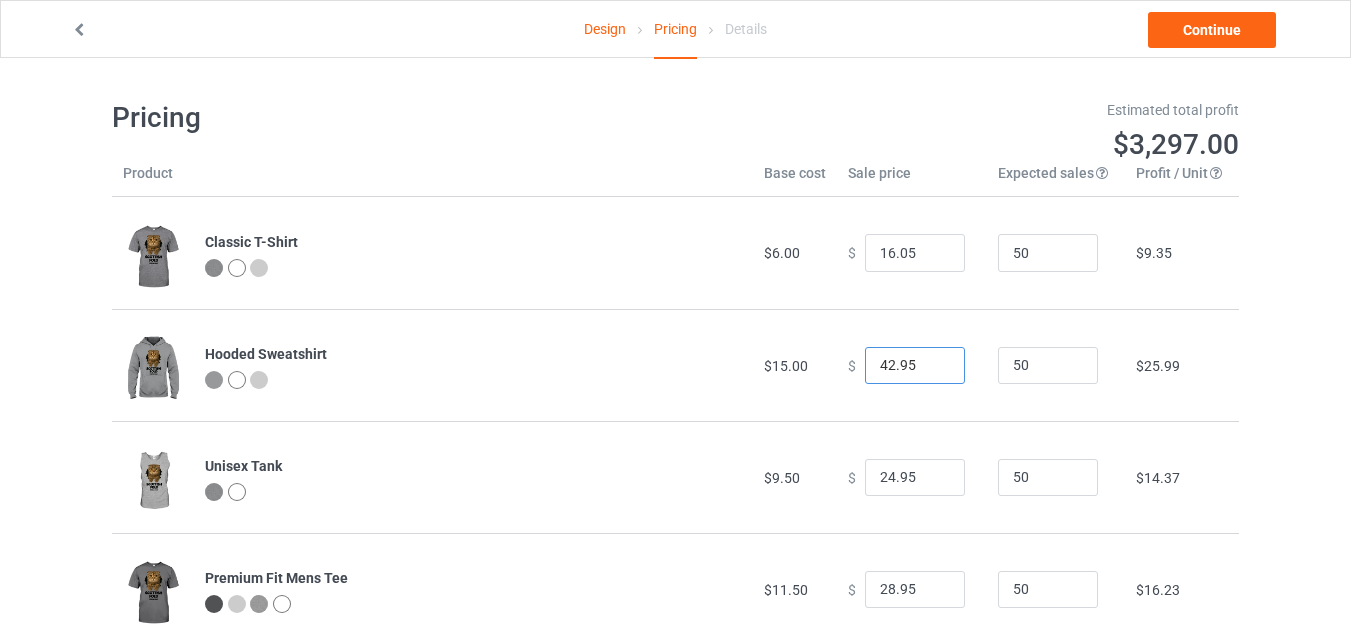 drag, startPoint x: 912, startPoint y: 372, endPoint x: 901, endPoint y: 374, distance: 11.18034 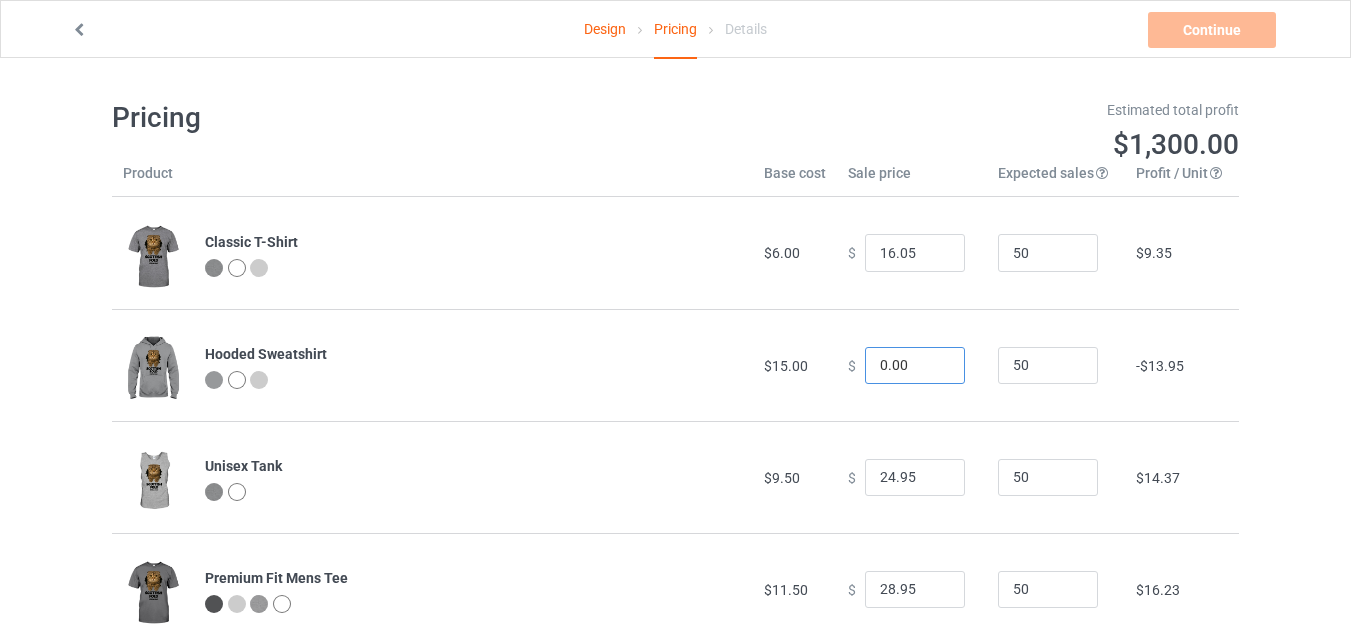 drag, startPoint x: 901, startPoint y: 374, endPoint x: 845, endPoint y: 368, distance: 56.32051 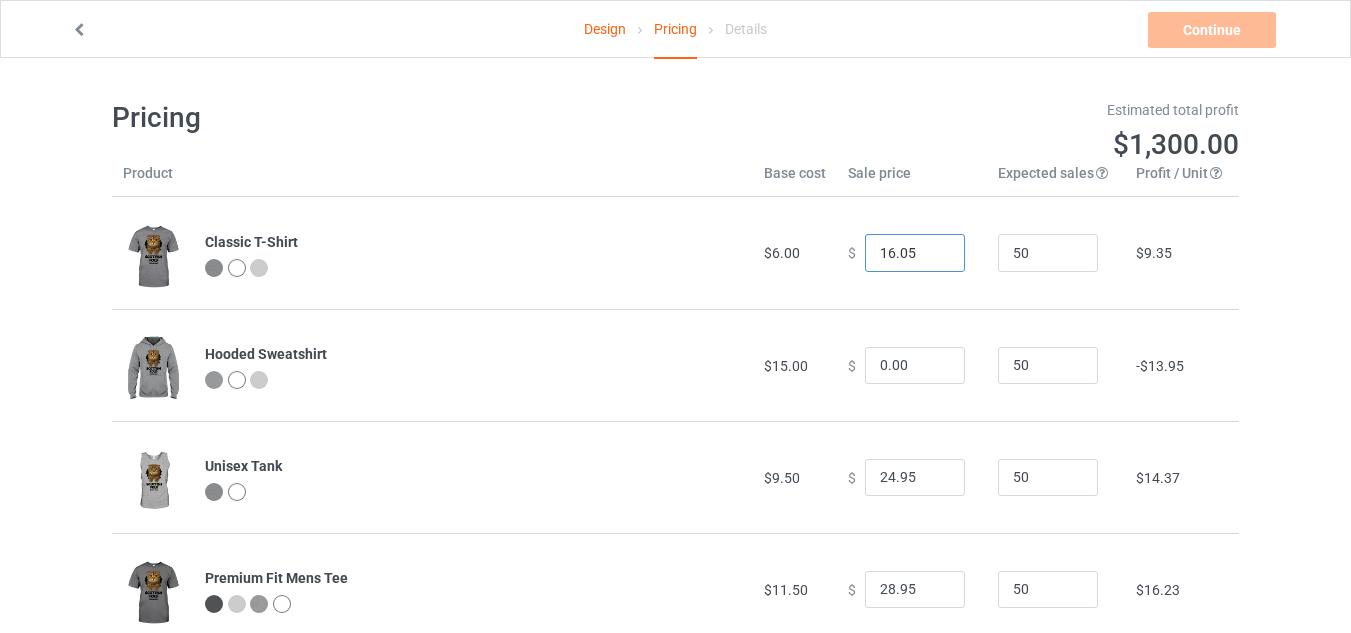 drag, startPoint x: 909, startPoint y: 252, endPoint x: 860, endPoint y: 256, distance: 49.162994 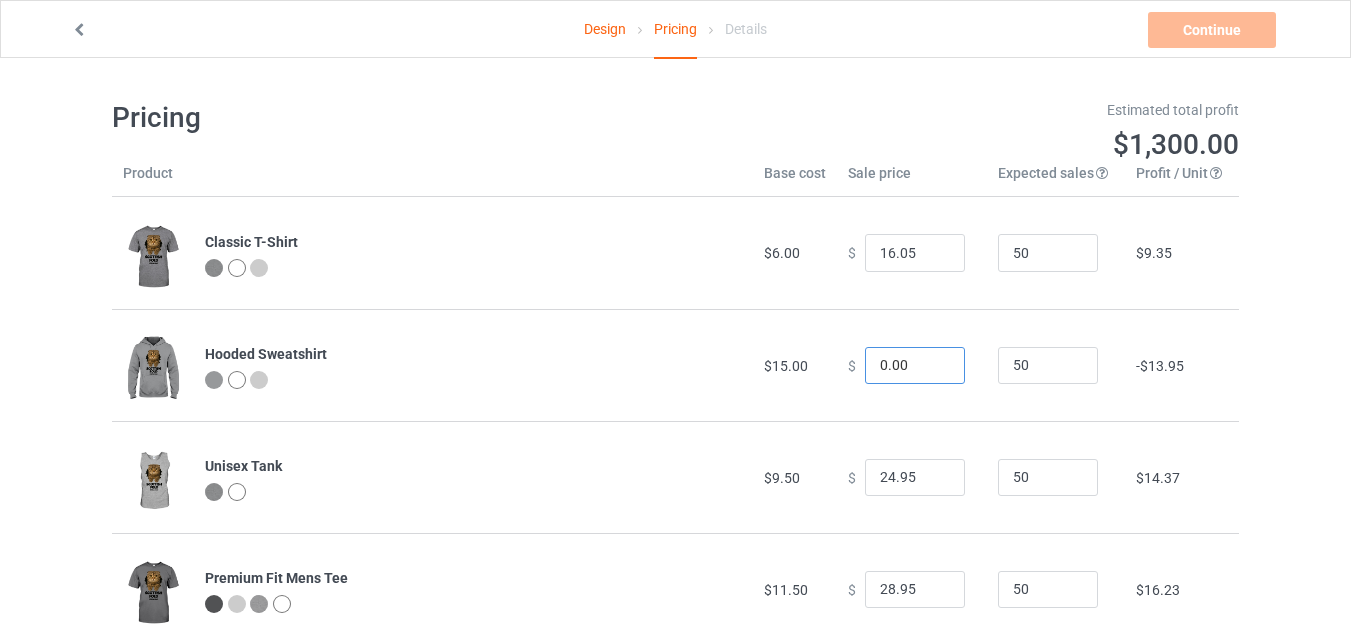 drag, startPoint x: 903, startPoint y: 365, endPoint x: 866, endPoint y: 368, distance: 37.12142 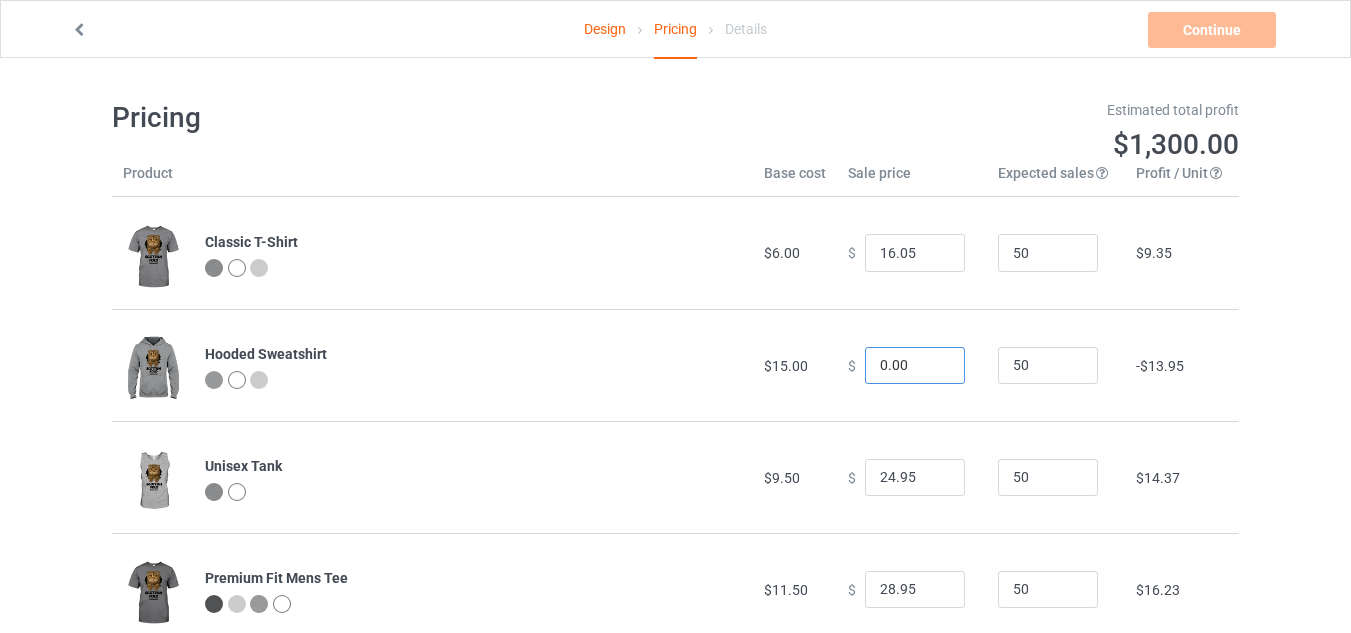 paste on "16.05" 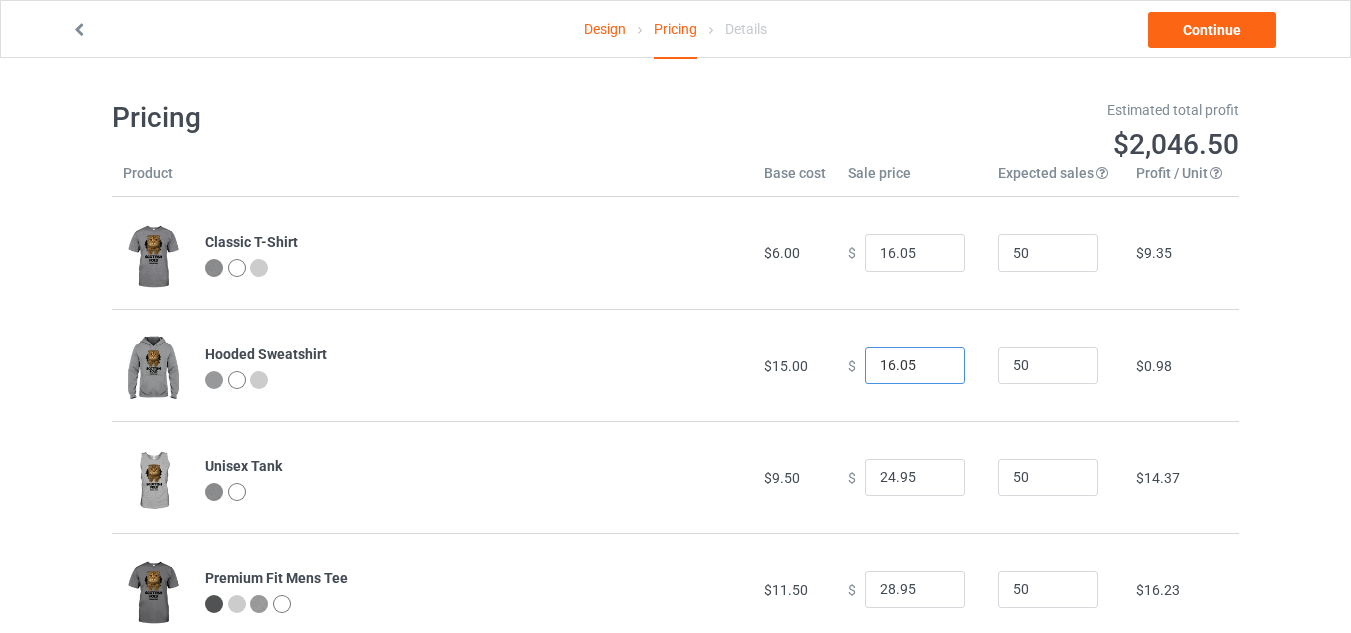 click on "16.05" at bounding box center [915, 366] 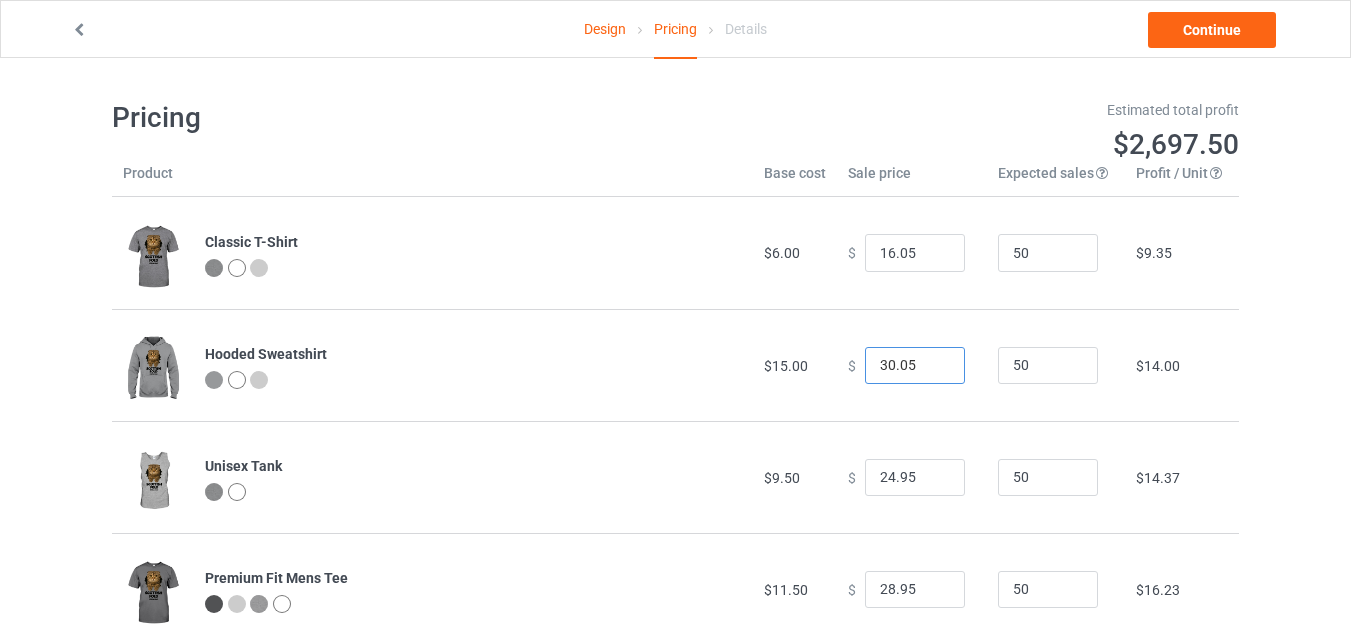 type on "30.05" 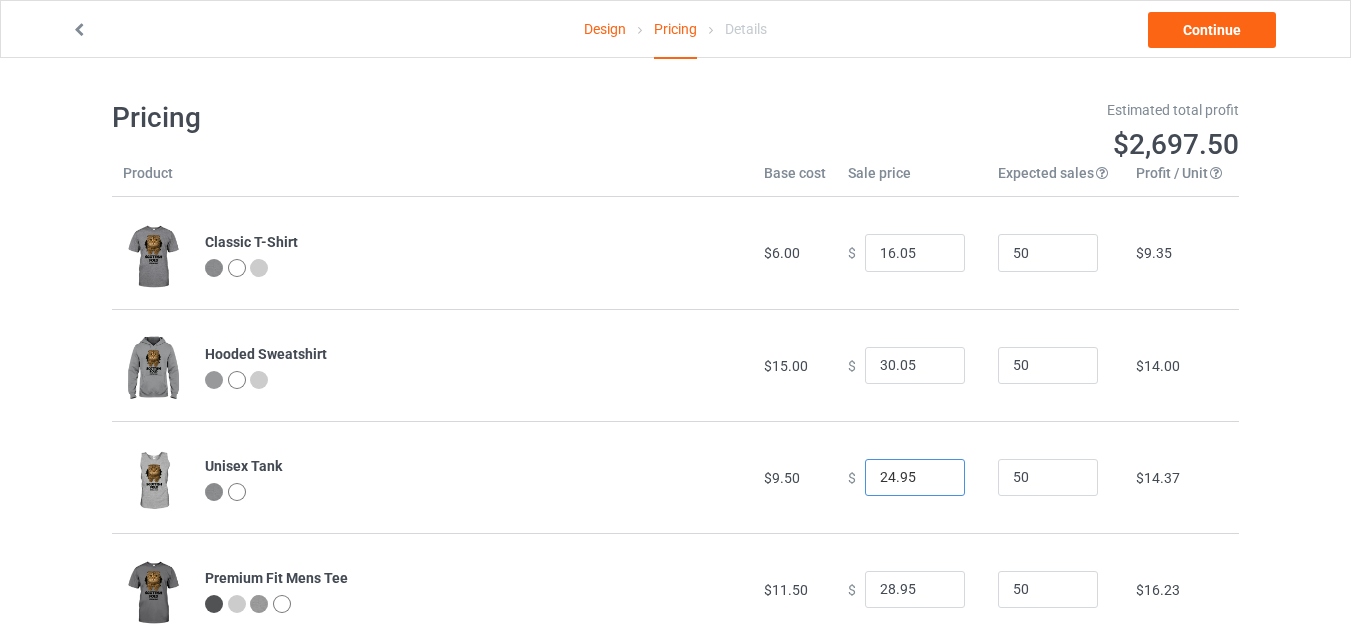 click on "24.95" at bounding box center [915, 478] 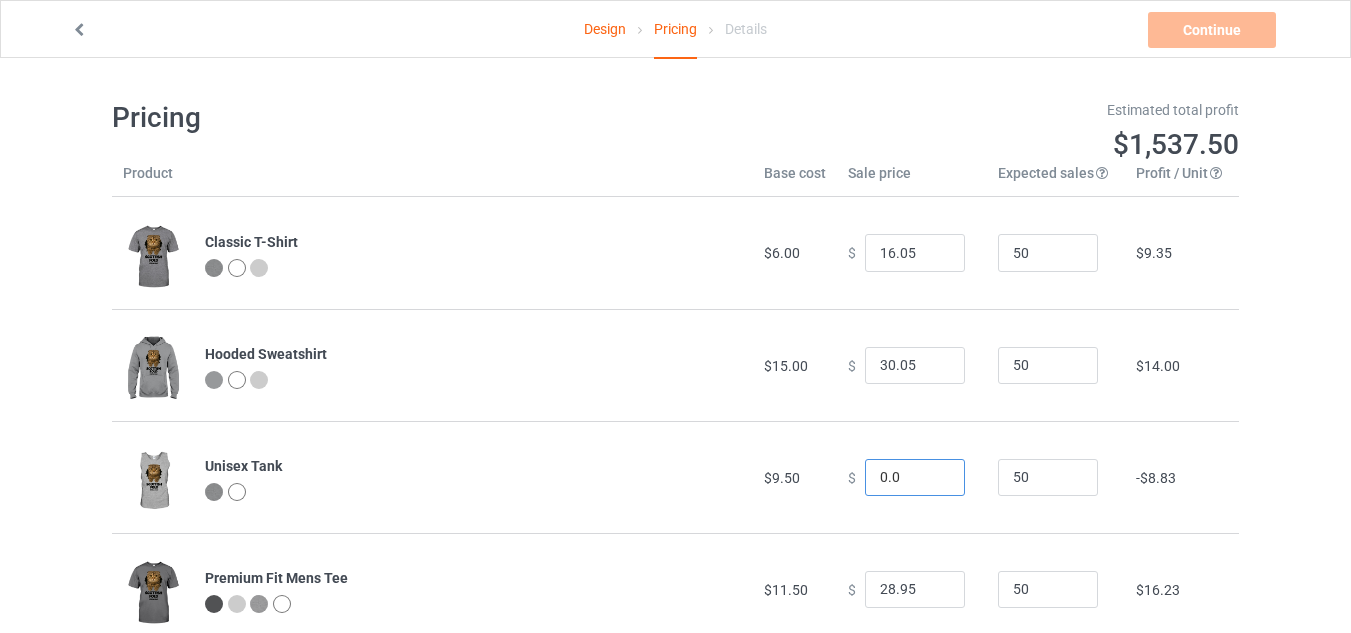 drag, startPoint x: 904, startPoint y: 479, endPoint x: 856, endPoint y: 479, distance: 48 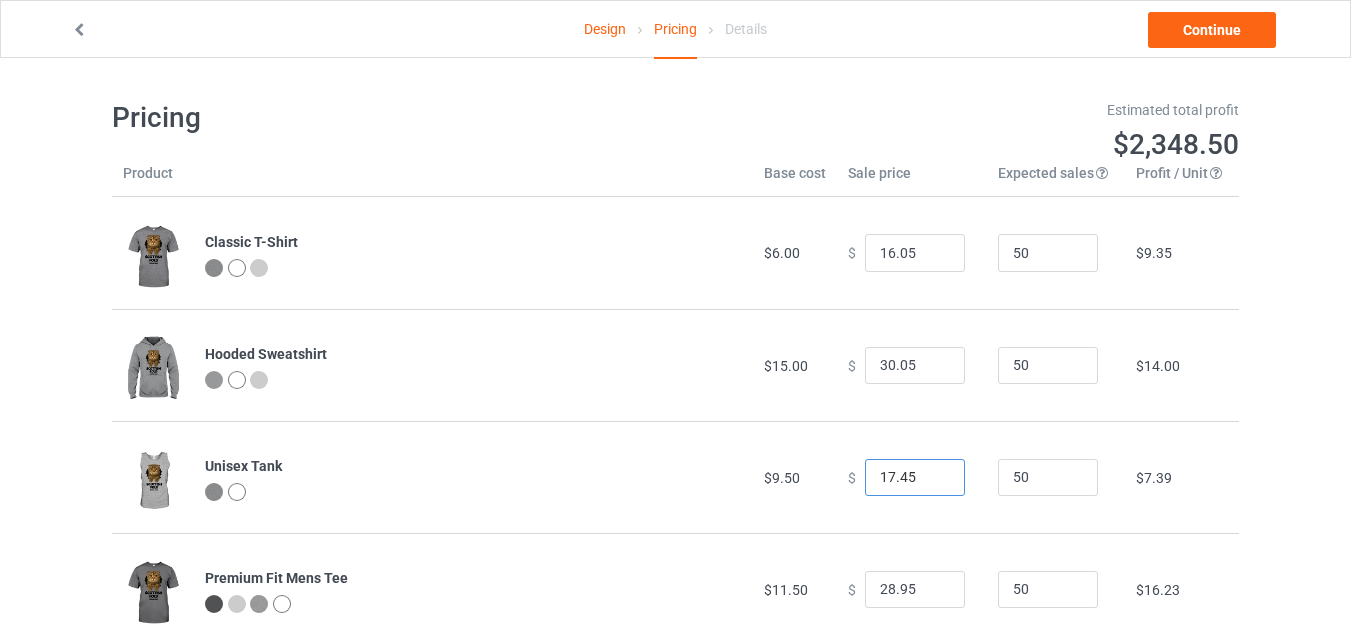 type on "17.45" 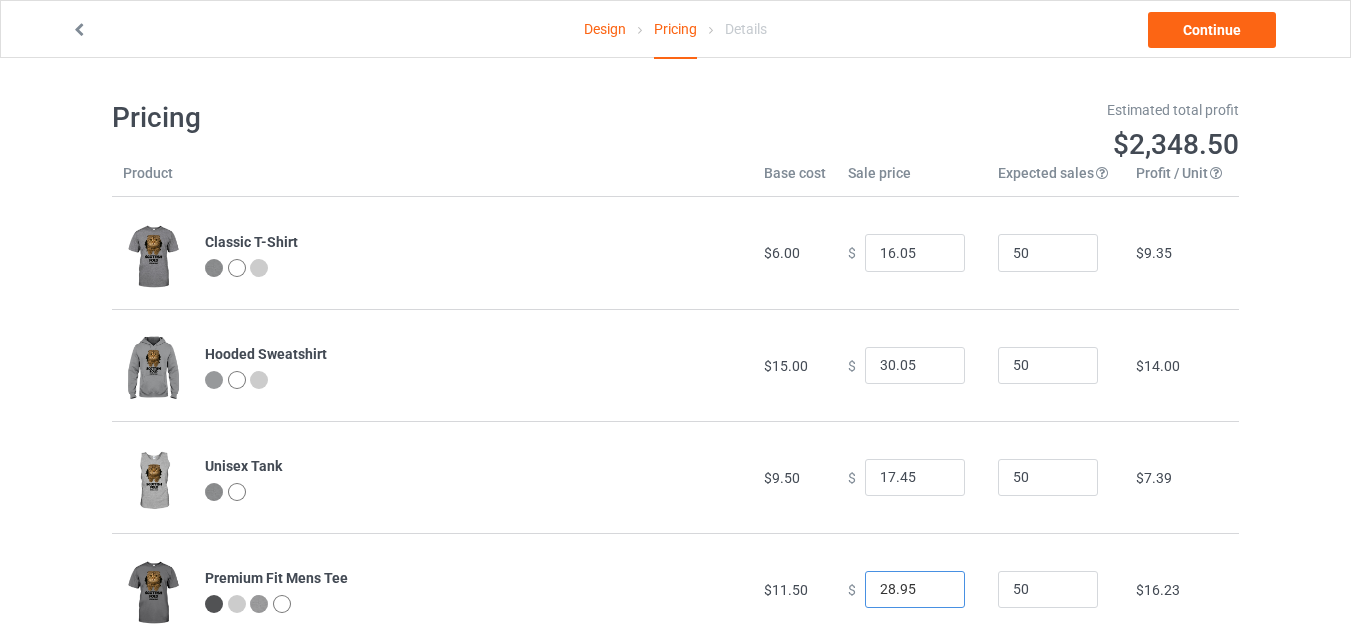 drag, startPoint x: 907, startPoint y: 596, endPoint x: 860, endPoint y: 588, distance: 47.67599 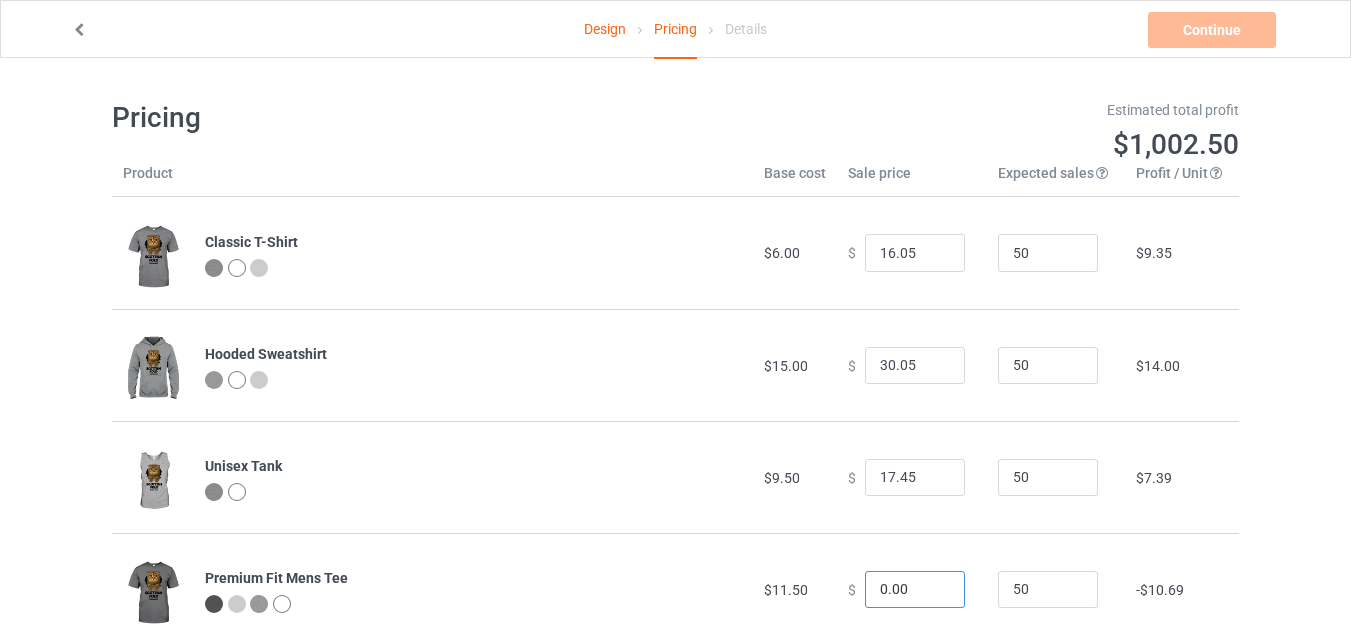 drag, startPoint x: 900, startPoint y: 592, endPoint x: 864, endPoint y: 591, distance: 36.013885 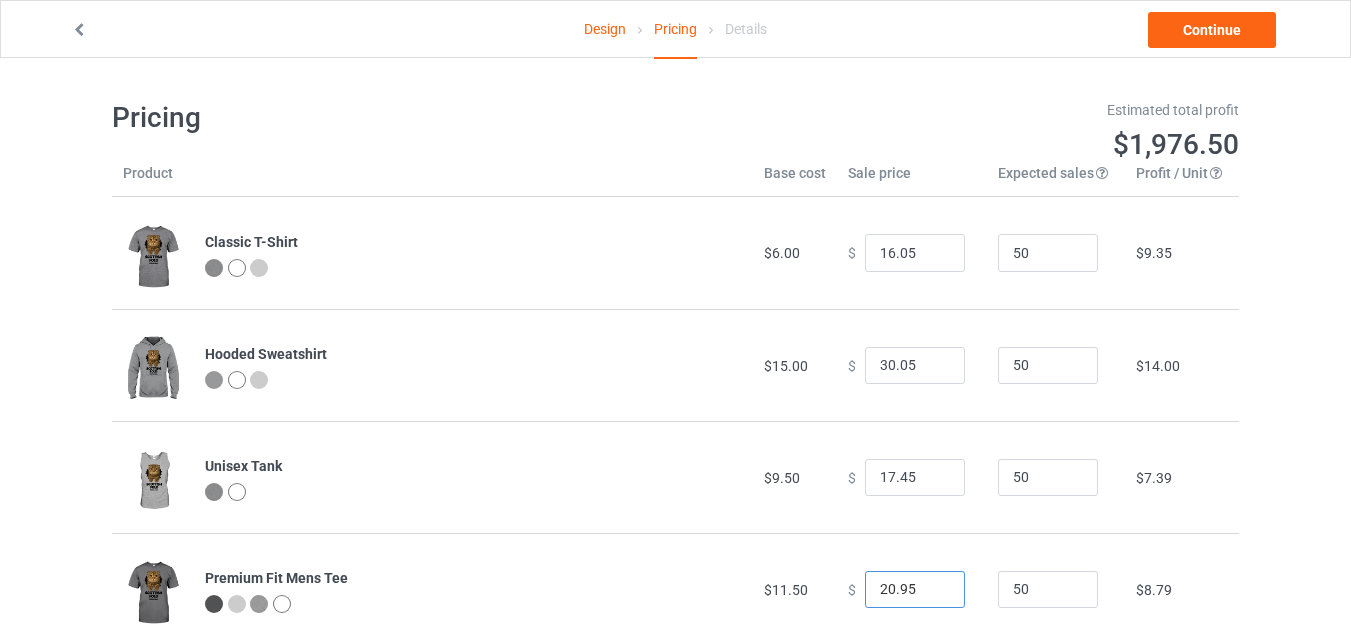 scroll, scrollTop: 58, scrollLeft: 0, axis: vertical 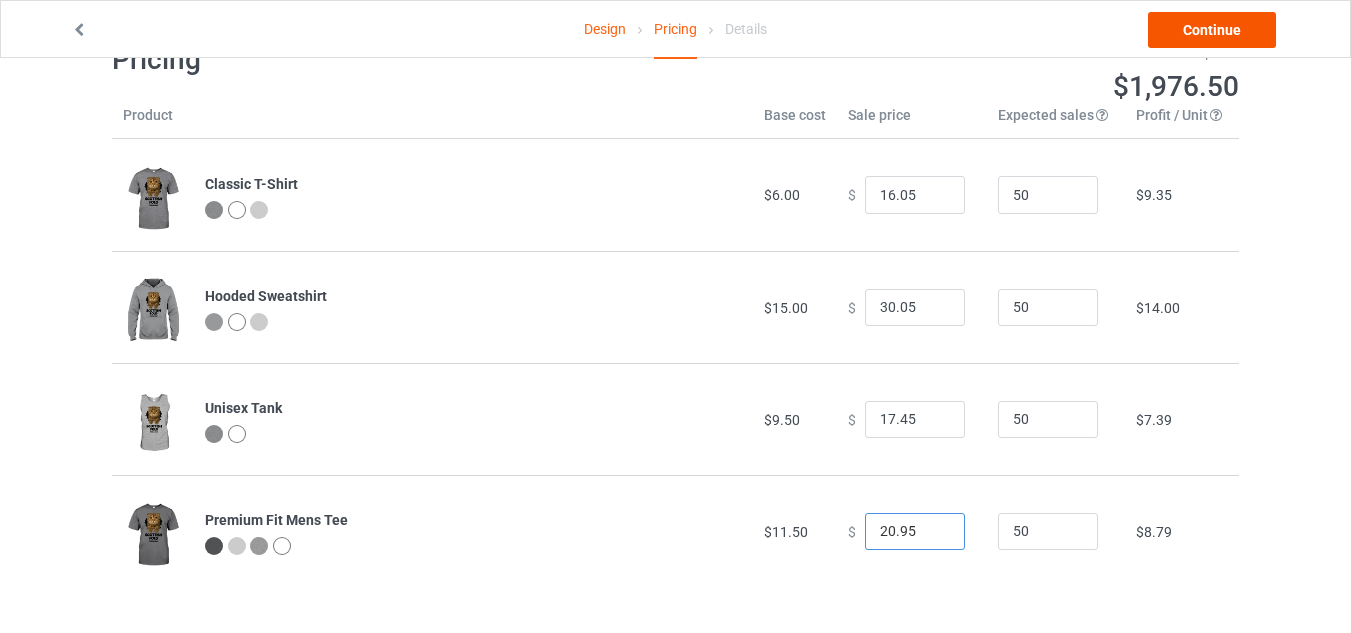 type on "20.95" 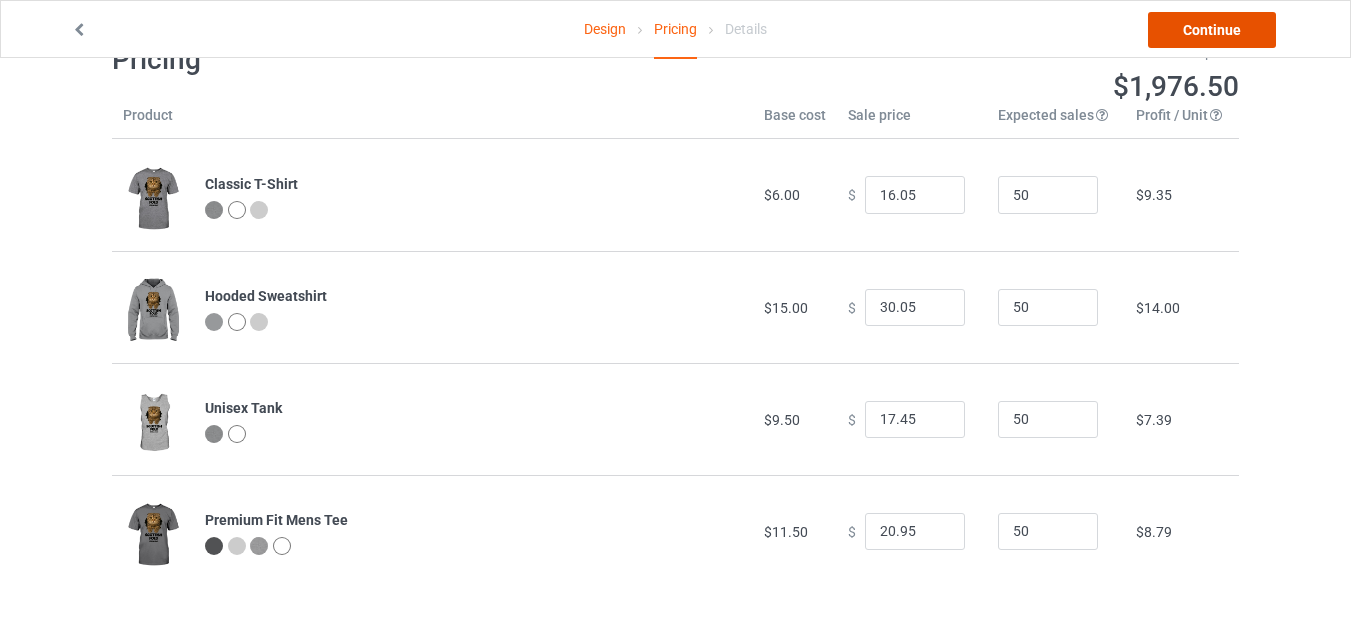 click on "Continue" at bounding box center [1212, 30] 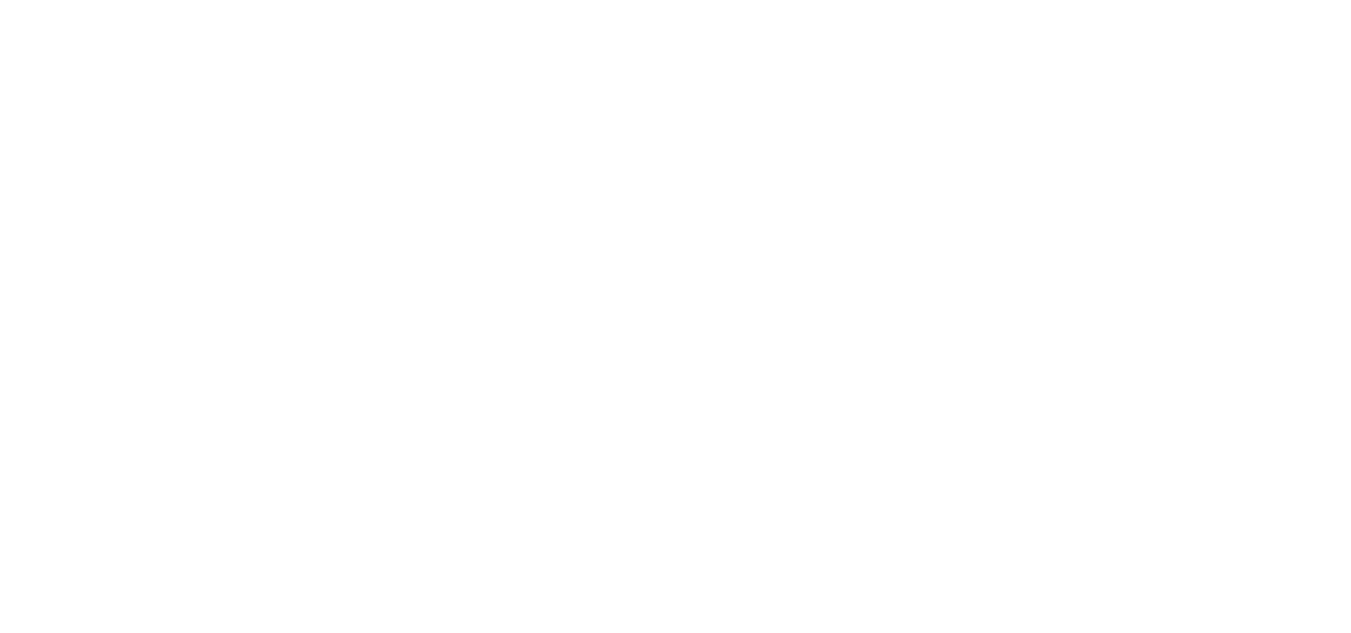 scroll, scrollTop: 0, scrollLeft: 0, axis: both 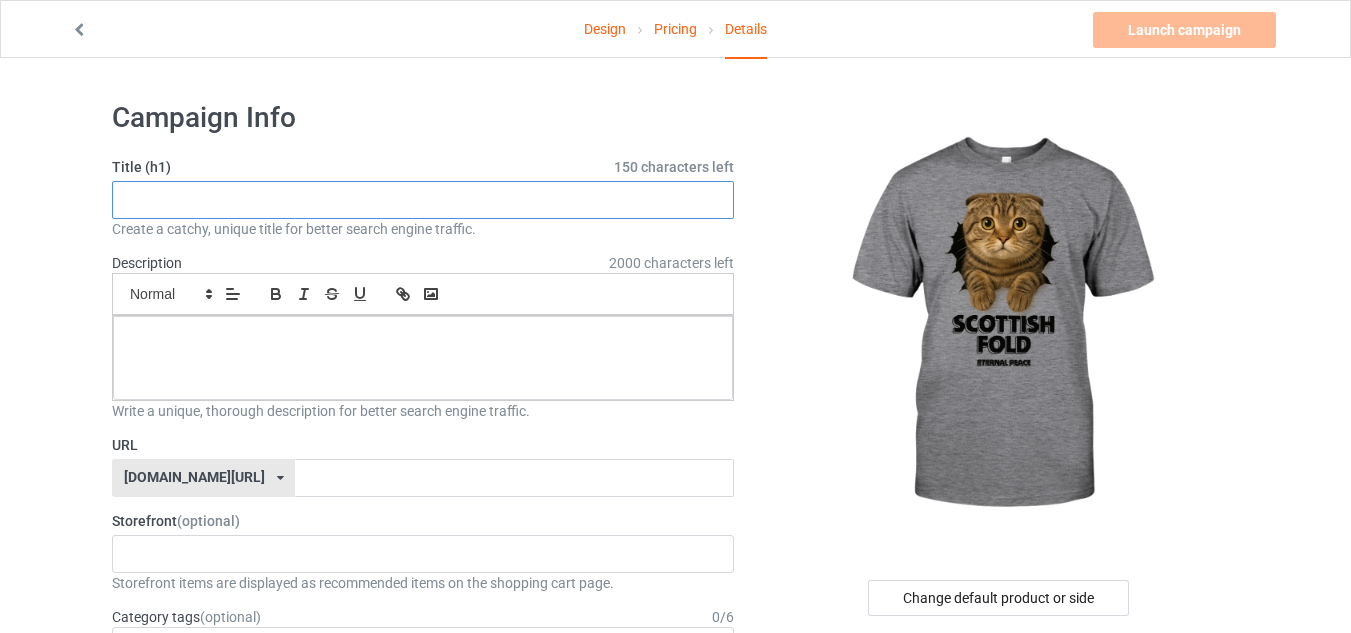 click at bounding box center (423, 200) 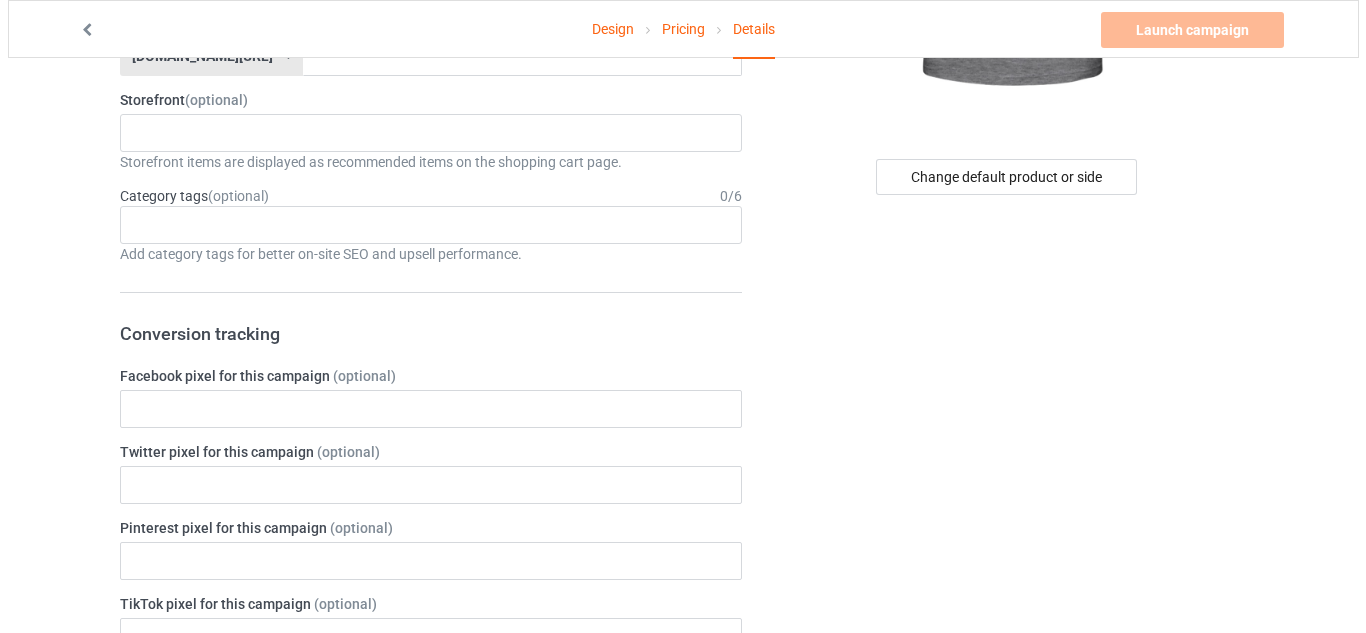 scroll, scrollTop: 0, scrollLeft: 0, axis: both 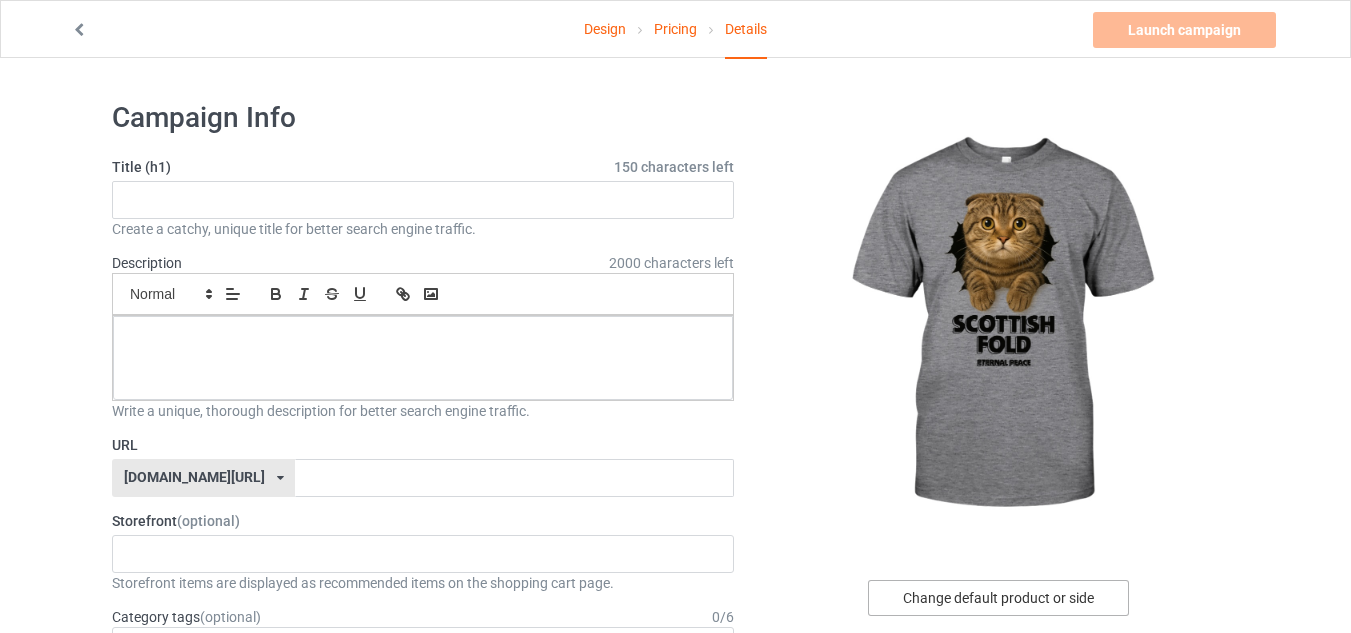 click on "Change default product or side" at bounding box center [998, 598] 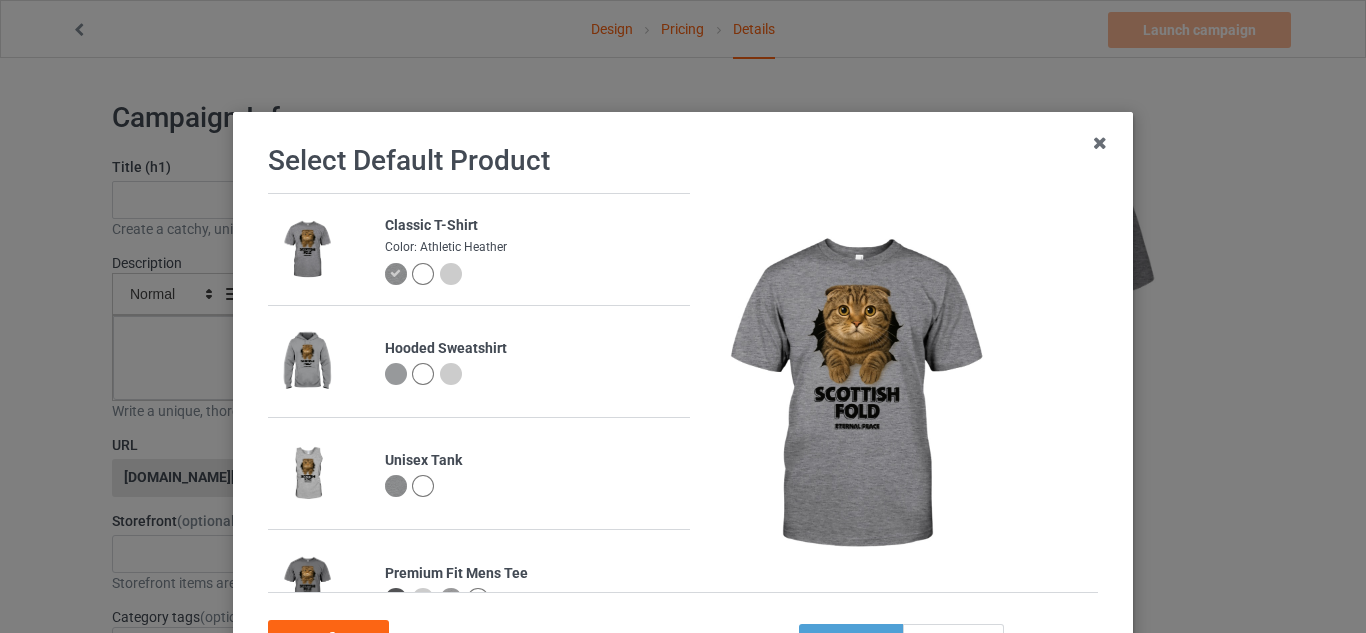scroll, scrollTop: 170, scrollLeft: 0, axis: vertical 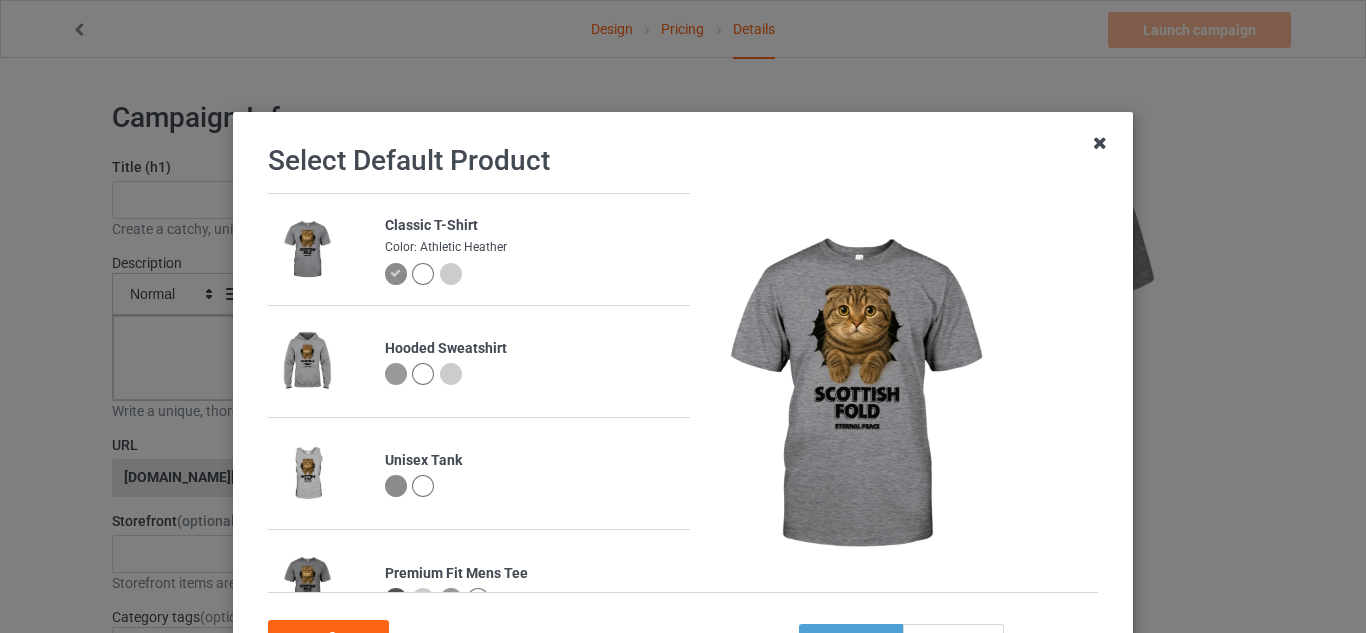click at bounding box center [1100, 143] 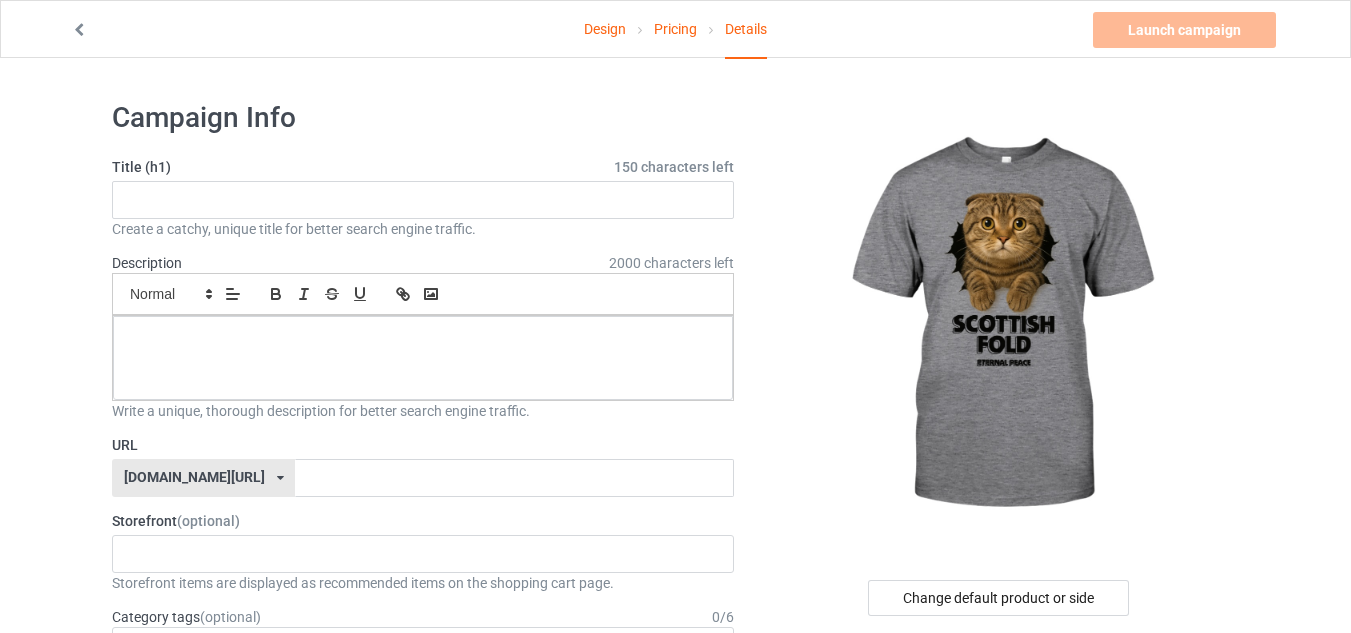 click on "Design Pricing Details Launch campaign Please enter campaign title" at bounding box center (675, 29) 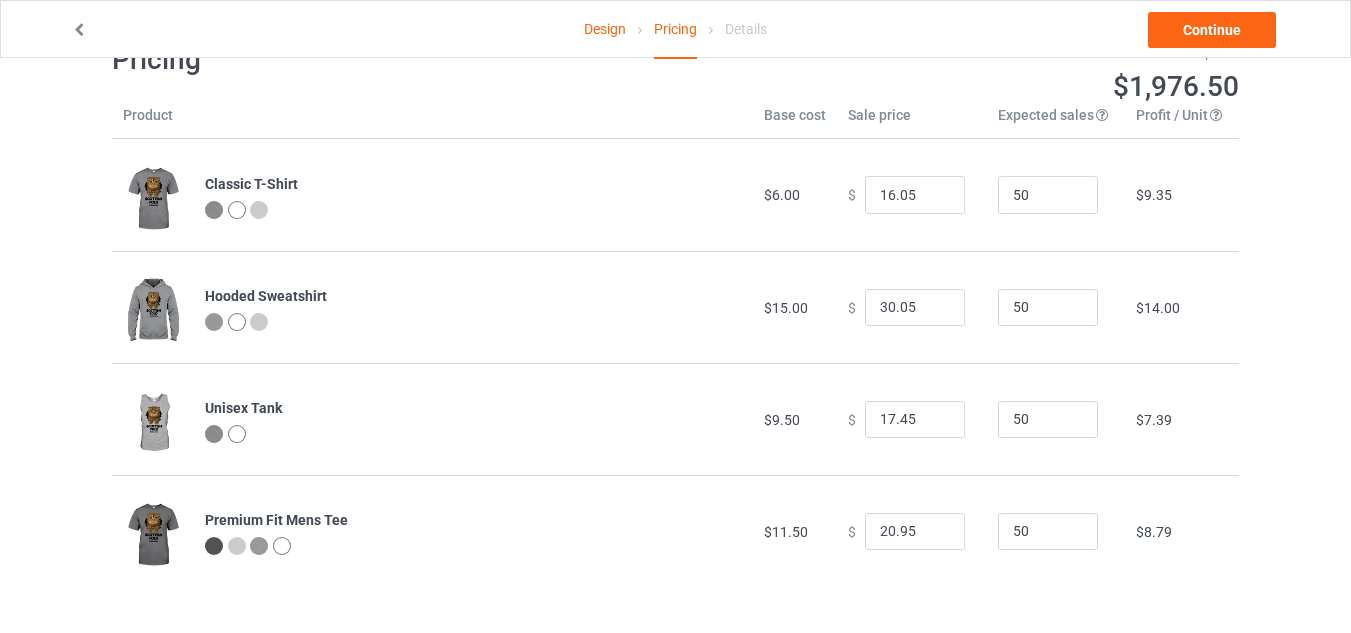 scroll, scrollTop: 0, scrollLeft: 0, axis: both 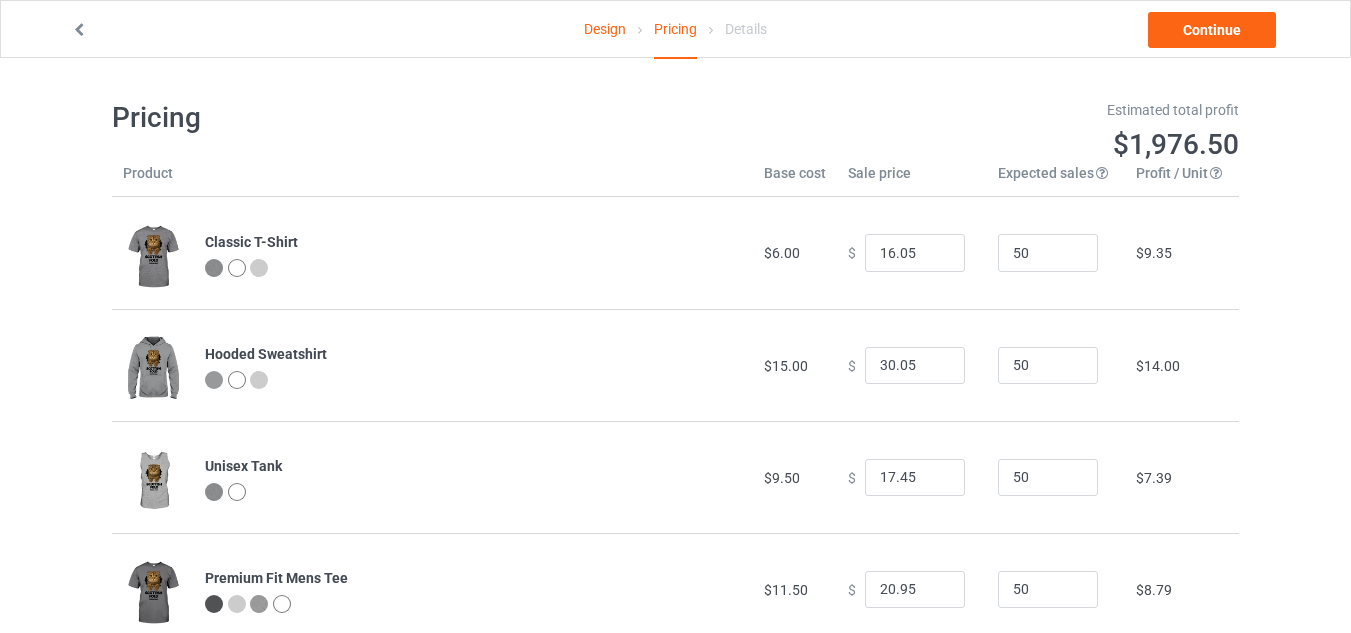 click at bounding box center [79, 27] 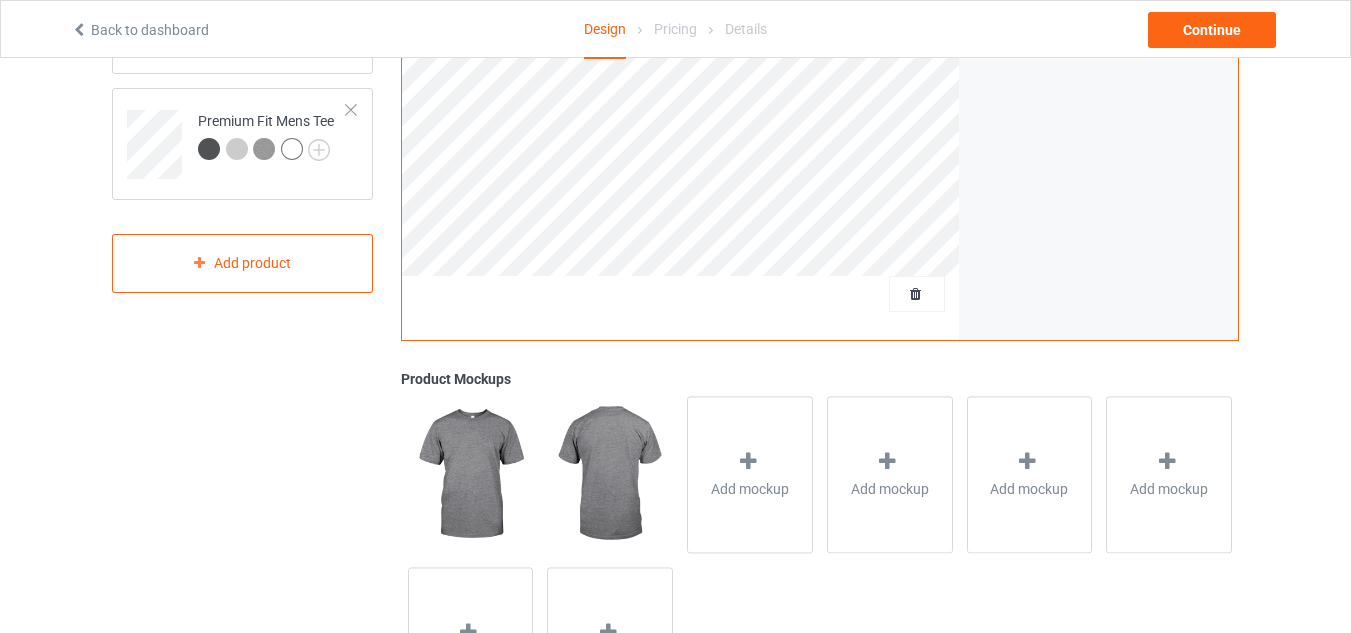 scroll, scrollTop: 663, scrollLeft: 0, axis: vertical 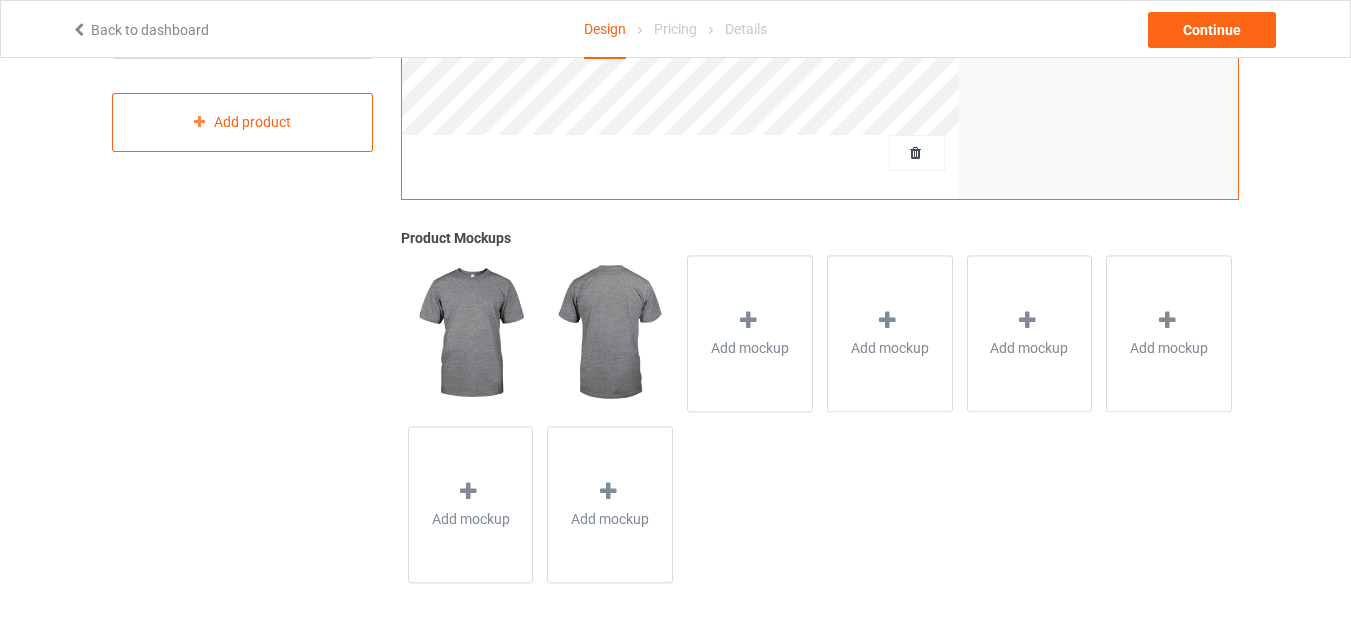 click at bounding box center [470, 333] 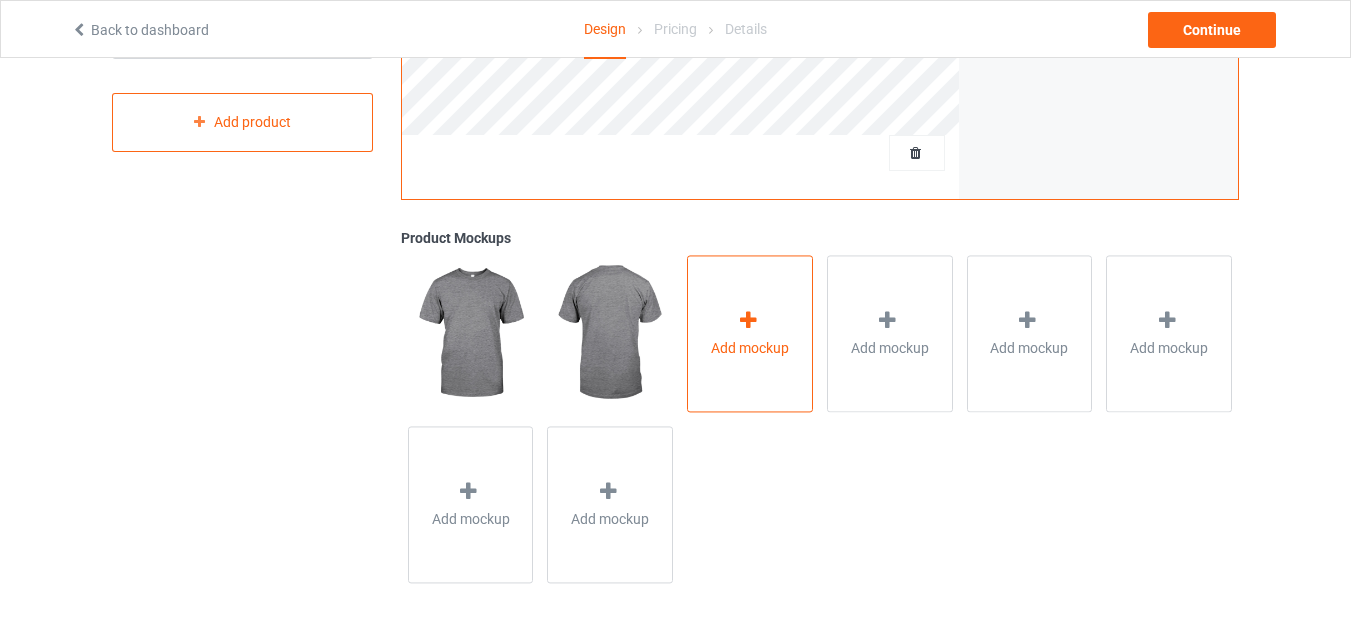 drag, startPoint x: 486, startPoint y: 331, endPoint x: 786, endPoint y: 325, distance: 300.06 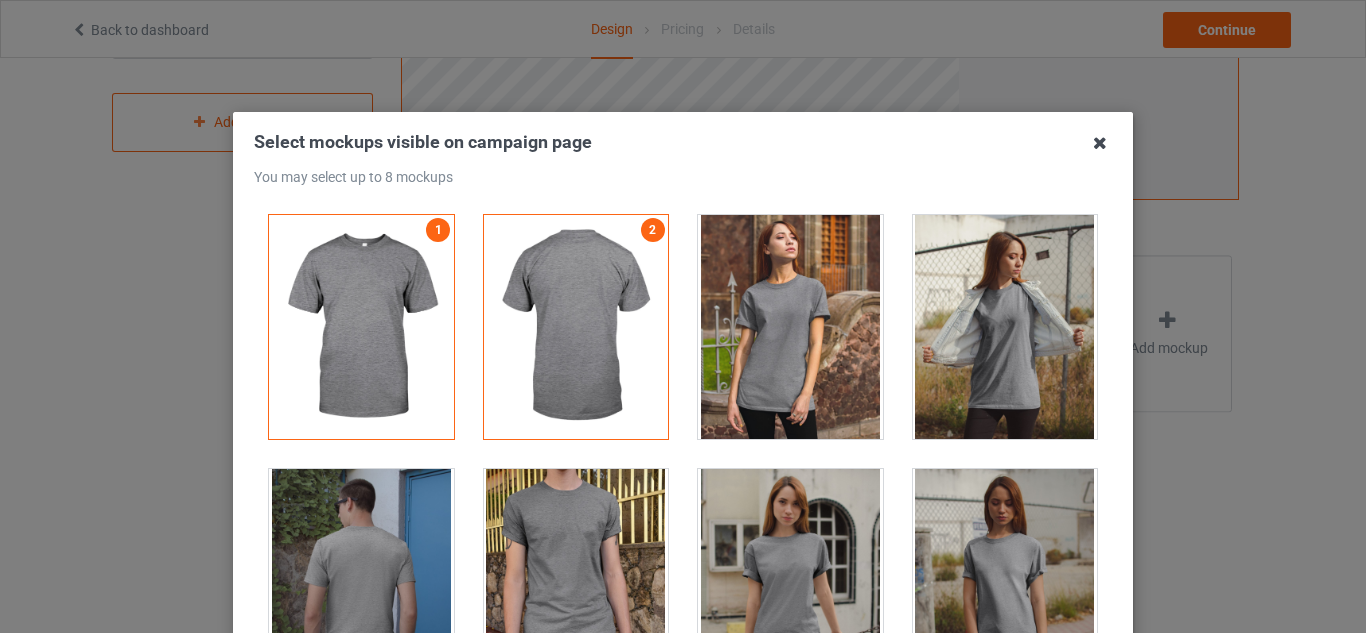 click at bounding box center [1100, 143] 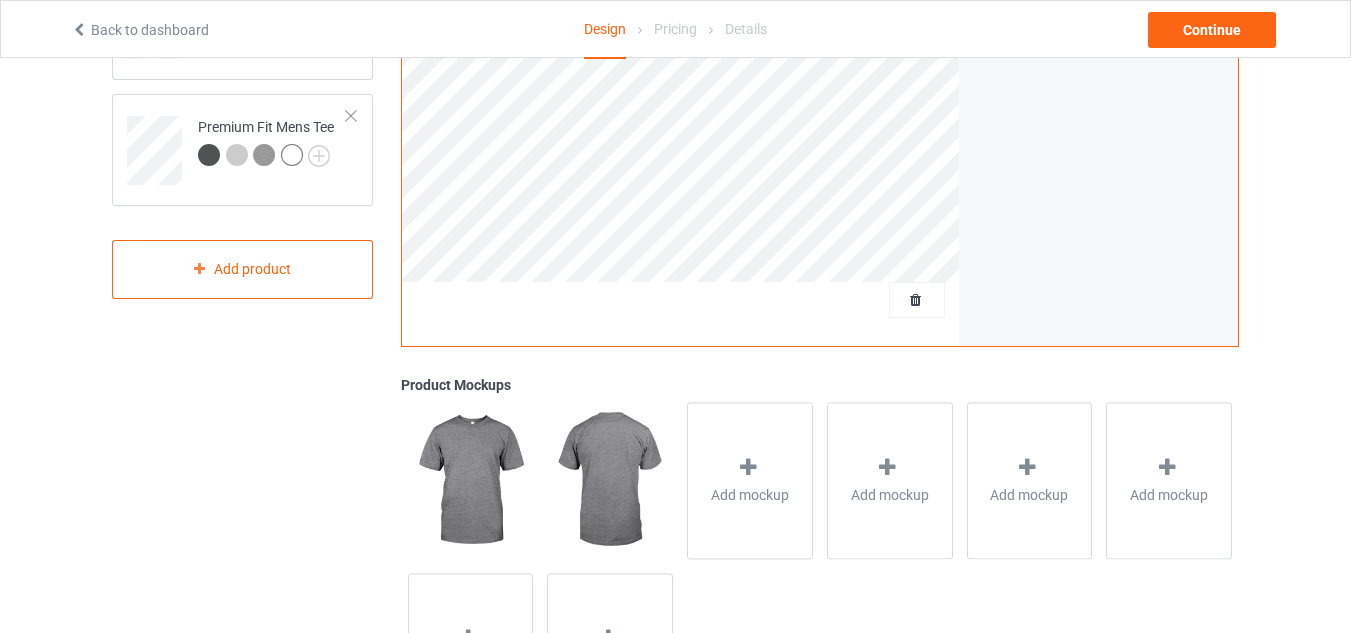 scroll, scrollTop: 0, scrollLeft: 0, axis: both 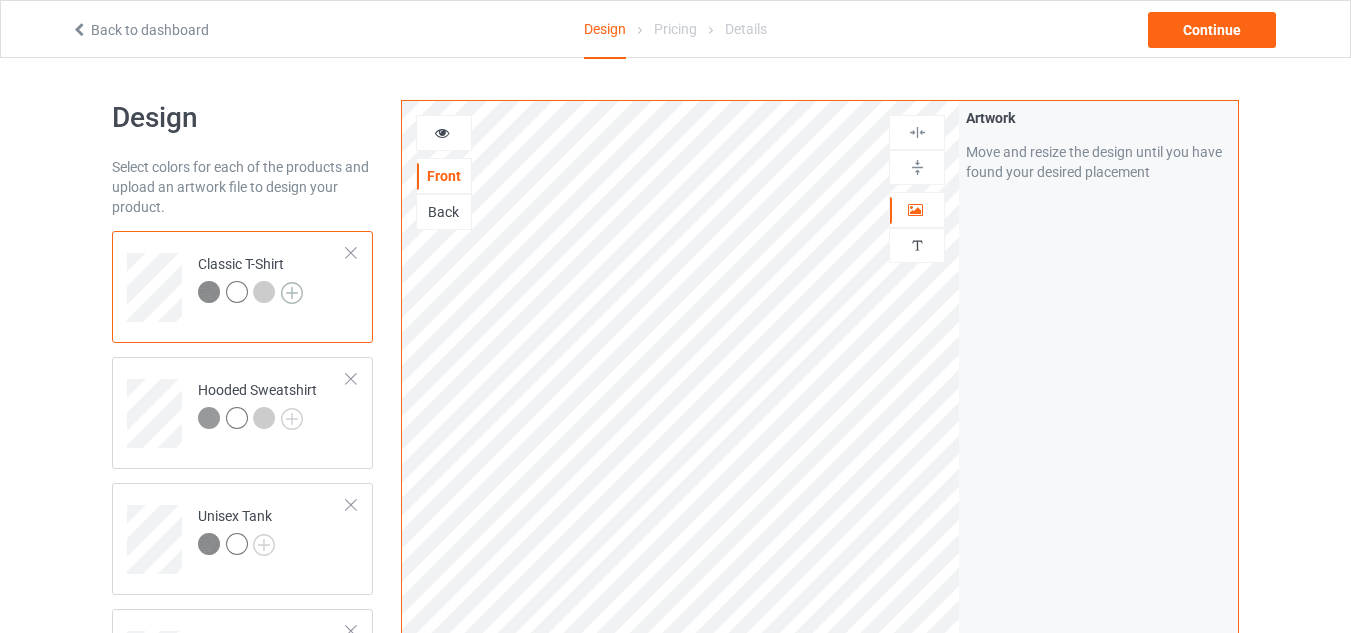 click at bounding box center [292, 293] 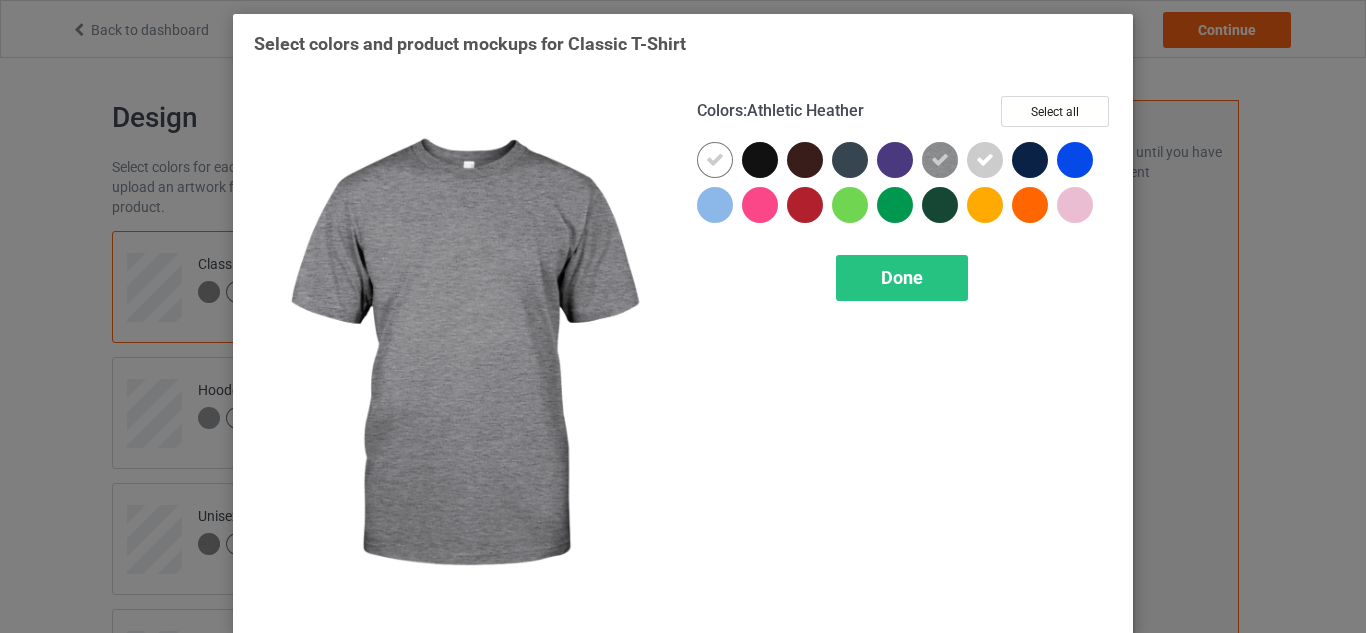 click at bounding box center [940, 160] 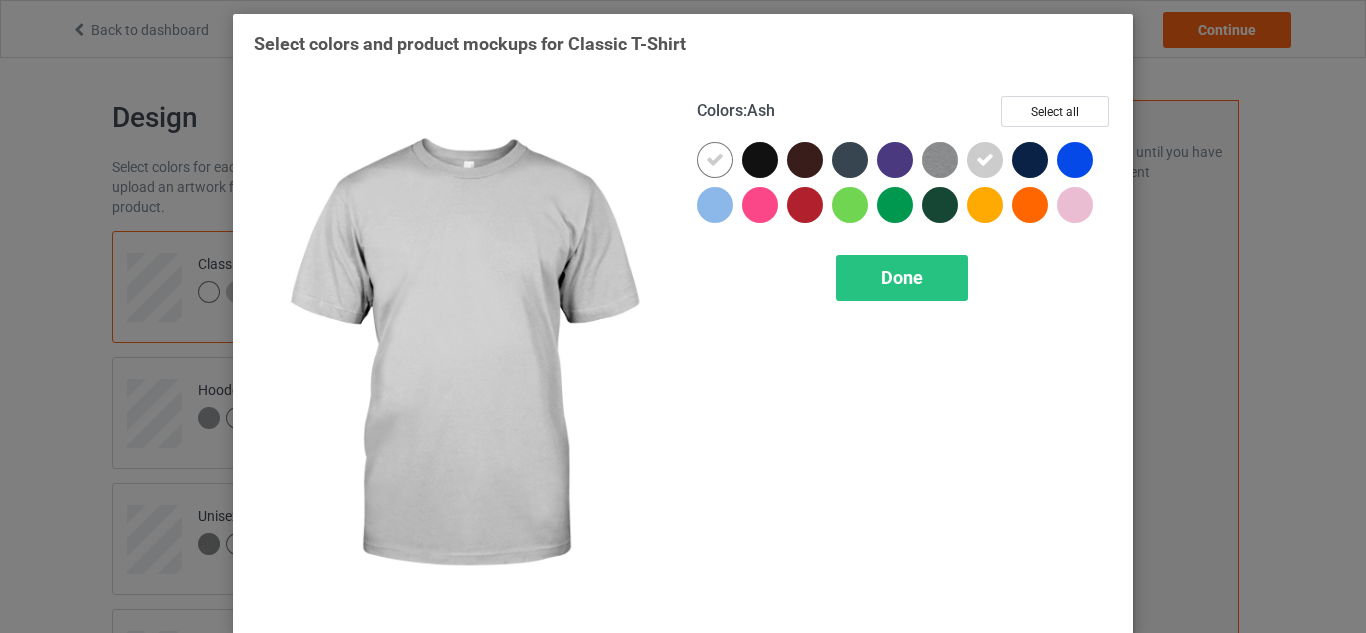 click at bounding box center [985, 160] 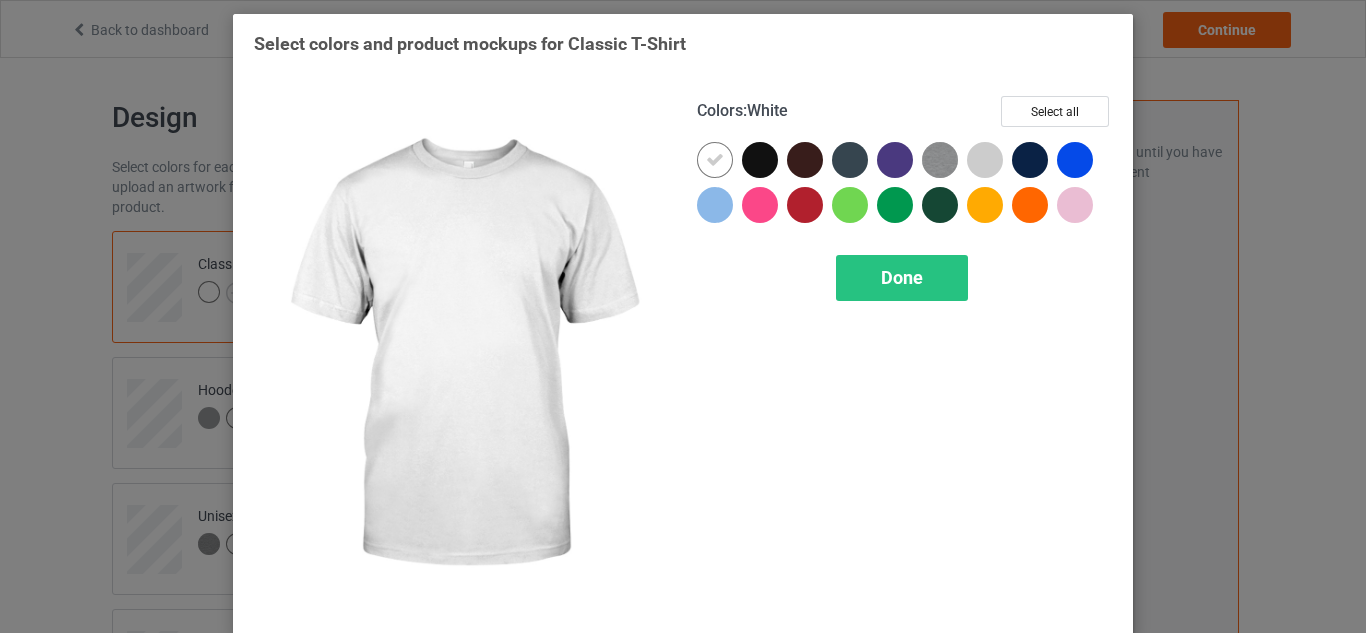 click at bounding box center (715, 160) 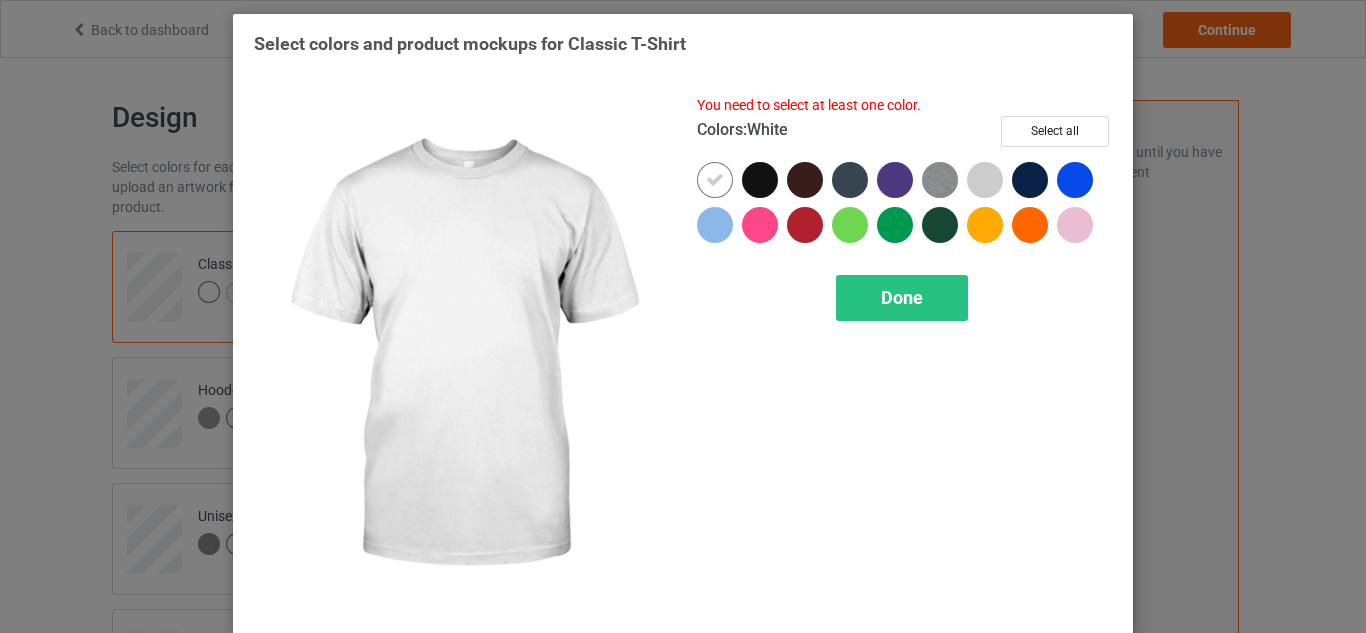 click at bounding box center (715, 180) 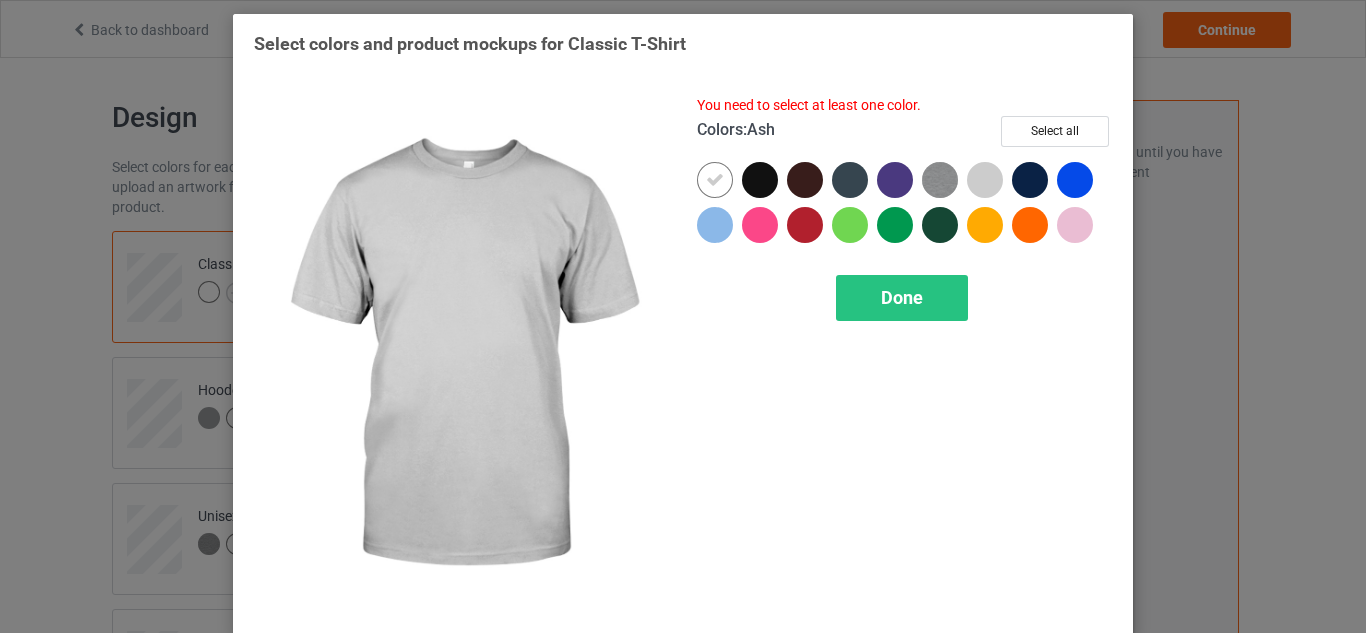 click at bounding box center [985, 180] 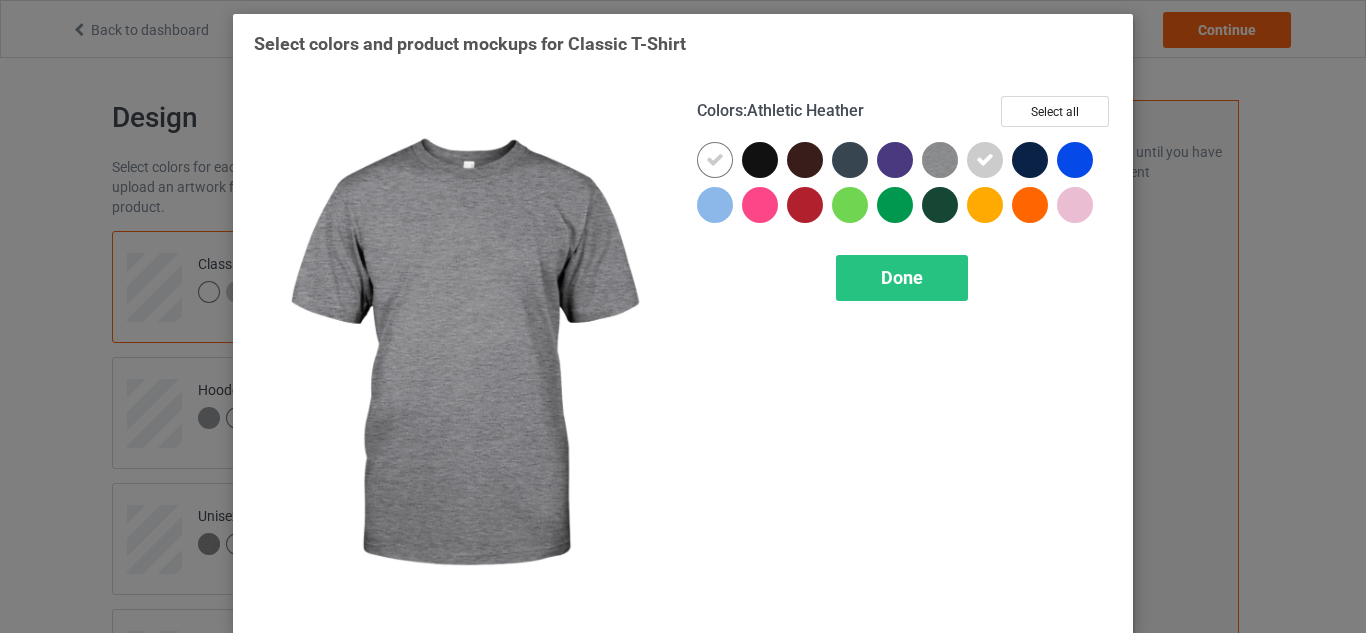 click at bounding box center [940, 160] 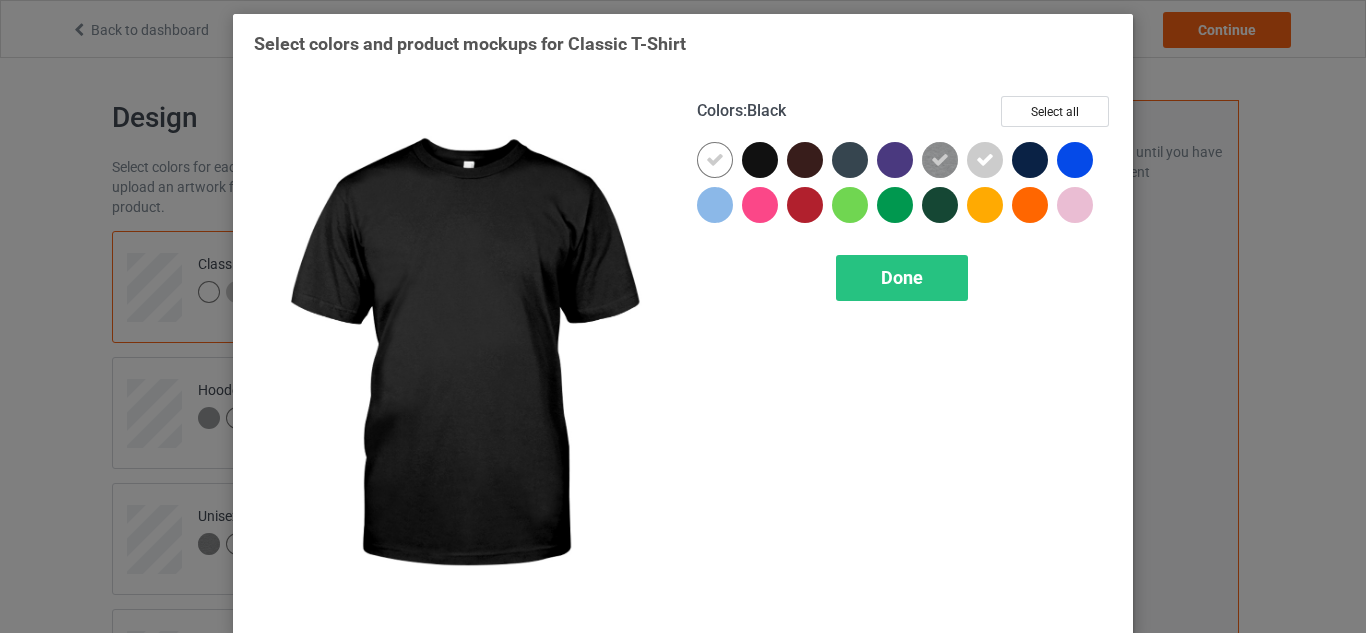 click at bounding box center [760, 160] 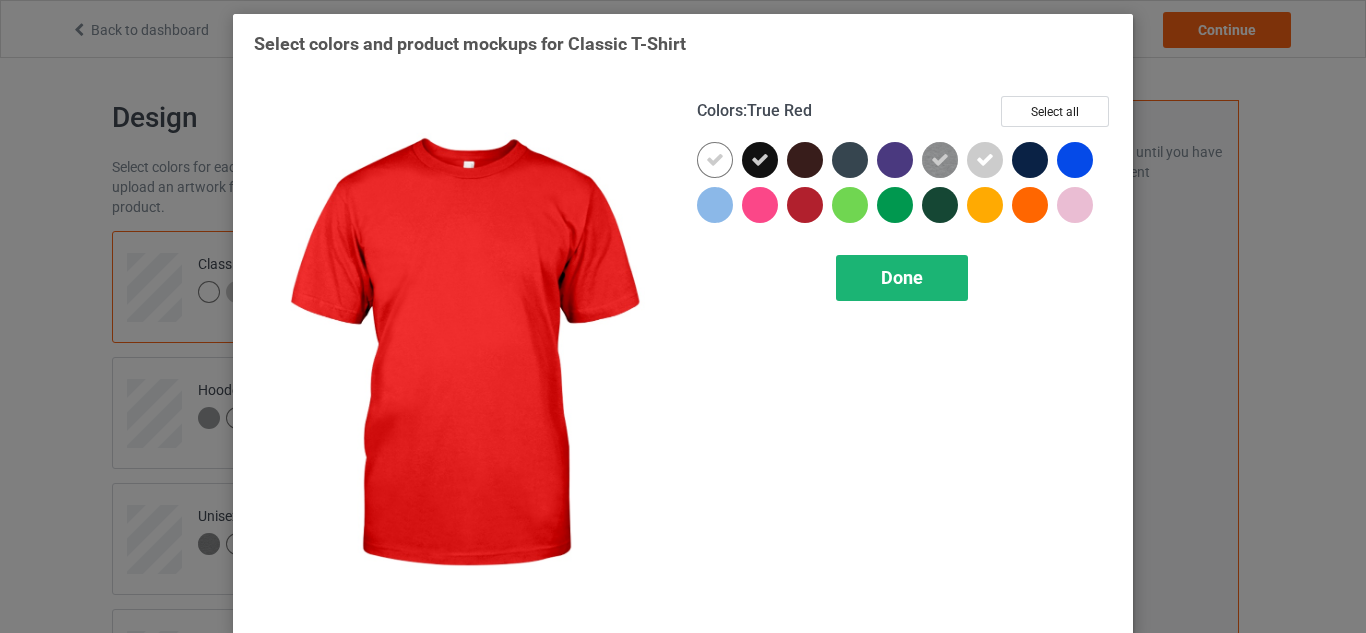 click on "Done" at bounding box center (902, 277) 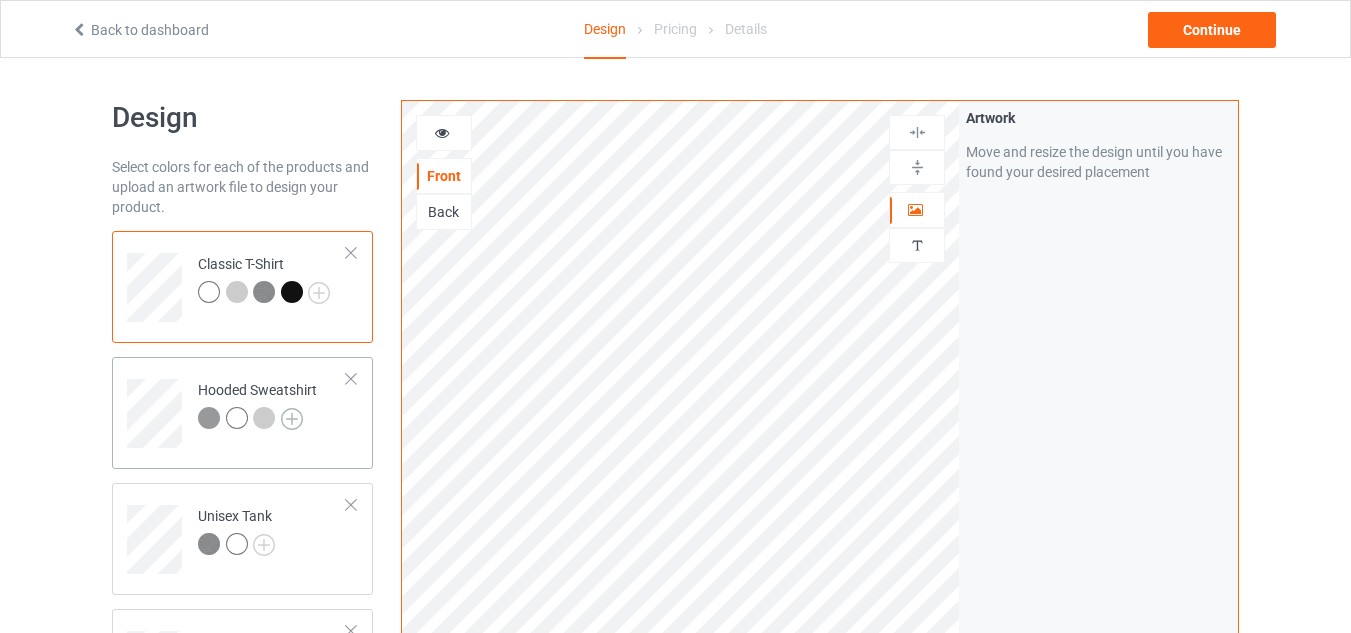 click at bounding box center [292, 419] 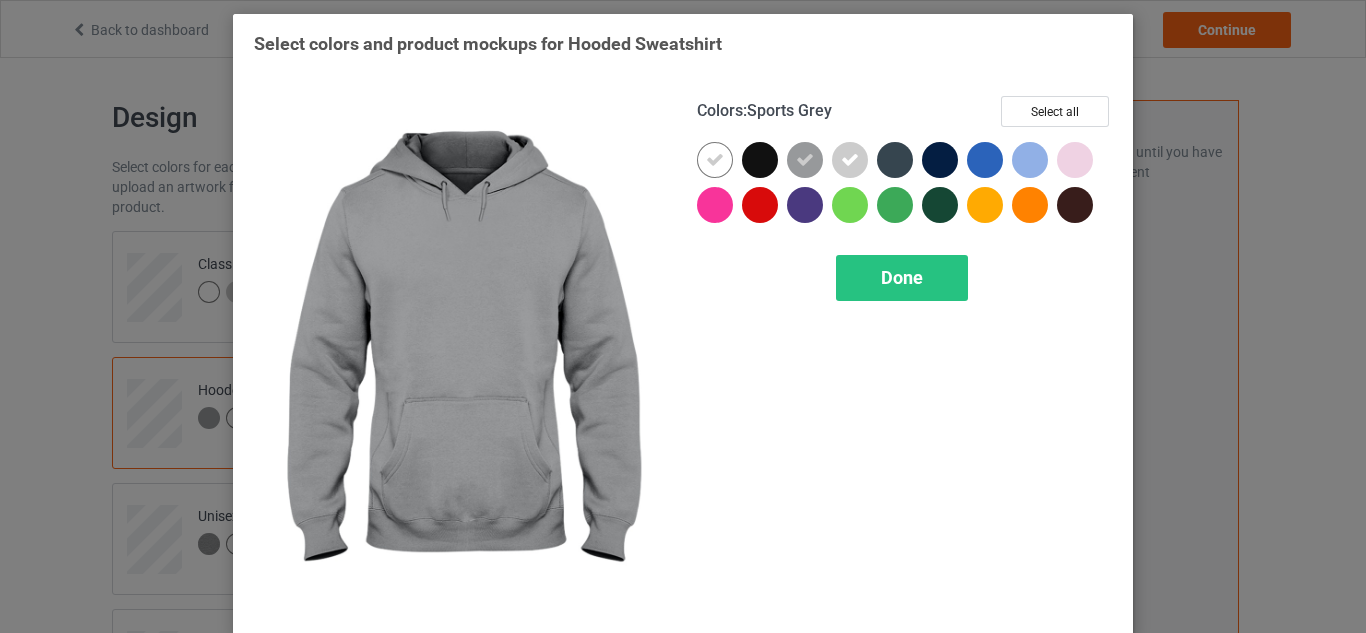 click at bounding box center (809, 164) 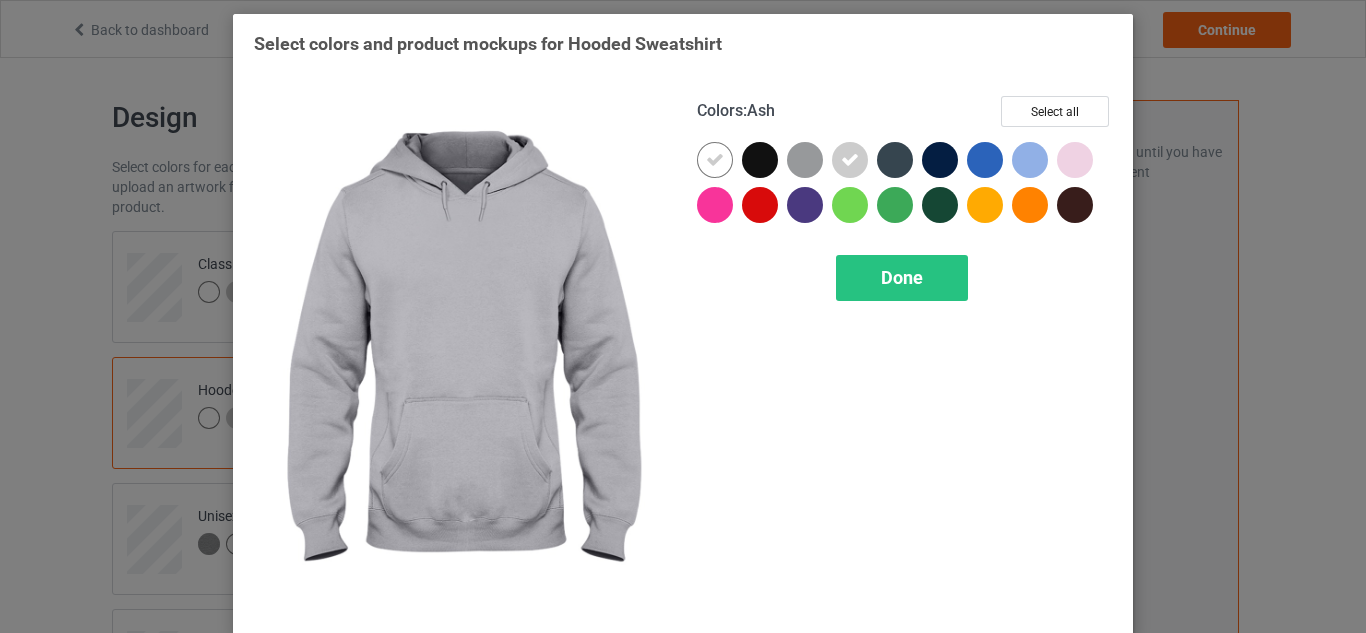 click at bounding box center (850, 160) 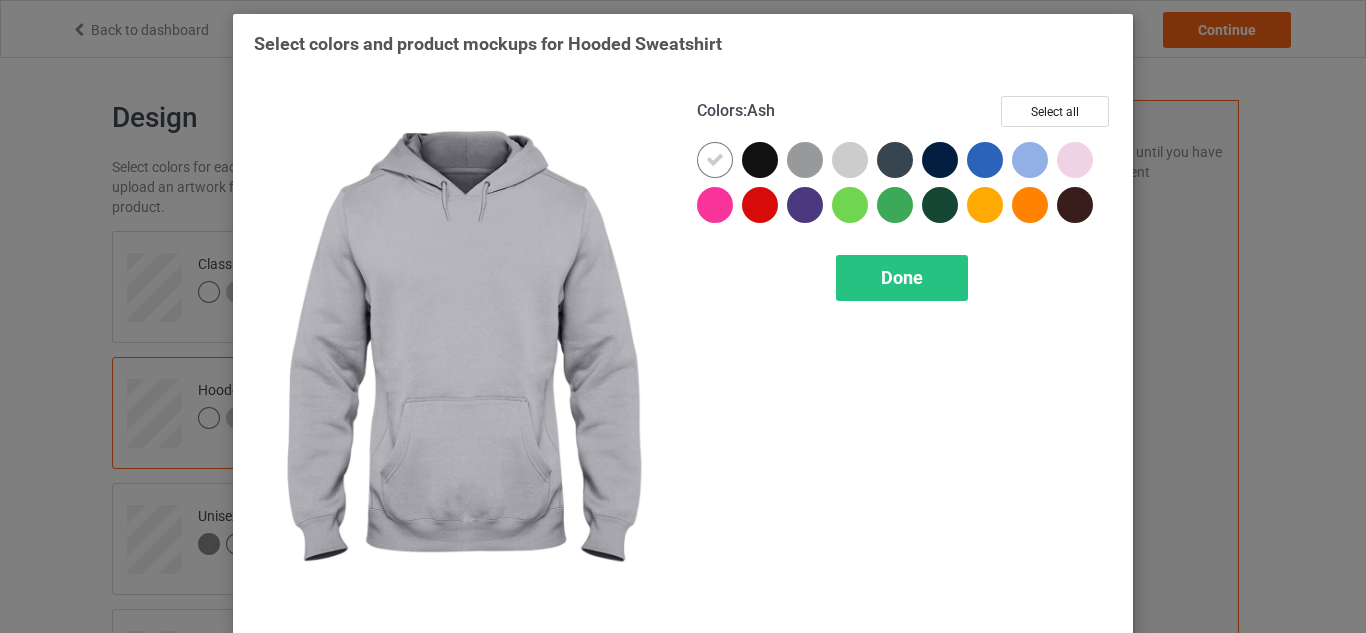 click at bounding box center [850, 160] 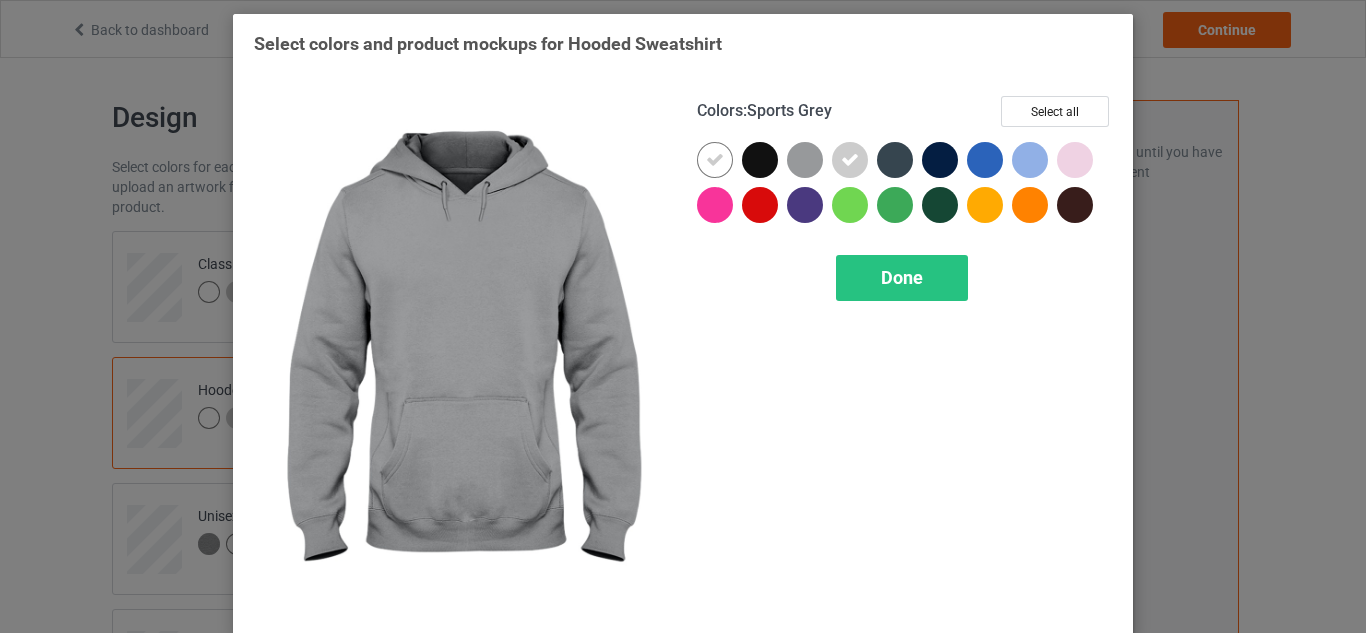 click at bounding box center (805, 160) 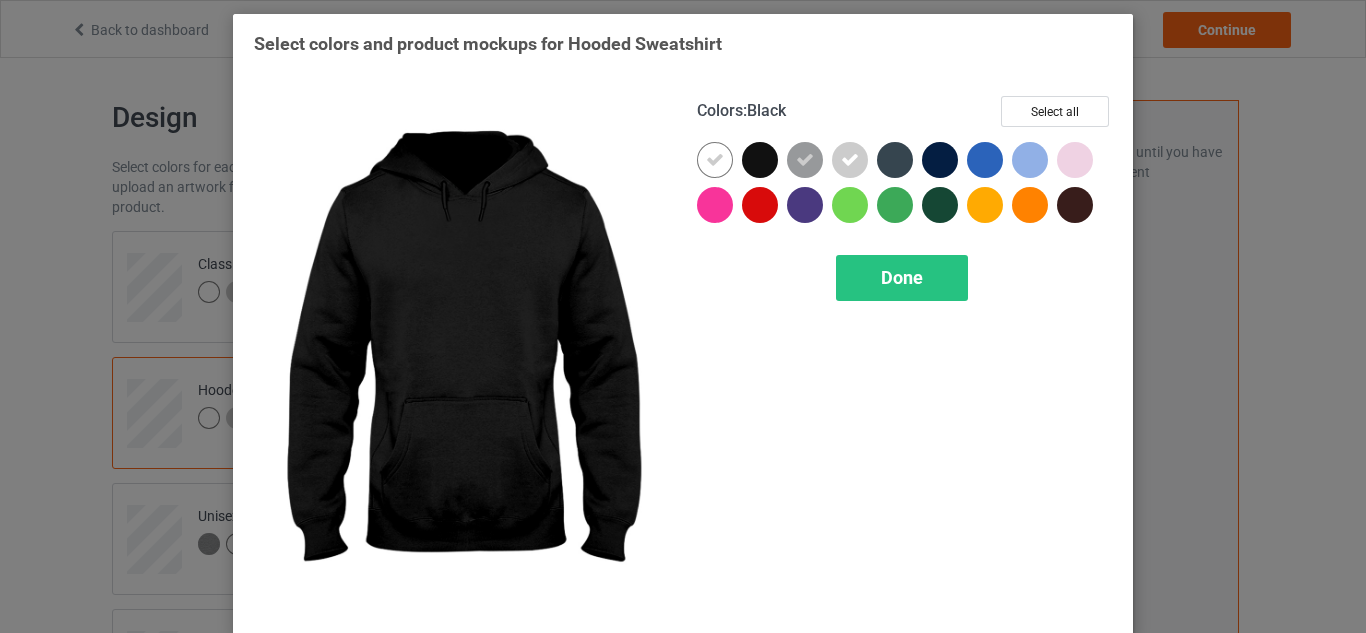 click at bounding box center [760, 160] 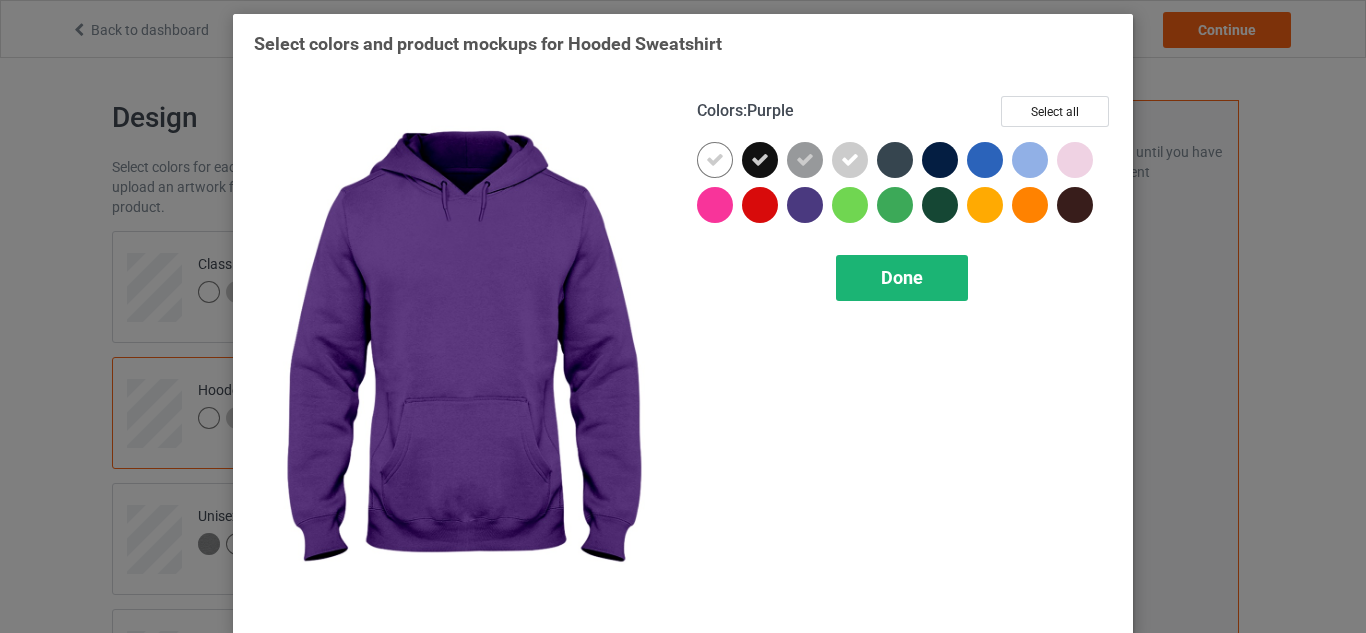 click on "Done" at bounding box center [902, 278] 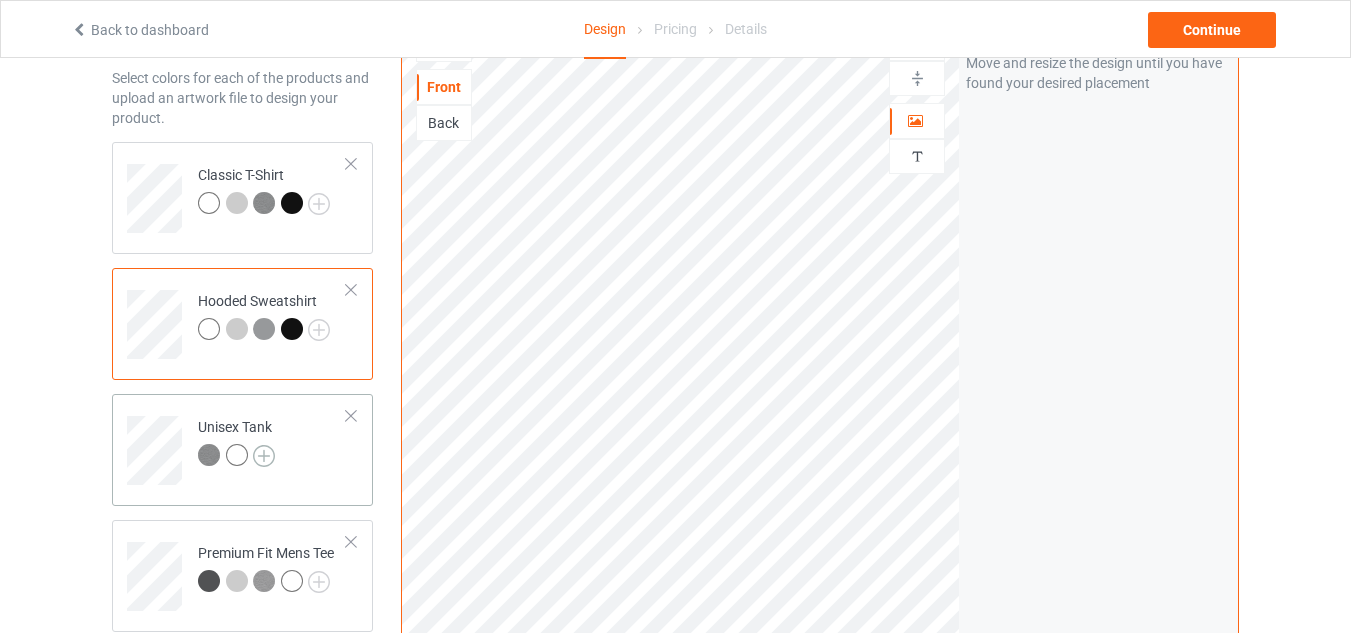 scroll, scrollTop: 89, scrollLeft: 0, axis: vertical 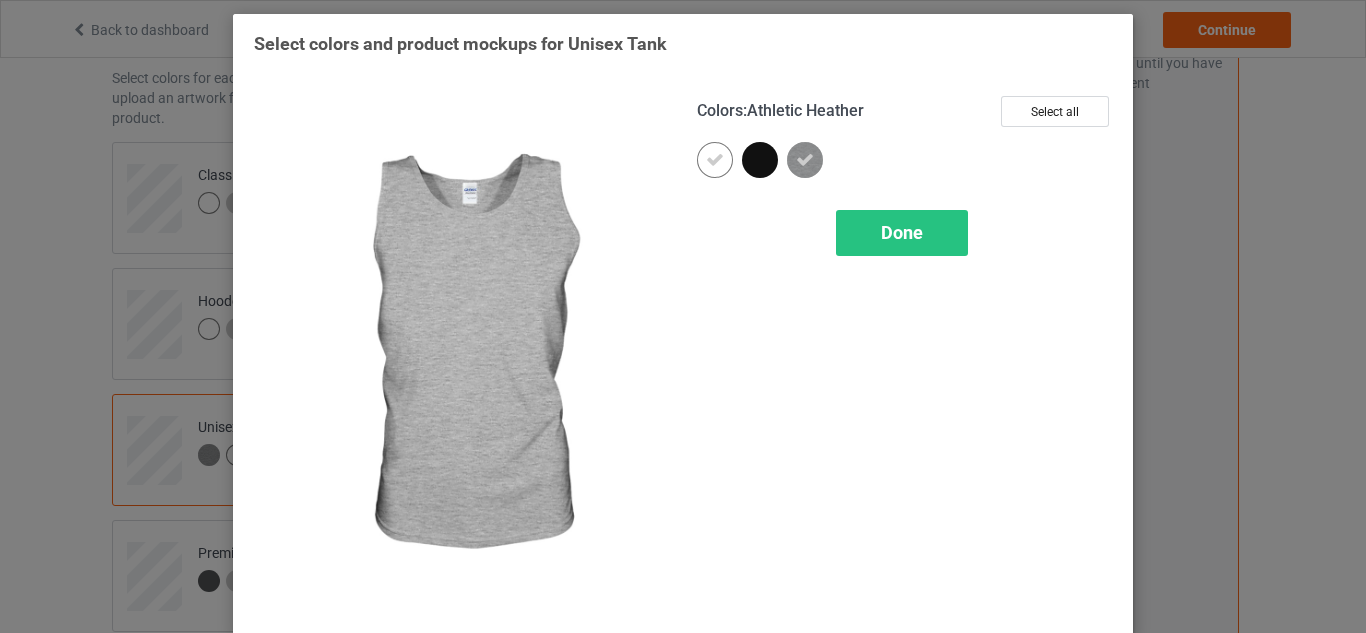 click at bounding box center [805, 160] 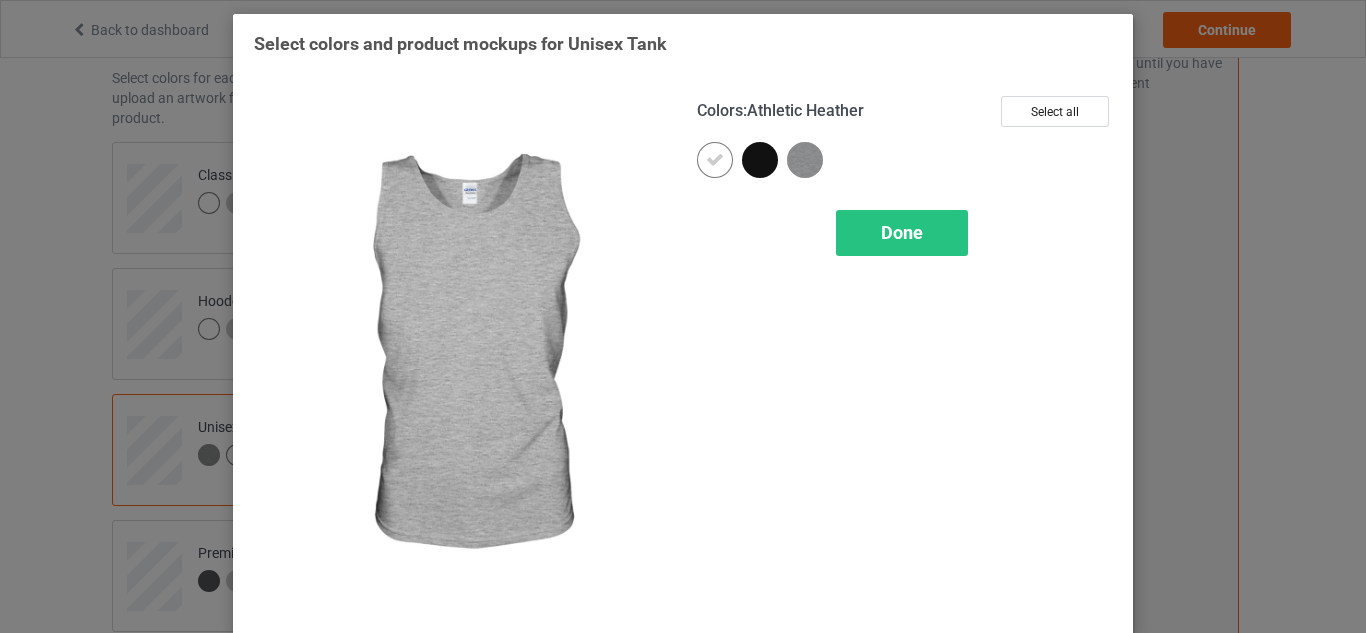 click at bounding box center (805, 160) 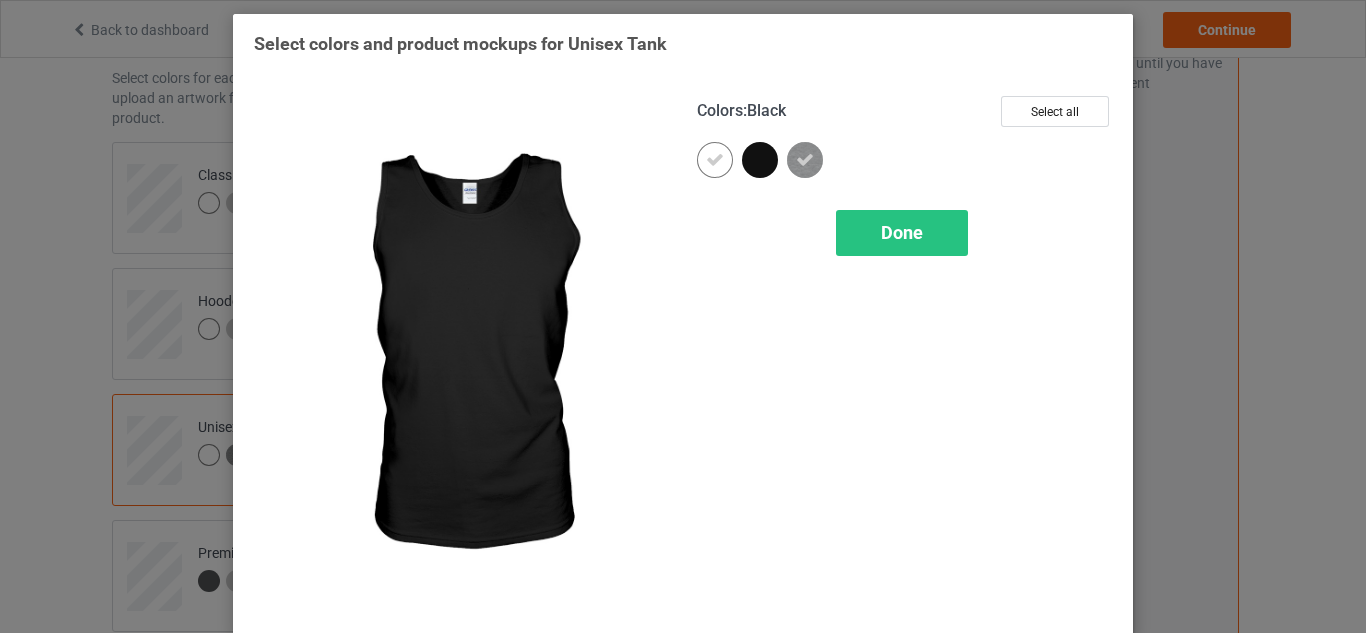 click at bounding box center [760, 160] 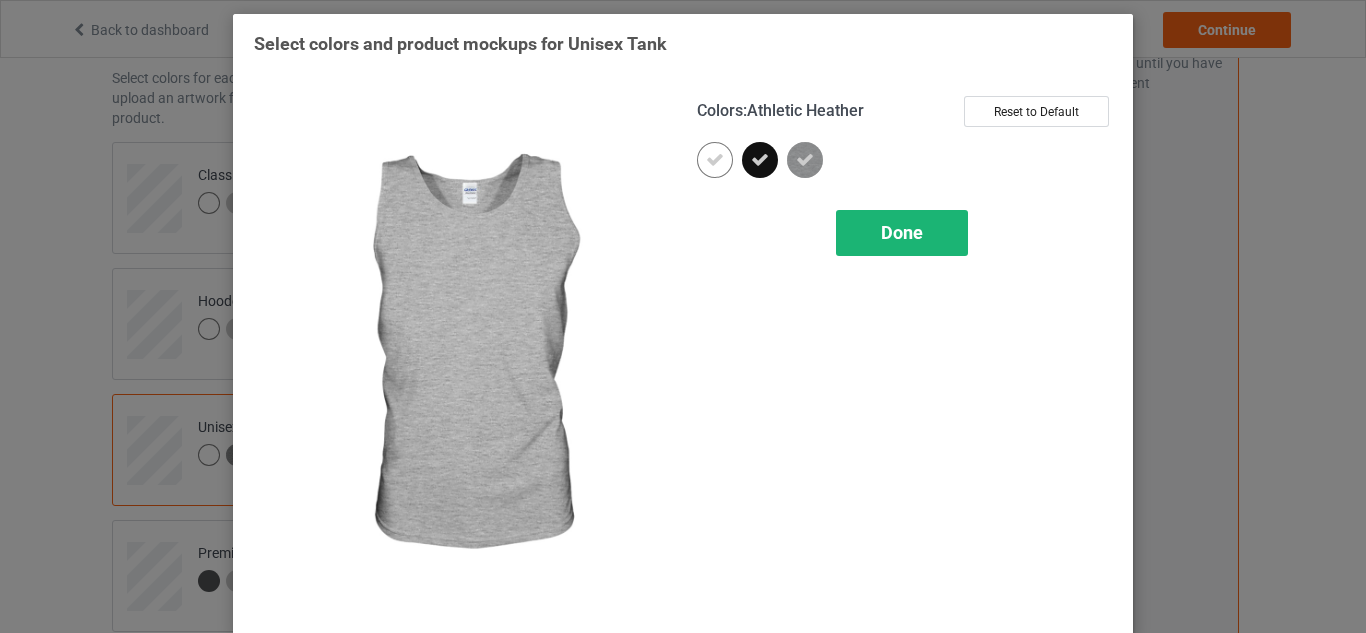 click on "Done" at bounding box center (902, 233) 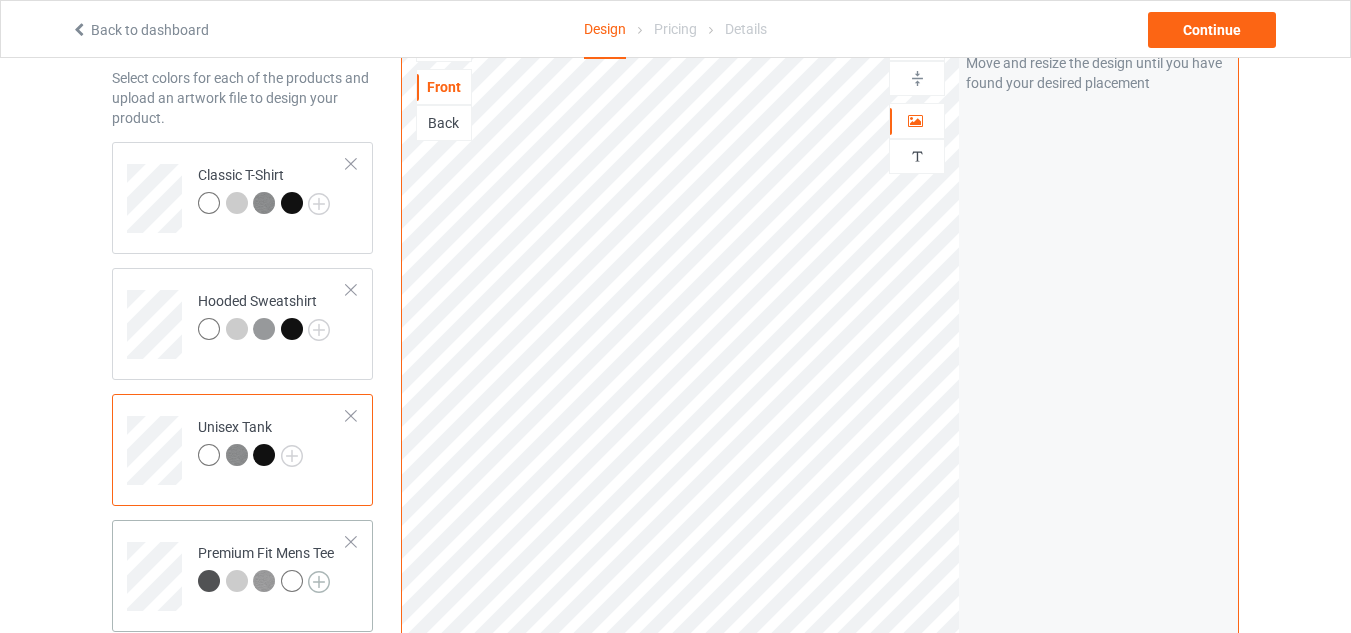 click at bounding box center (319, 582) 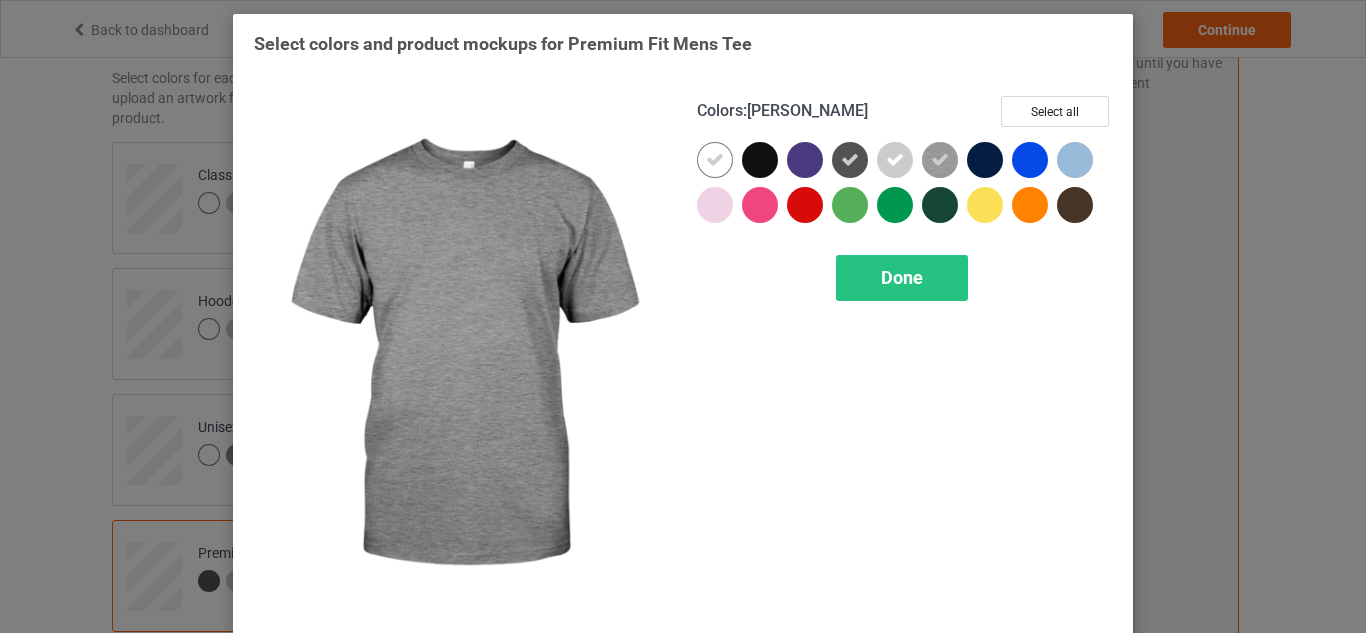 click at bounding box center (940, 160) 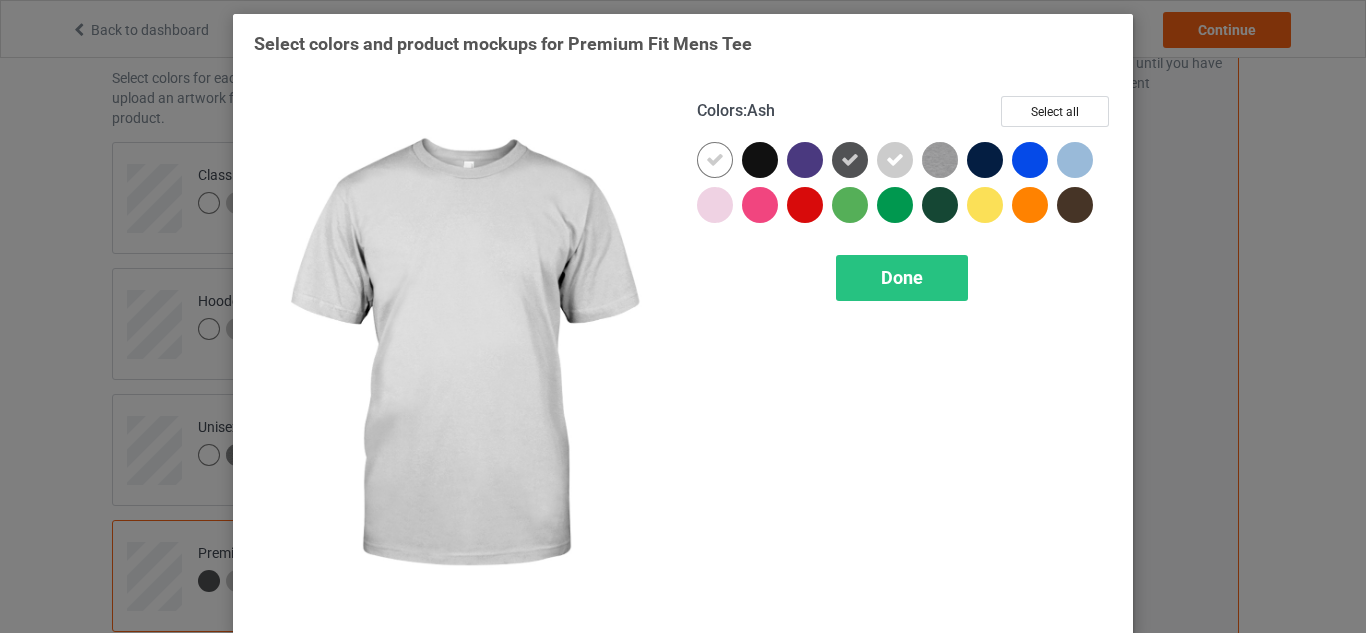 click at bounding box center (895, 160) 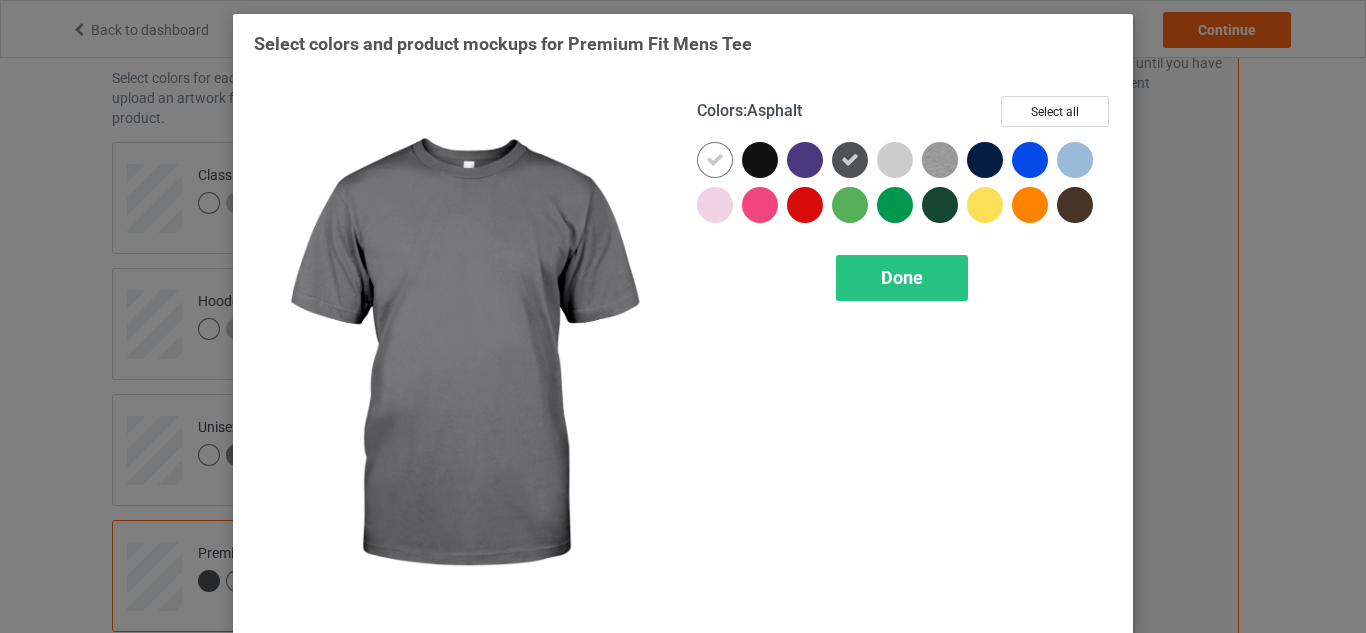 click at bounding box center [850, 160] 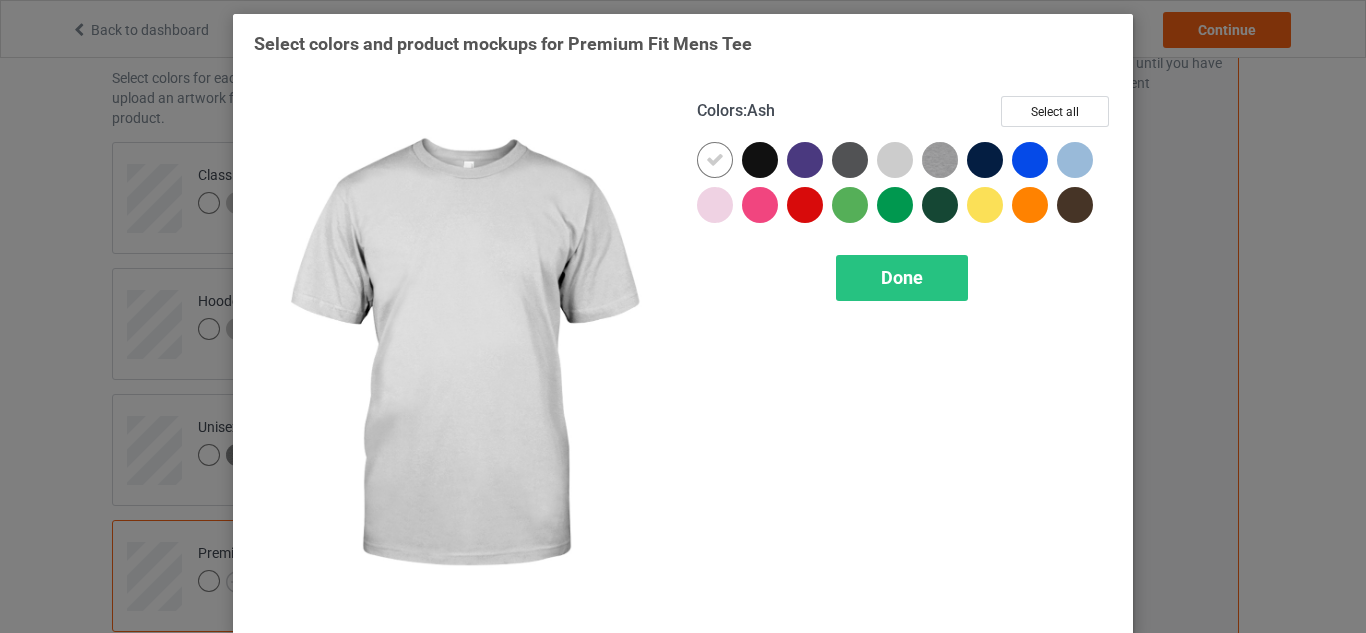 click at bounding box center (895, 160) 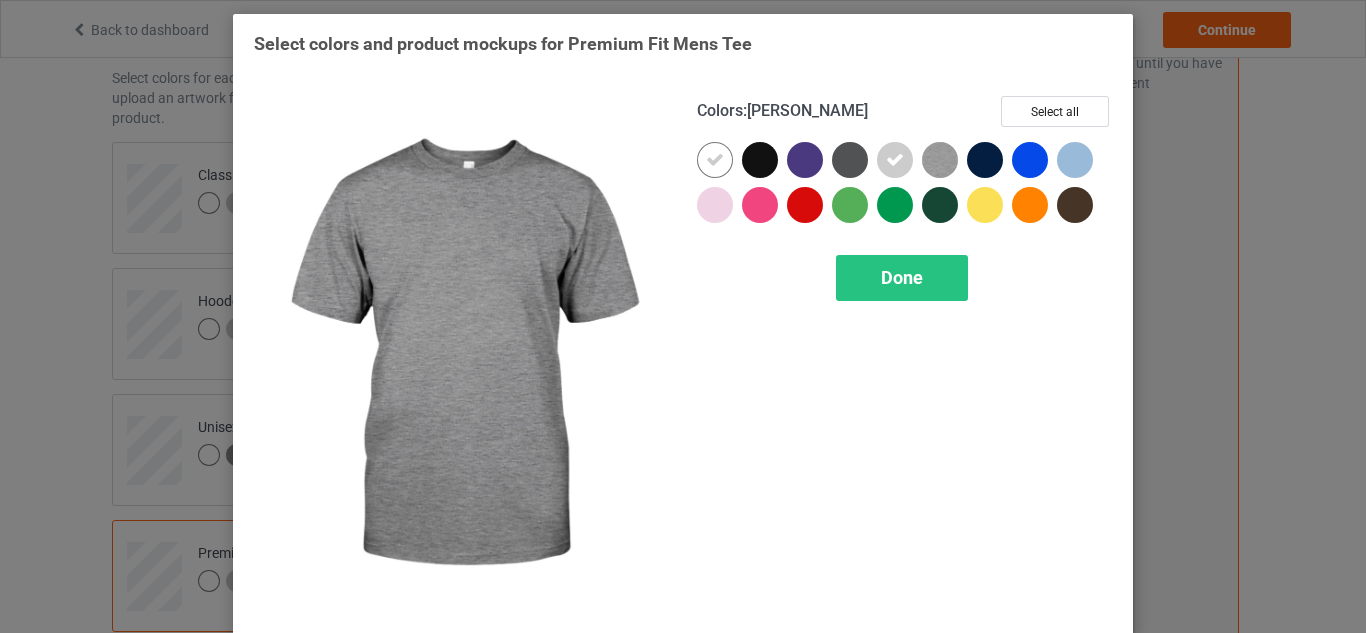 click at bounding box center [940, 160] 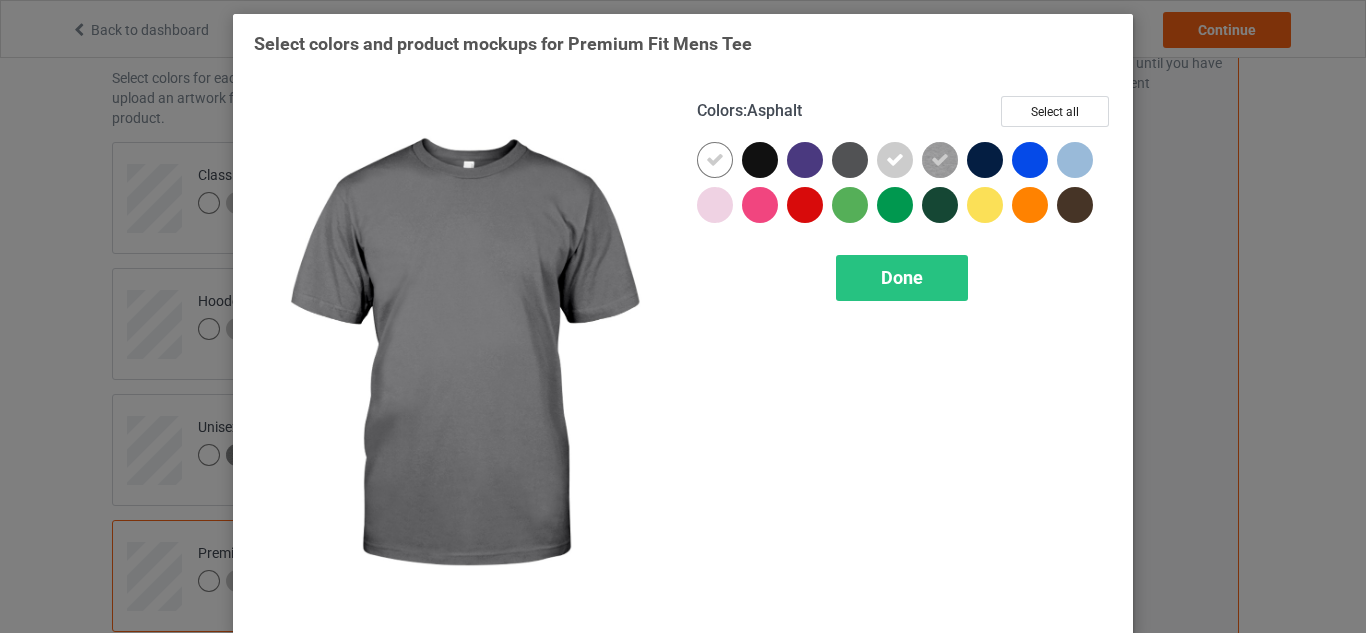 click at bounding box center [850, 160] 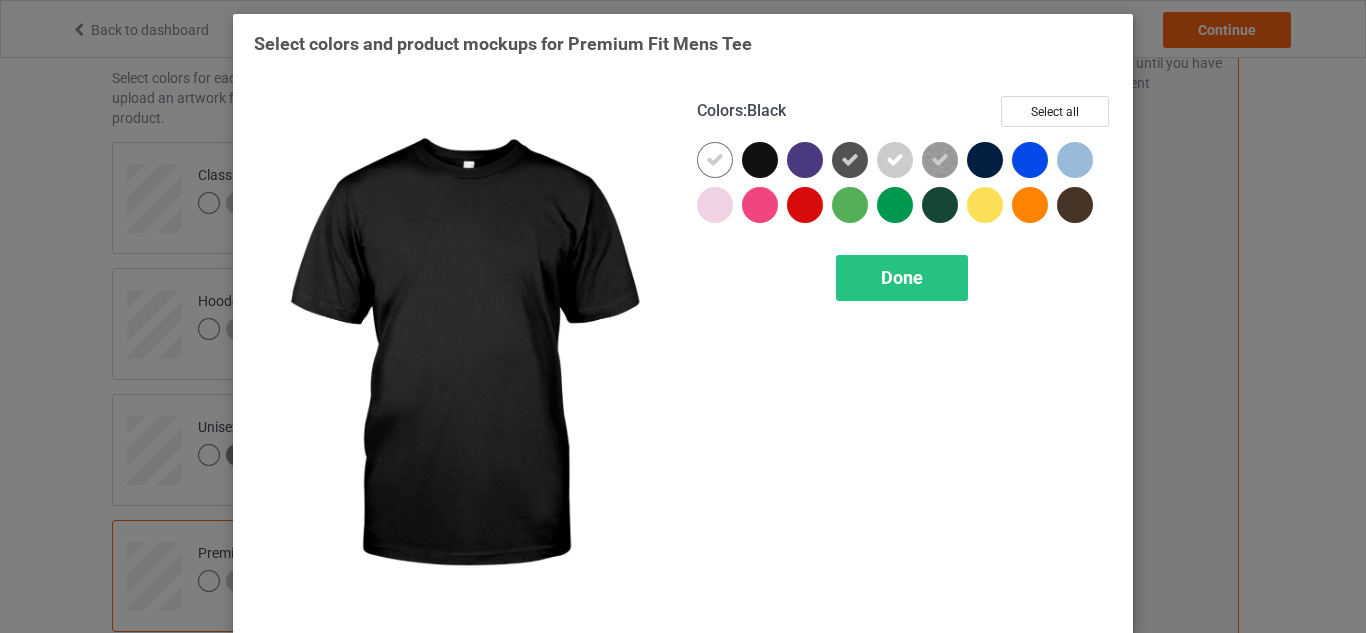 click at bounding box center (760, 160) 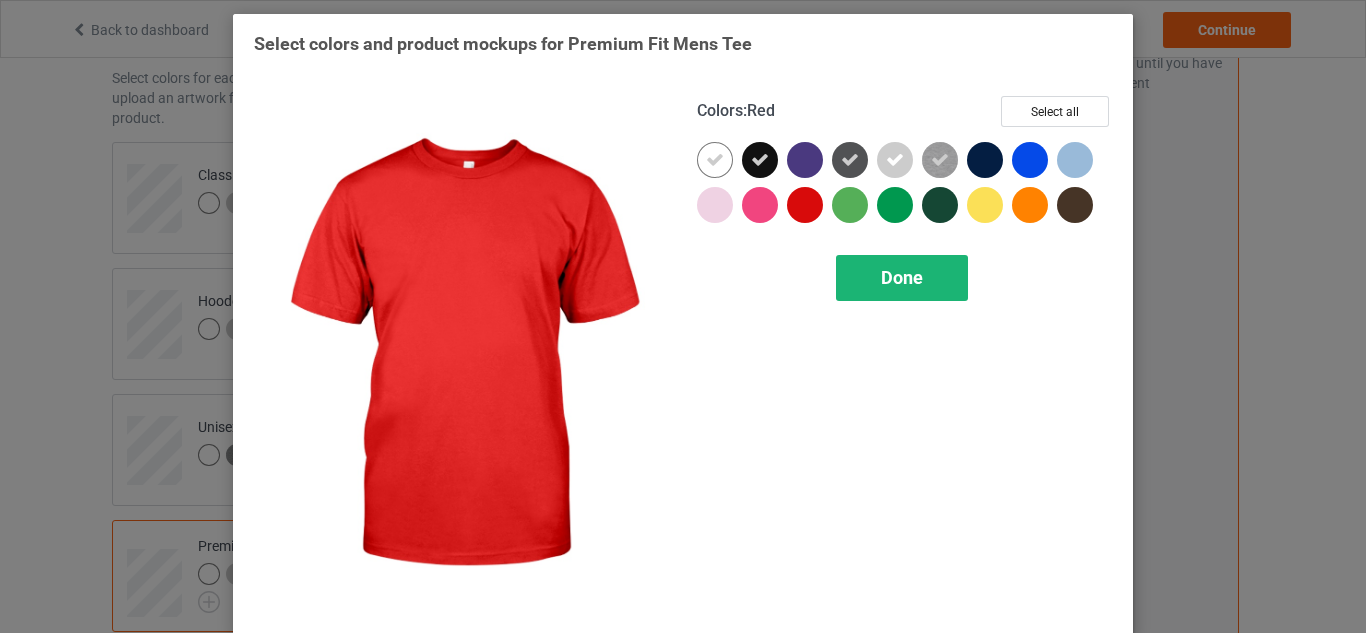 click on "Done" at bounding box center (902, 278) 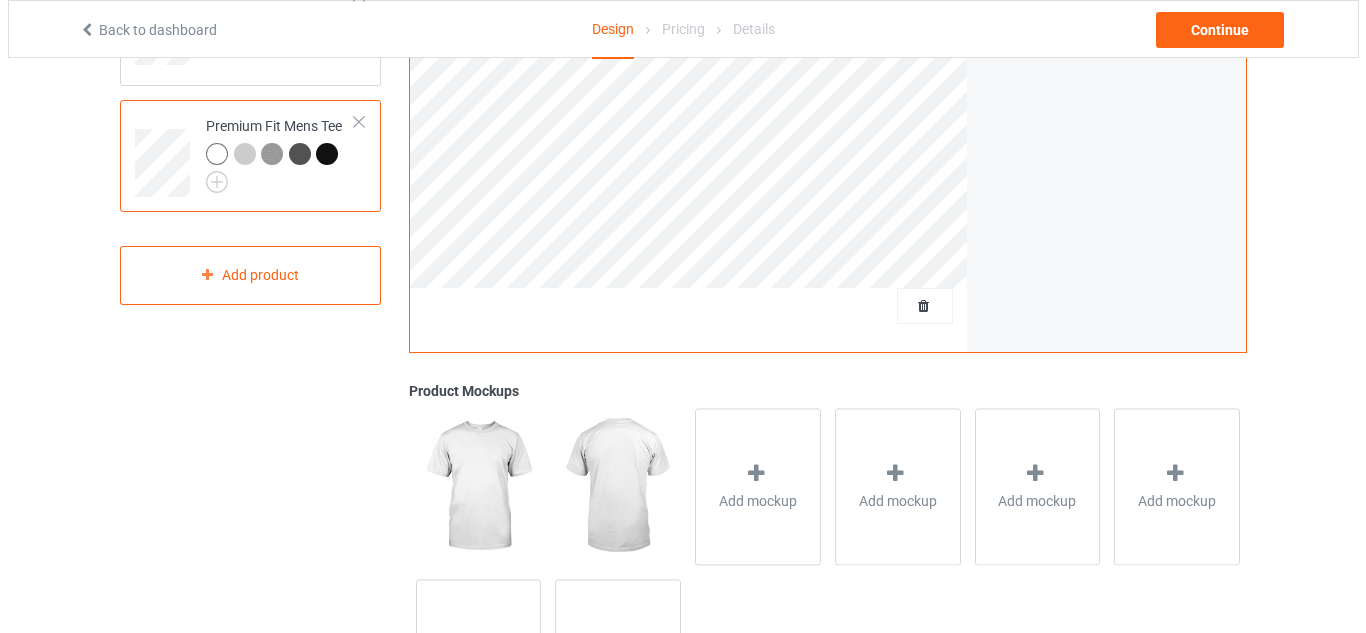 scroll, scrollTop: 531, scrollLeft: 0, axis: vertical 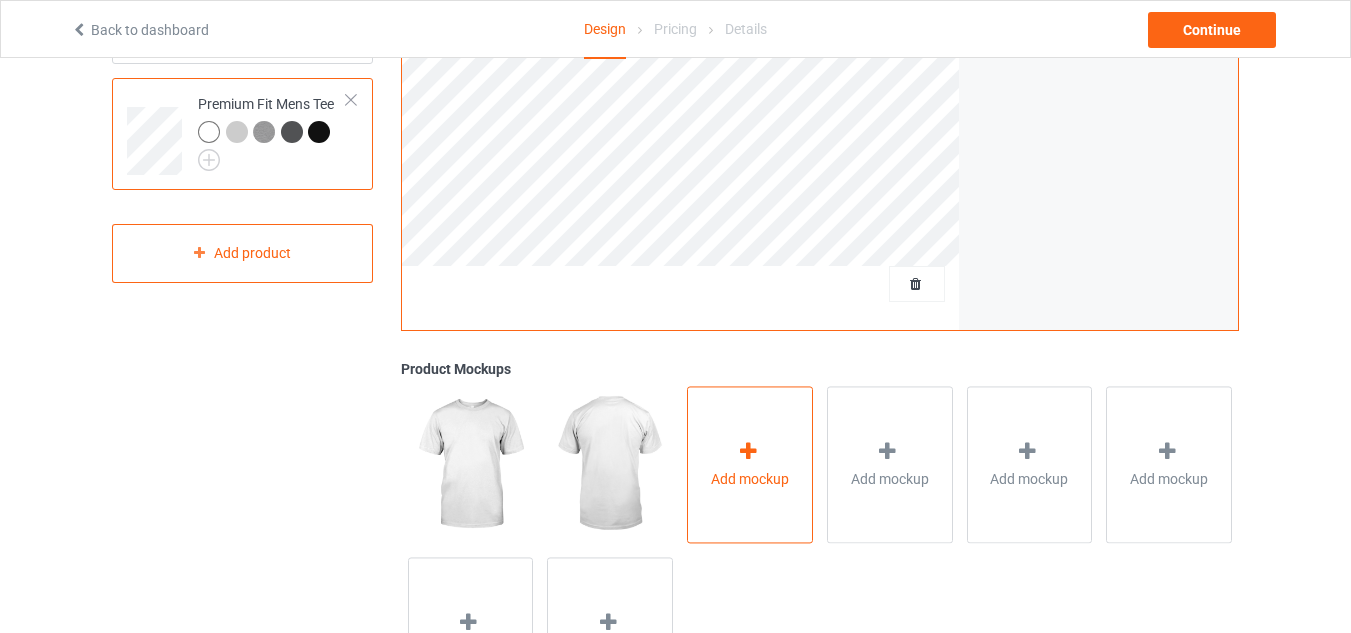click on "Add mockup" at bounding box center (750, 464) 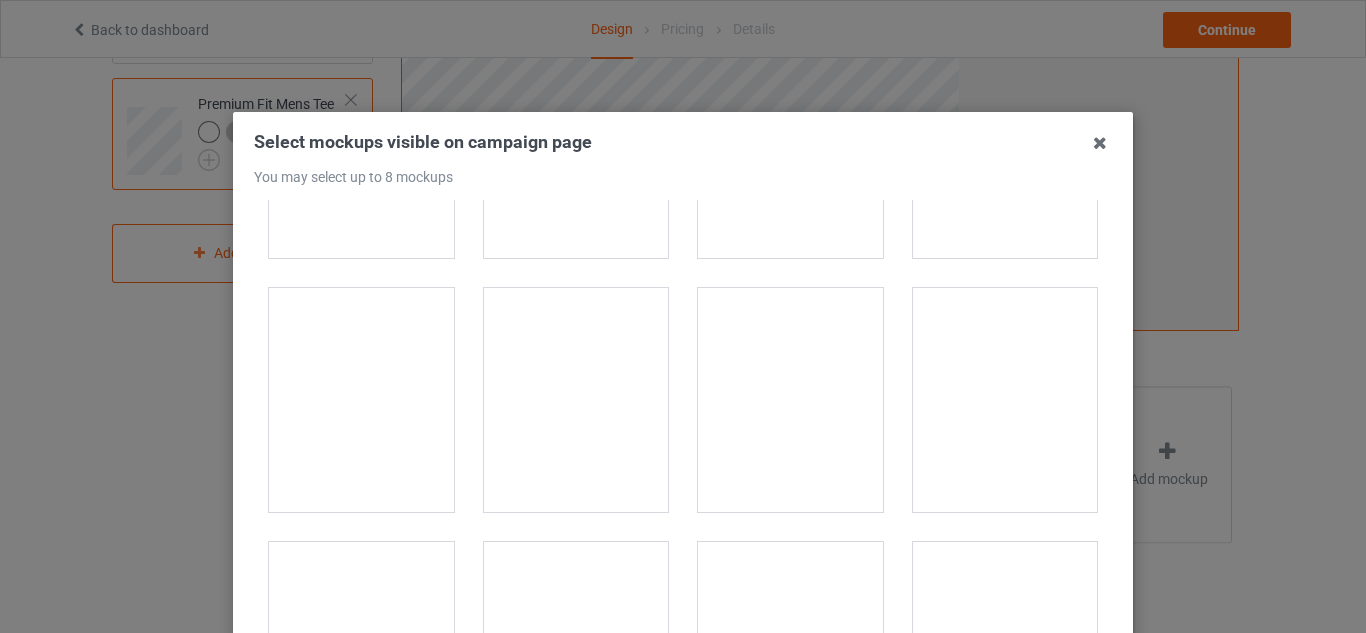scroll, scrollTop: 1197, scrollLeft: 0, axis: vertical 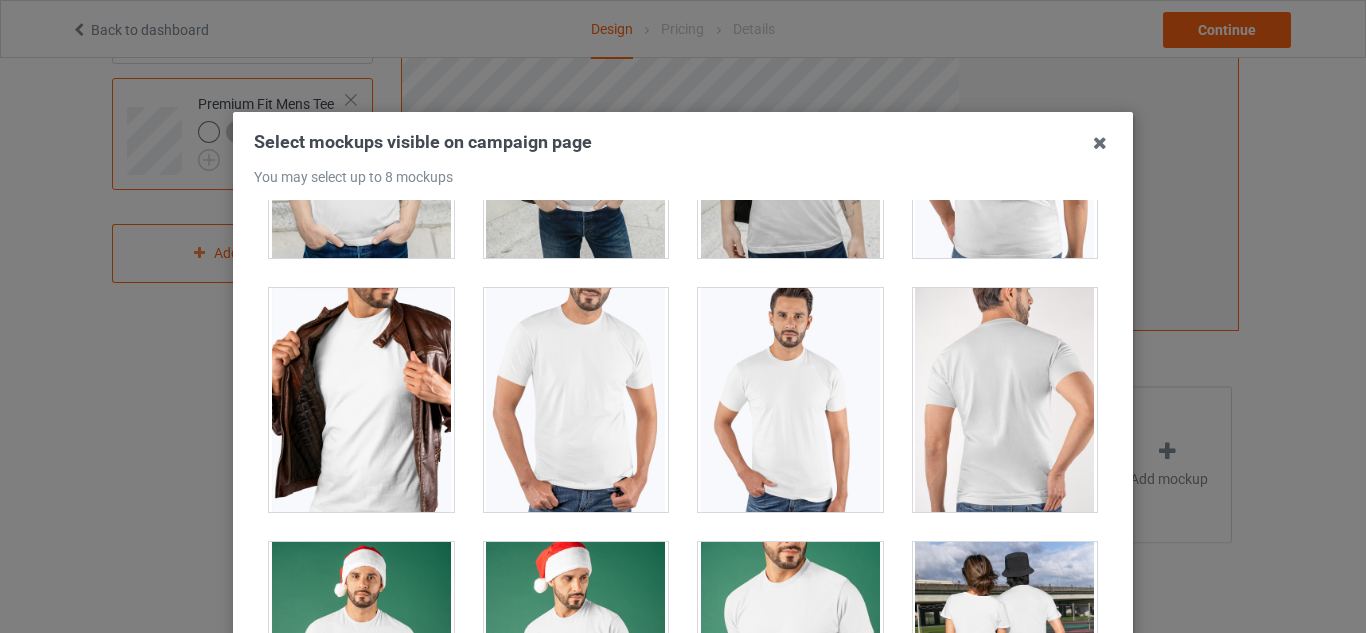 click at bounding box center [361, 400] 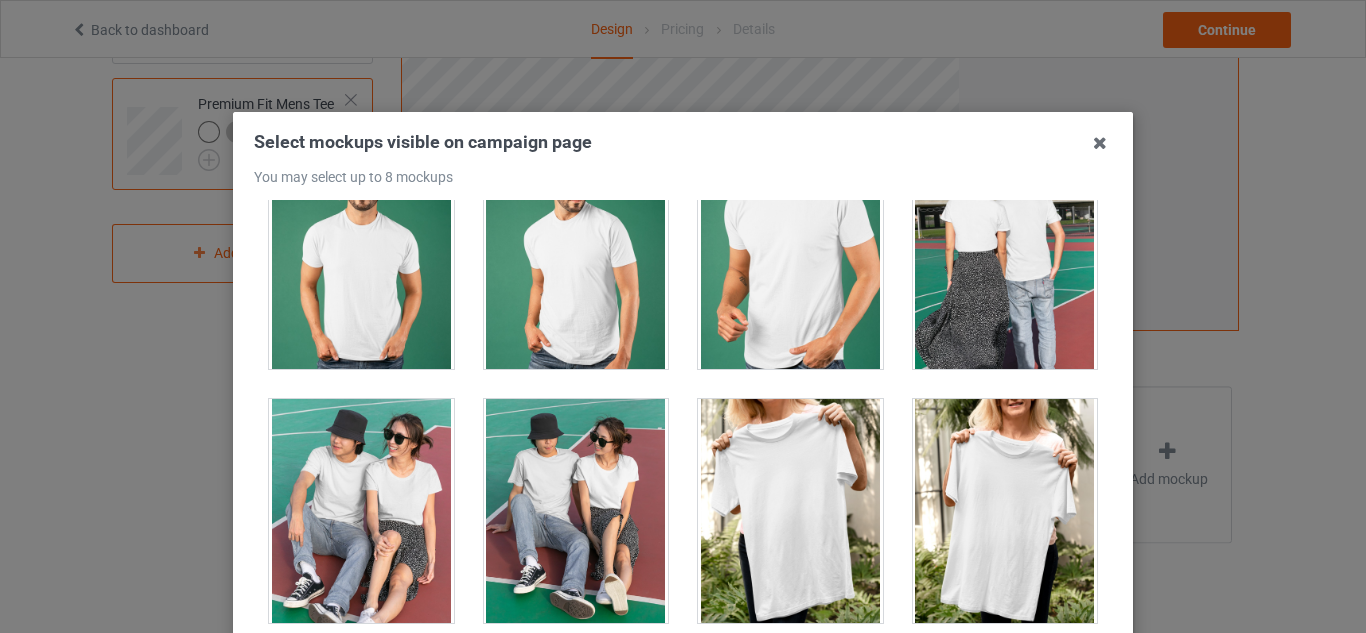 scroll, scrollTop: 1599, scrollLeft: 0, axis: vertical 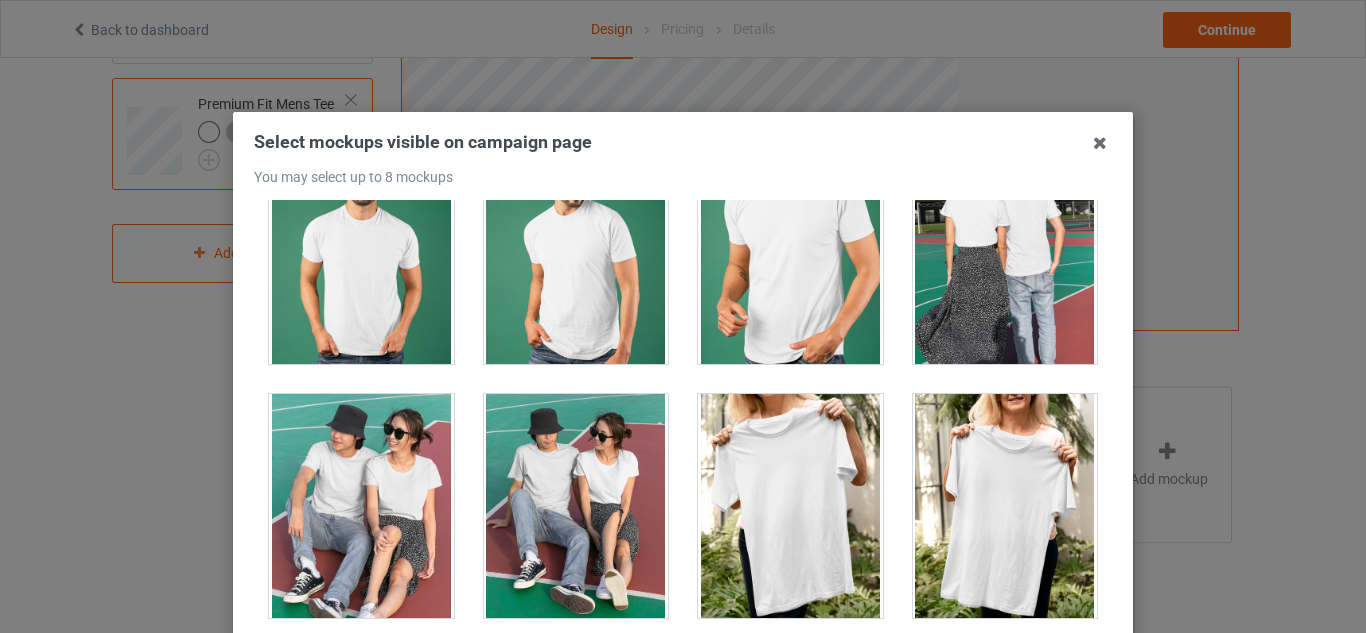 click at bounding box center [361, 506] 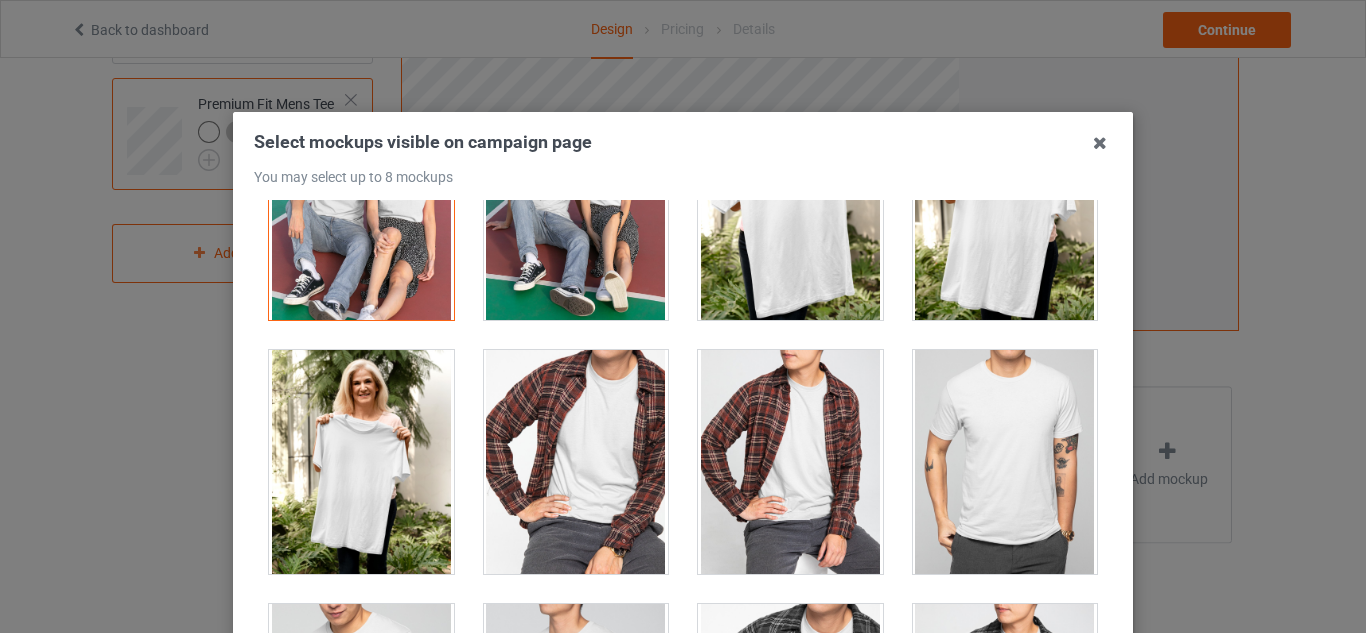 scroll, scrollTop: 1898, scrollLeft: 0, axis: vertical 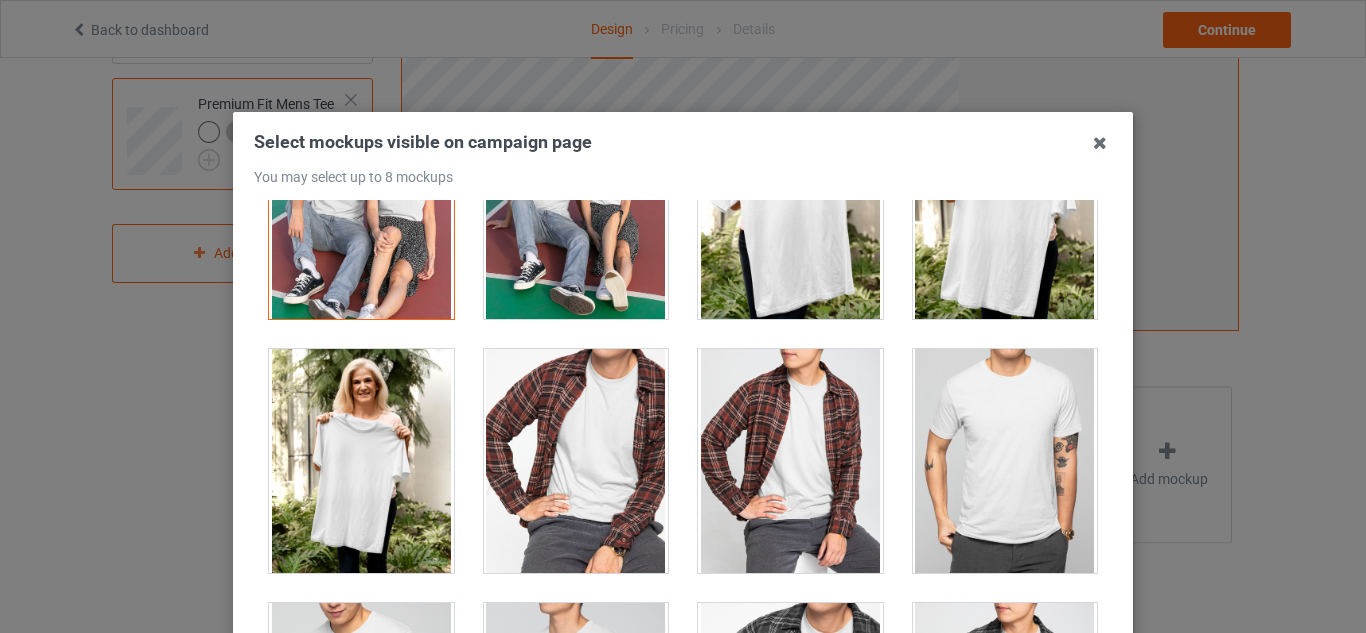 click at bounding box center [361, 461] 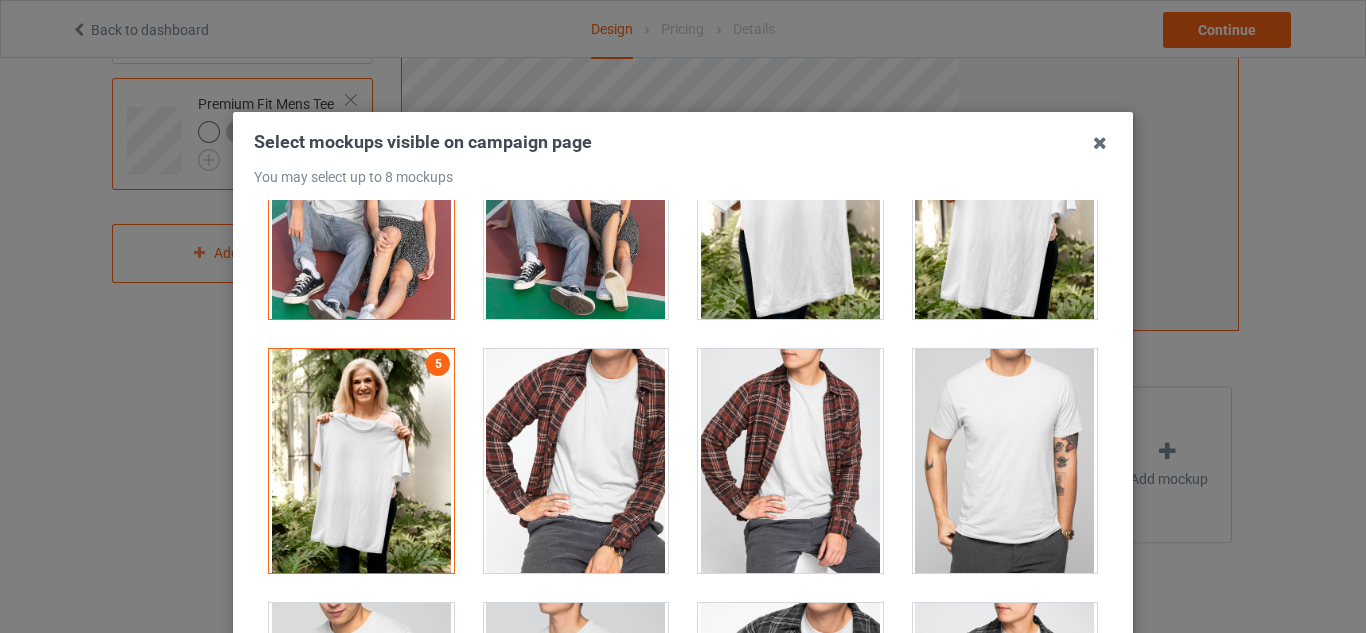 click at bounding box center [1005, 461] 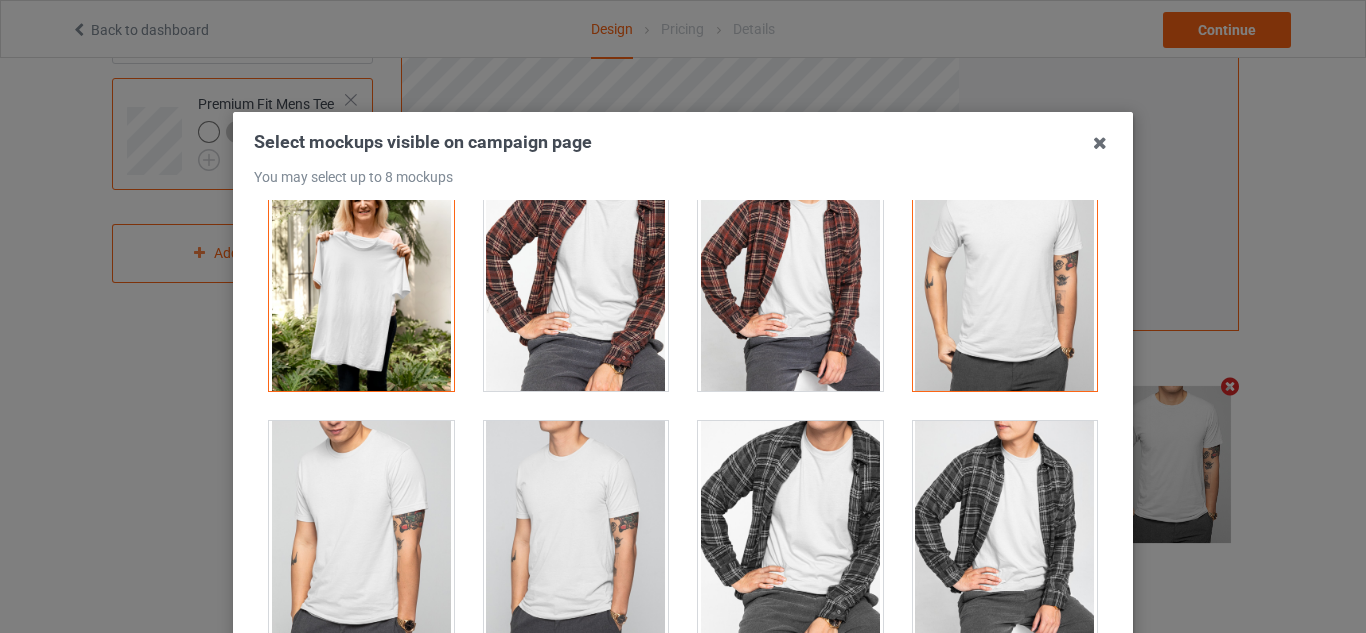scroll, scrollTop: 2081, scrollLeft: 0, axis: vertical 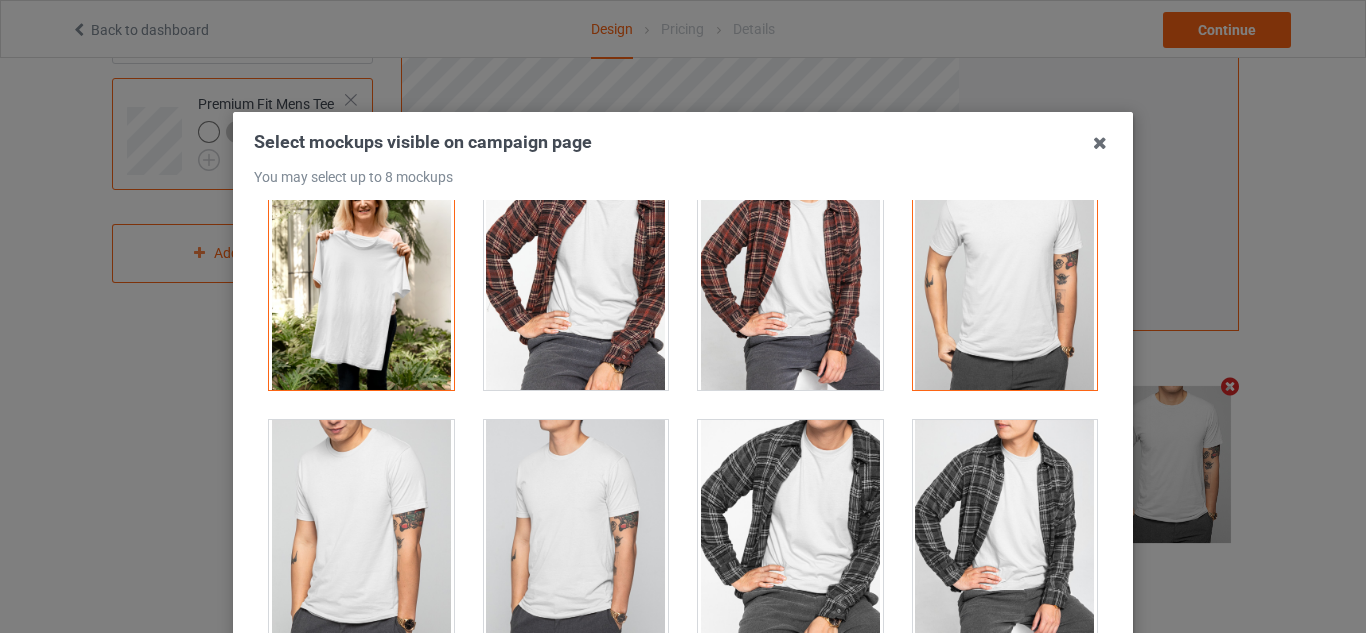 click at bounding box center (790, 532) 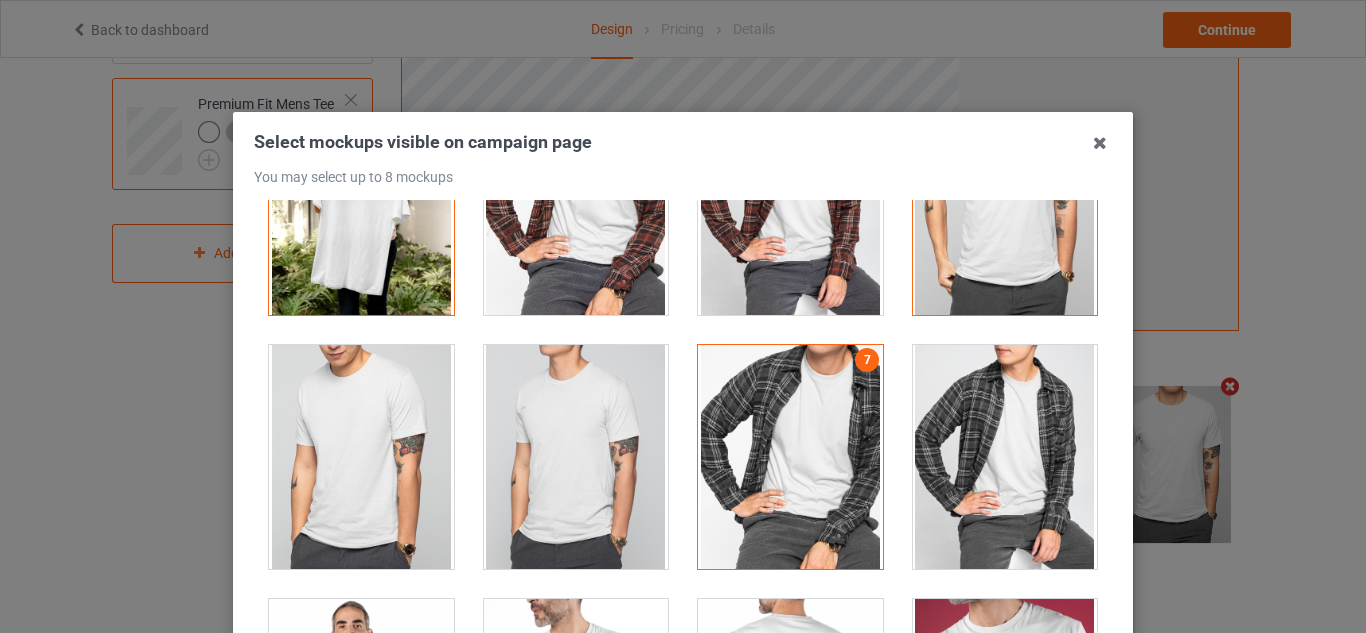 scroll, scrollTop: 2172, scrollLeft: 0, axis: vertical 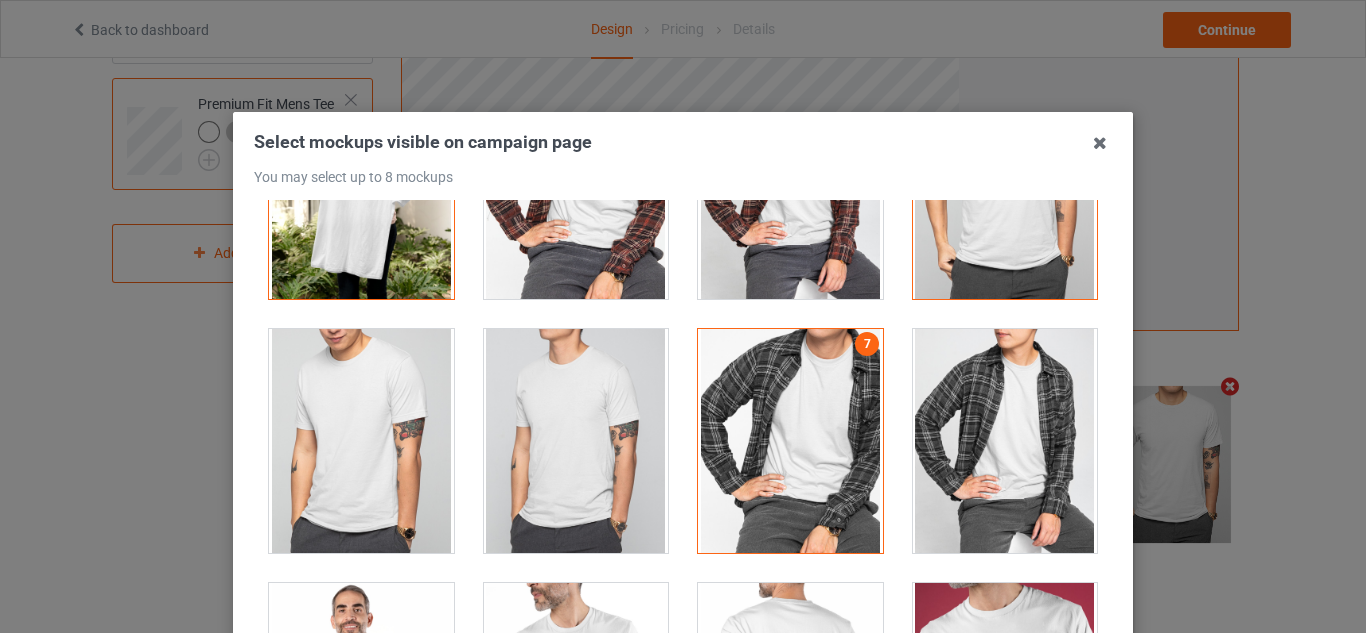 click at bounding box center [576, 441] 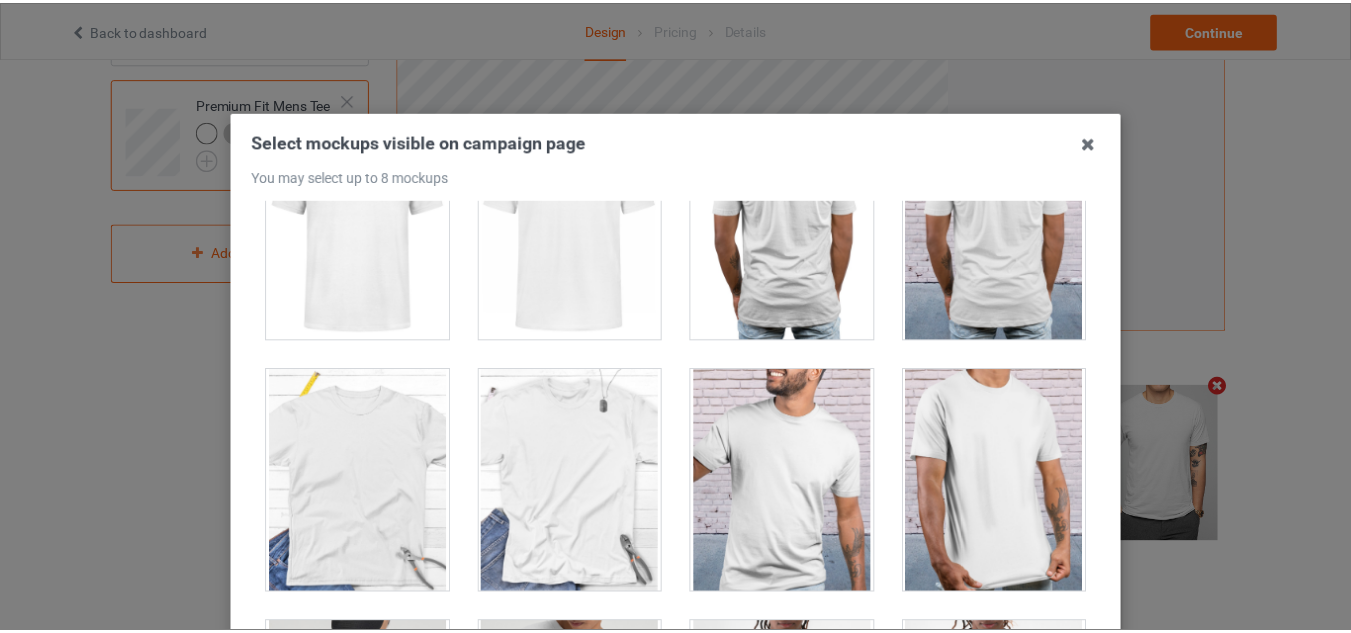 scroll, scrollTop: 2894, scrollLeft: 0, axis: vertical 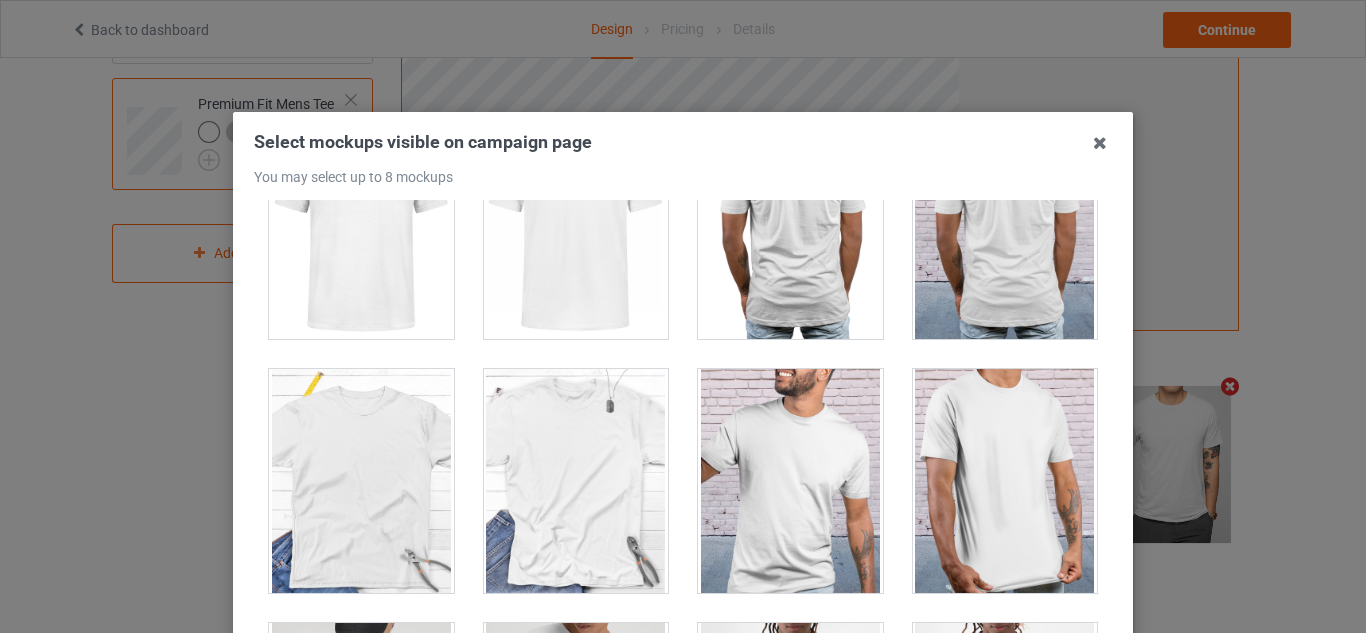 click at bounding box center (790, 481) 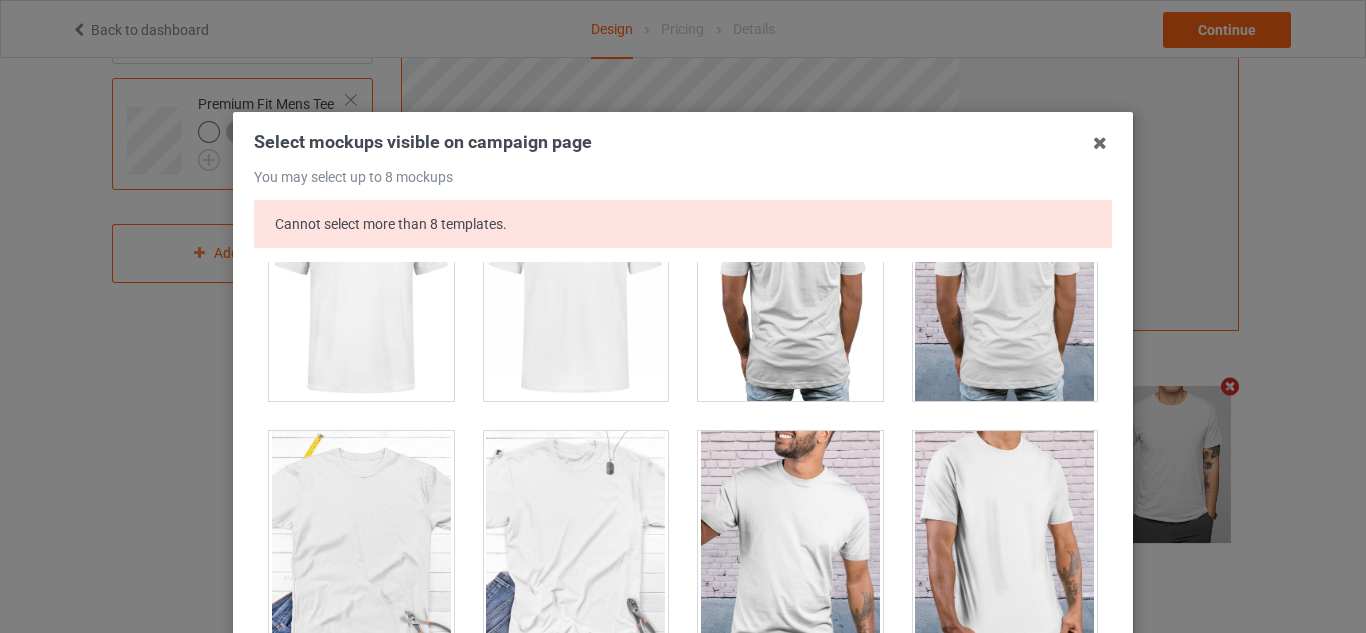 click at bounding box center (1005, 543) 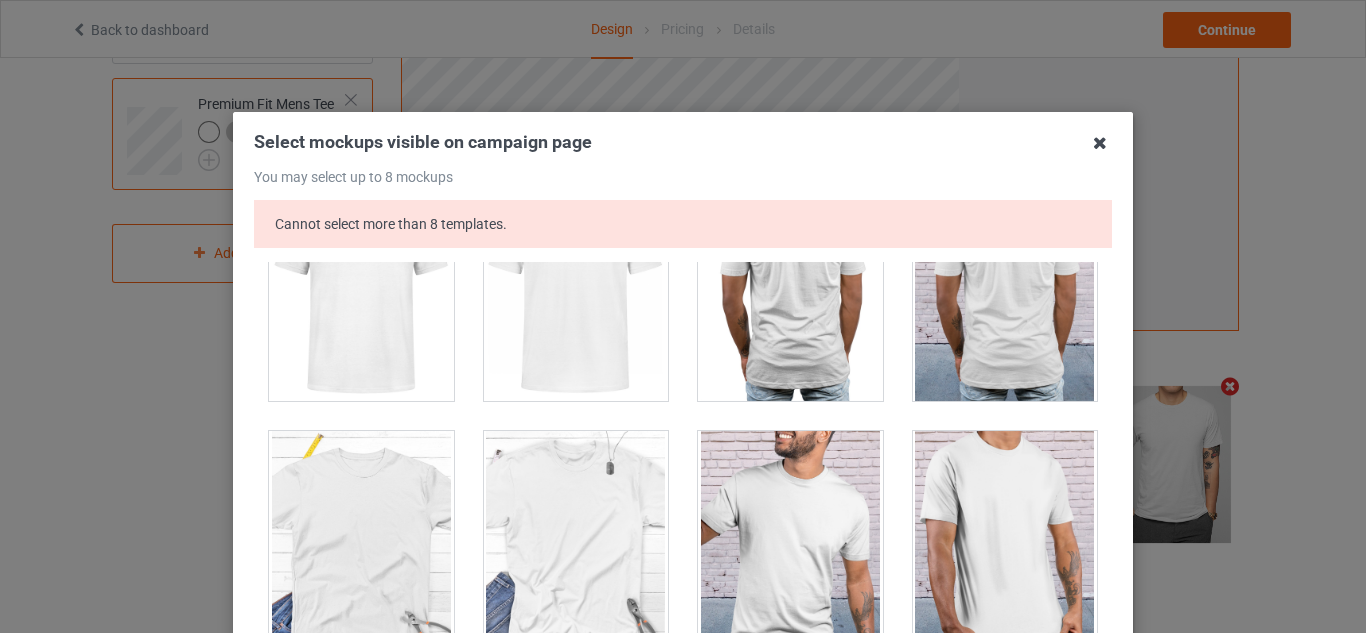 click at bounding box center [1100, 143] 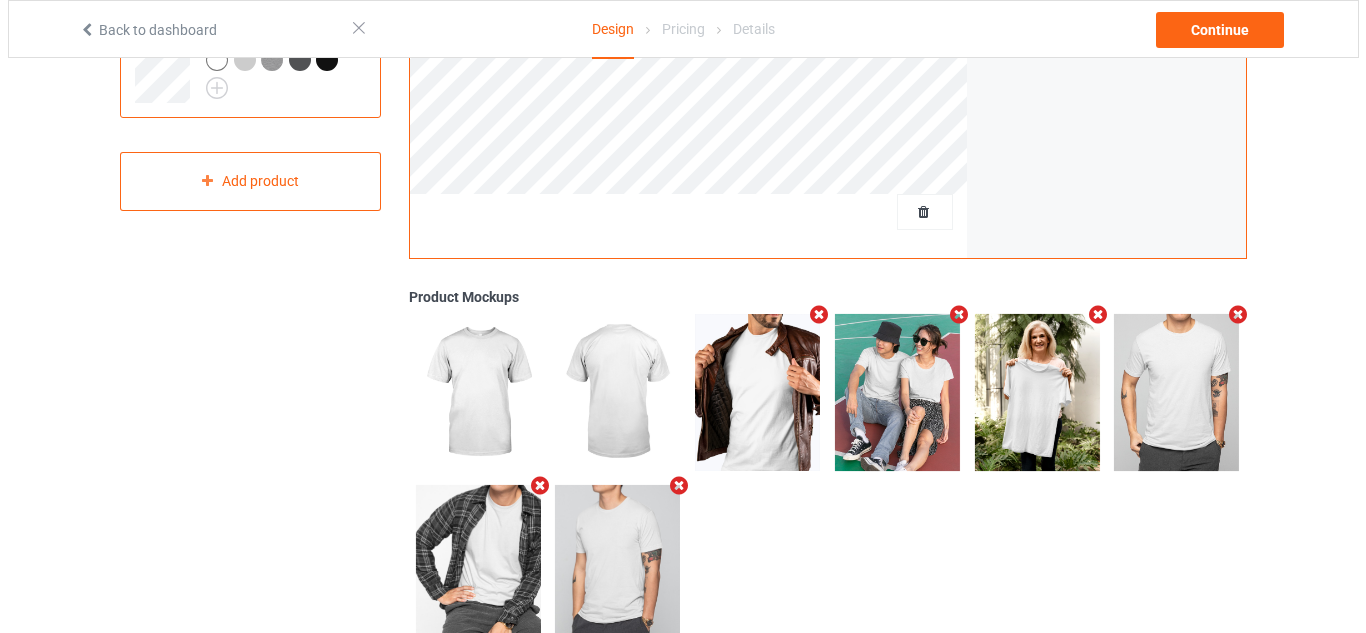 scroll, scrollTop: 602, scrollLeft: 0, axis: vertical 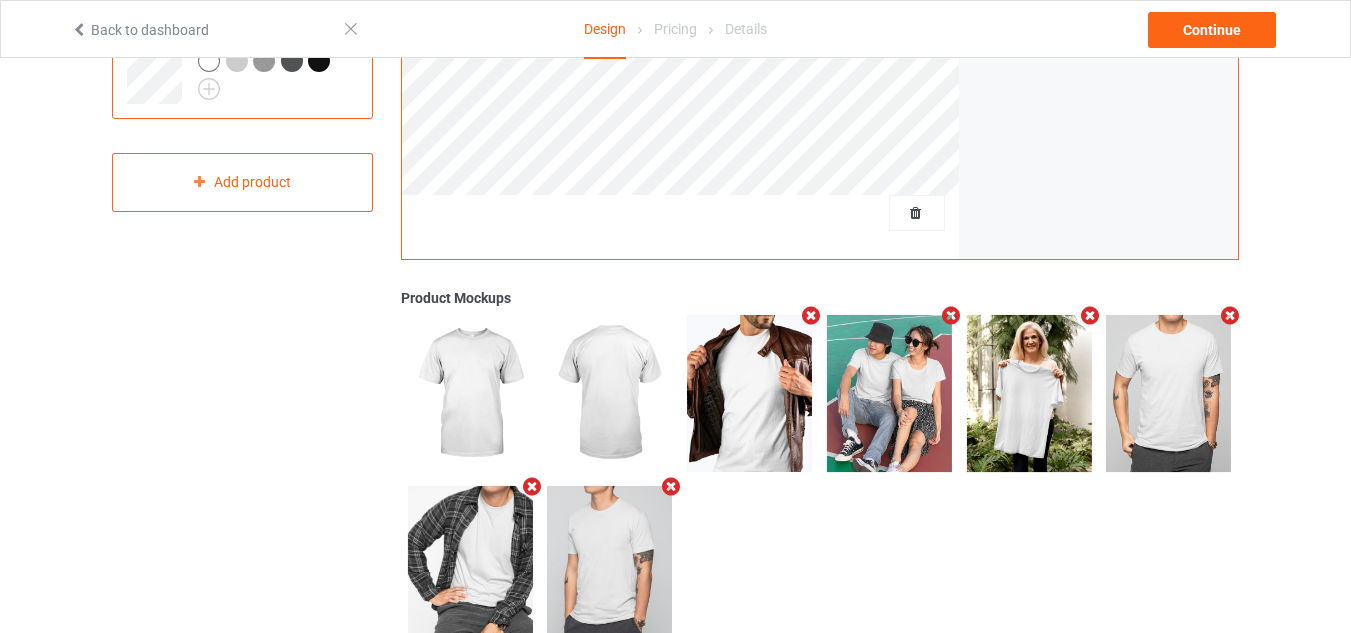 click at bounding box center (811, 315) 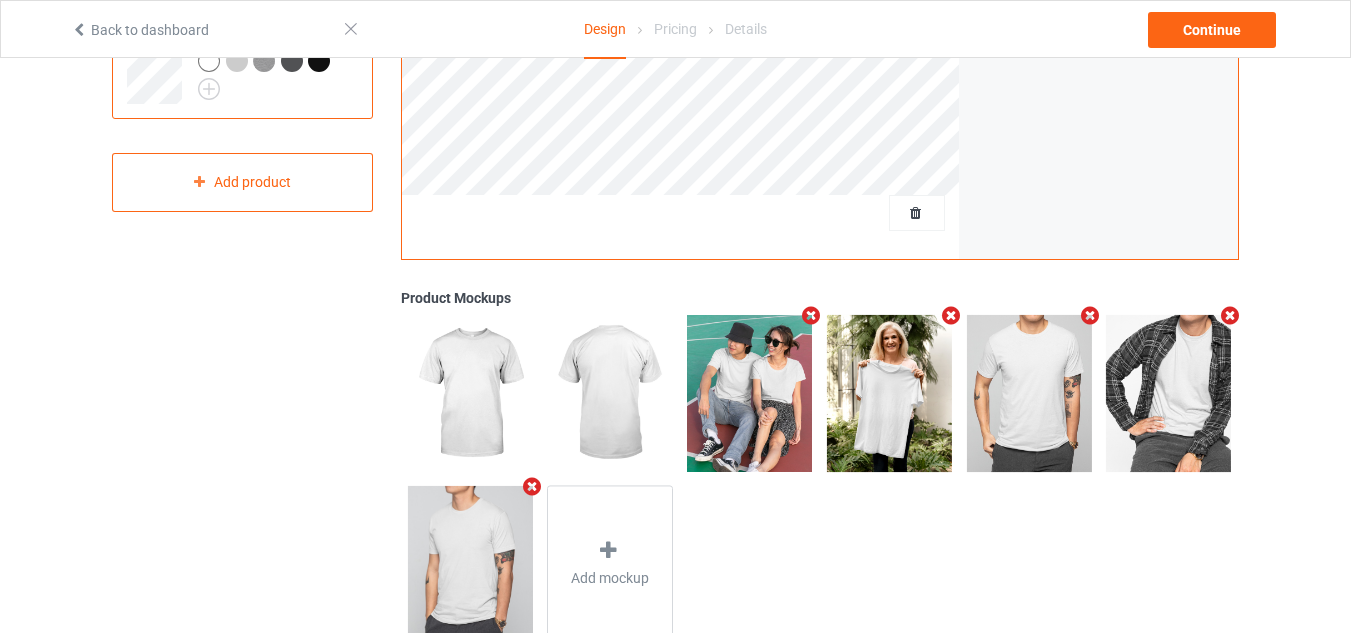 click at bounding box center (811, 315) 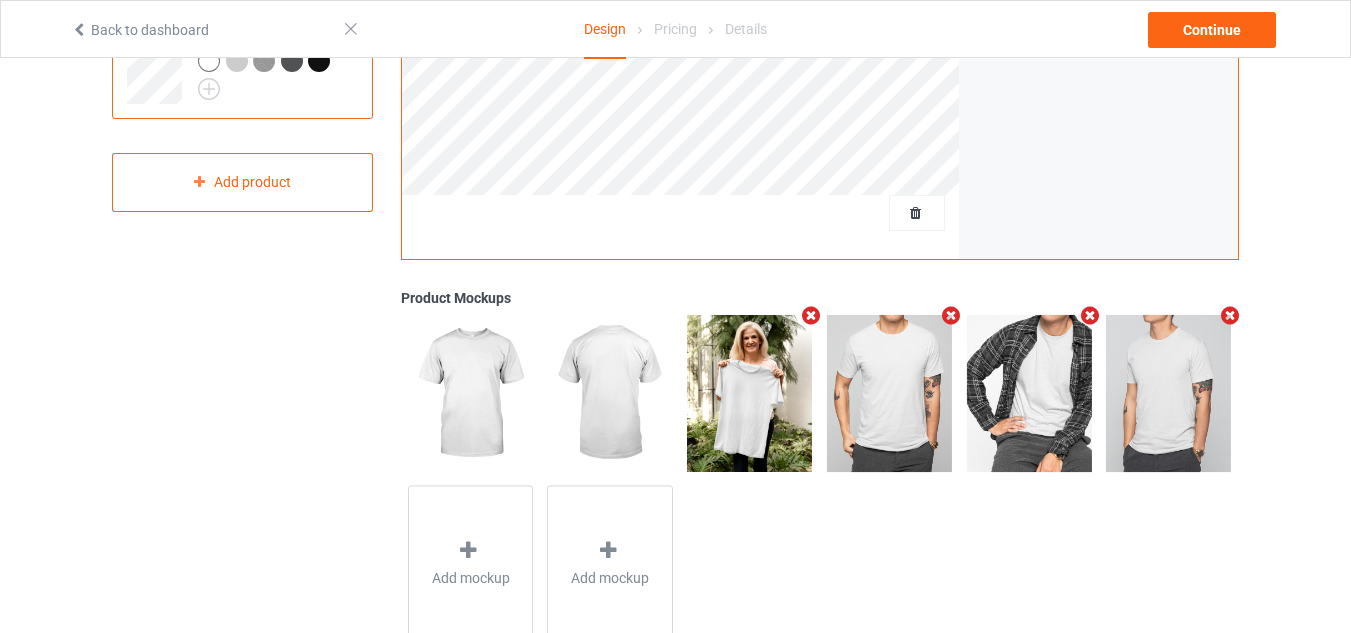 click at bounding box center (811, 315) 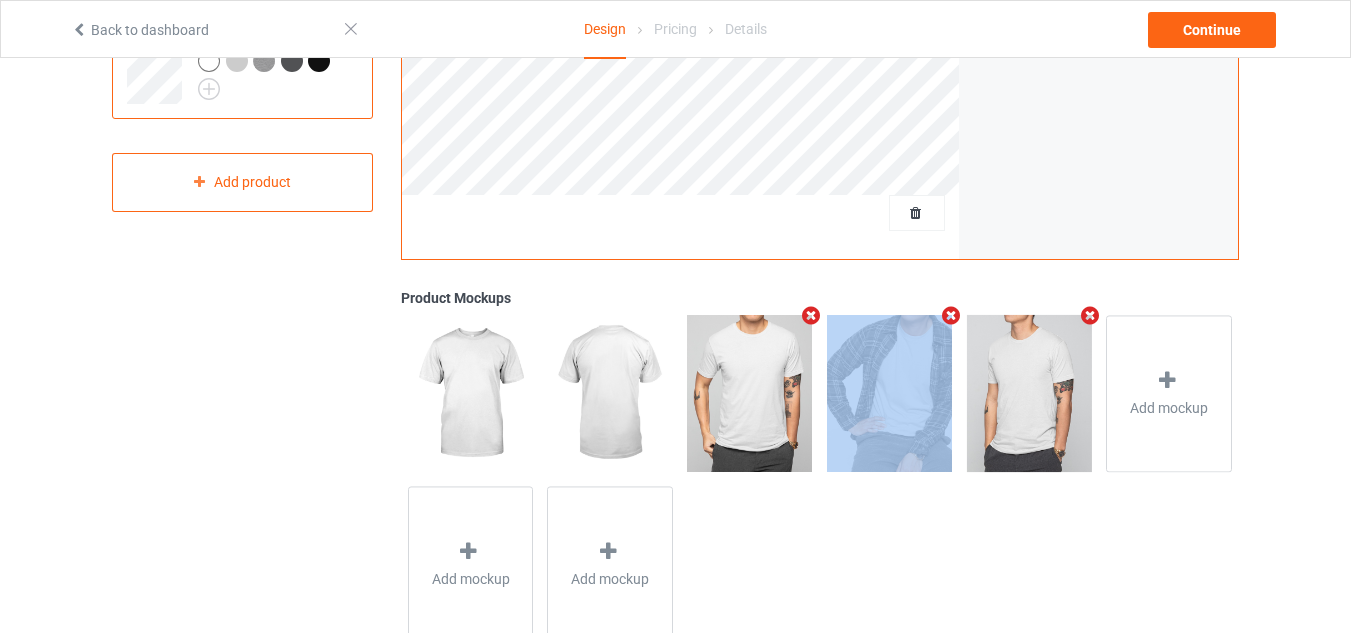 click at bounding box center (811, 315) 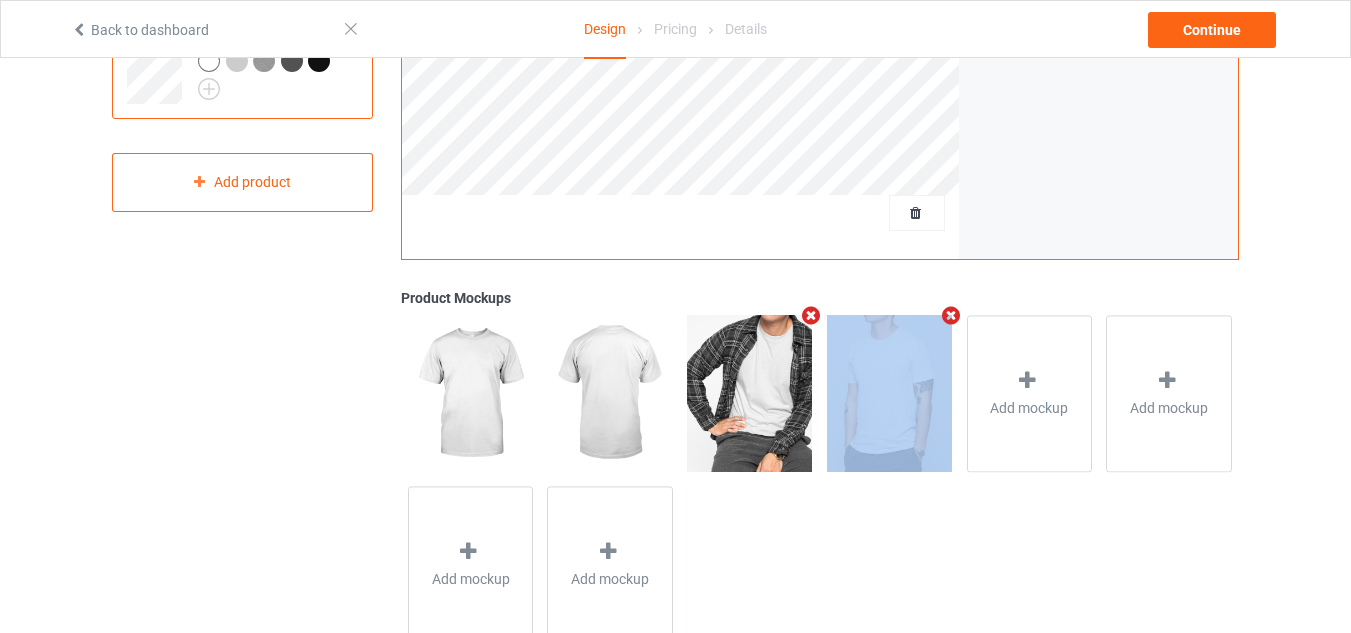 click at bounding box center (811, 315) 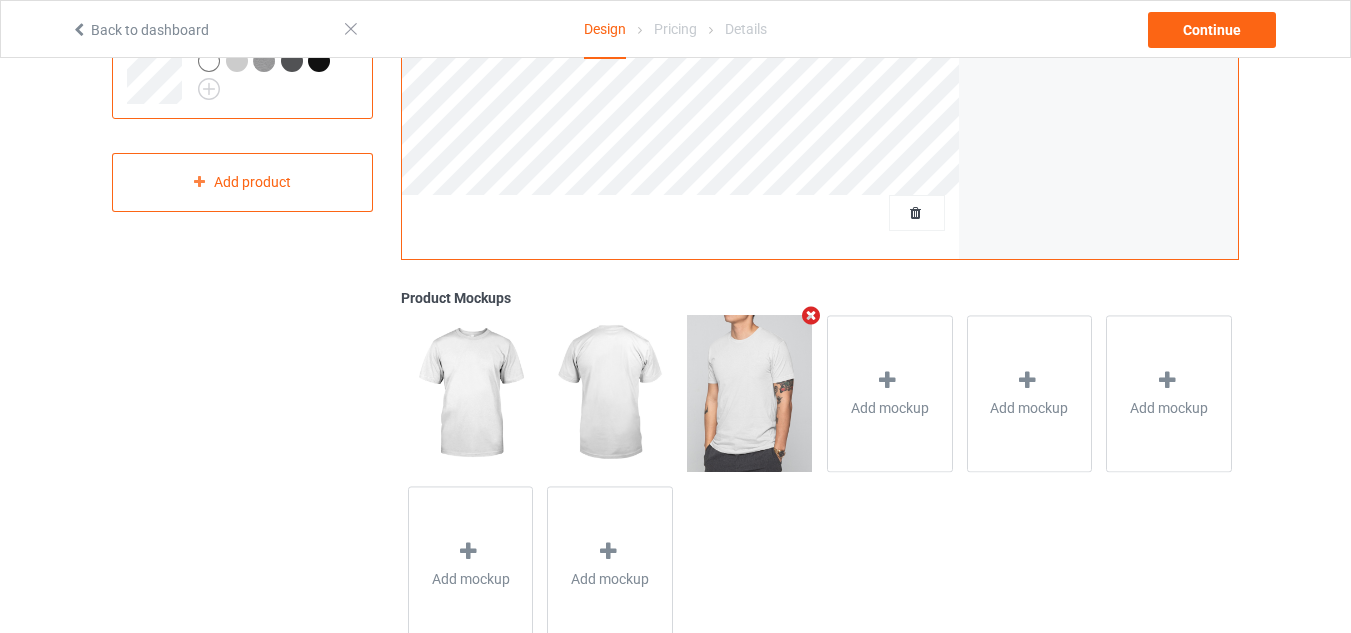 click at bounding box center (811, 315) 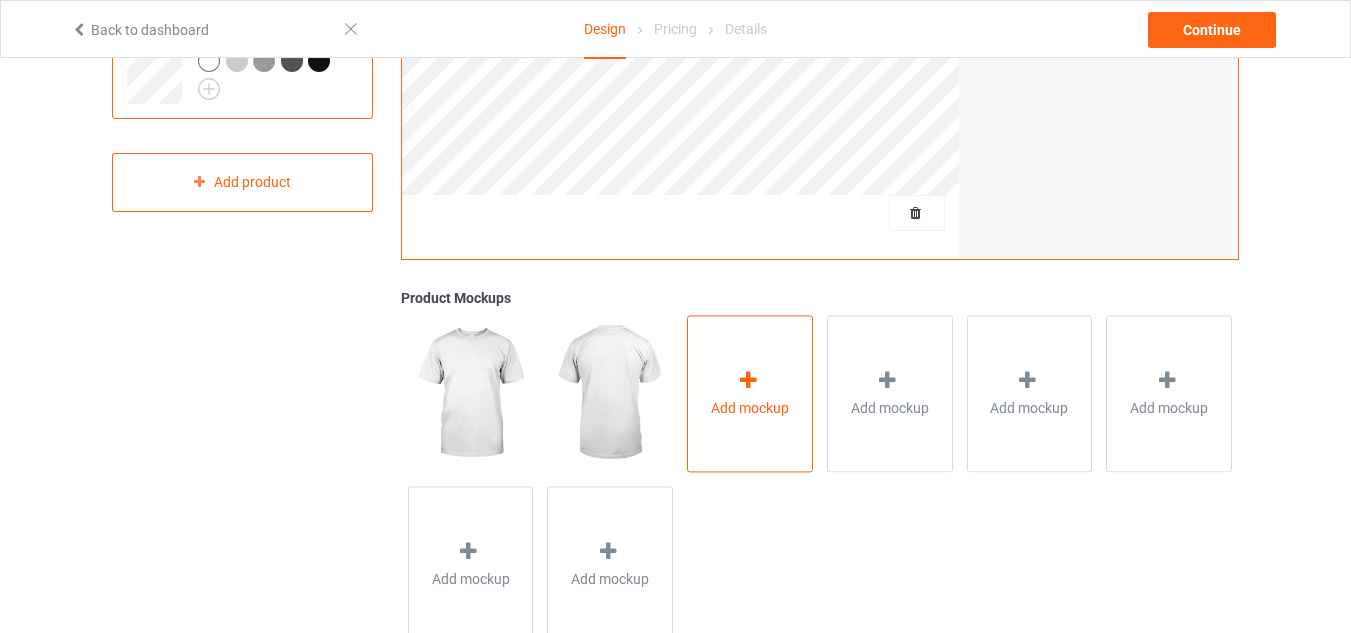 click at bounding box center [748, 380] 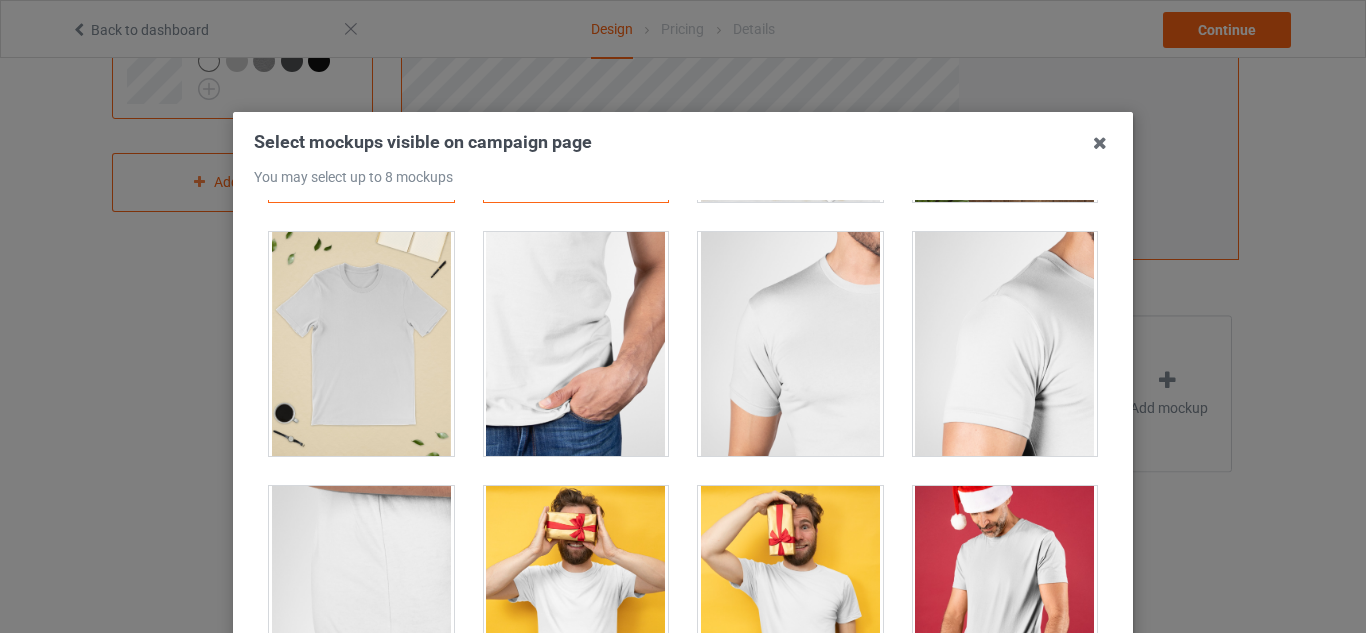 scroll, scrollTop: 0, scrollLeft: 0, axis: both 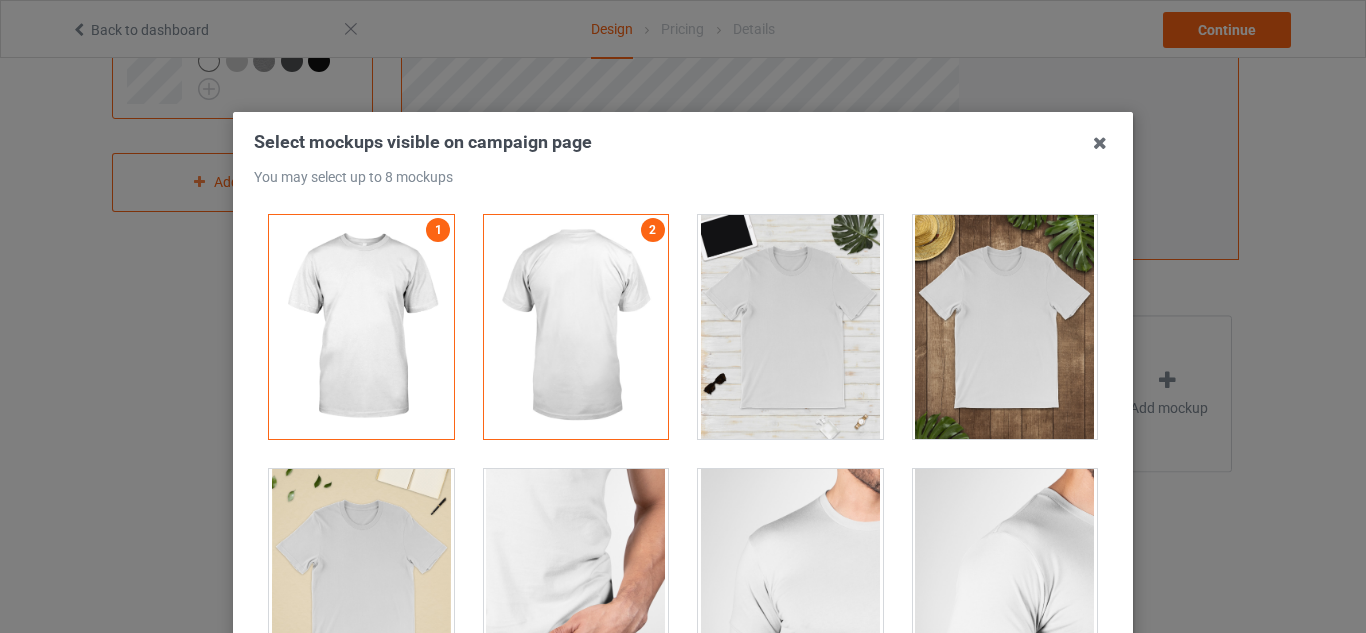 click at bounding box center (790, 327) 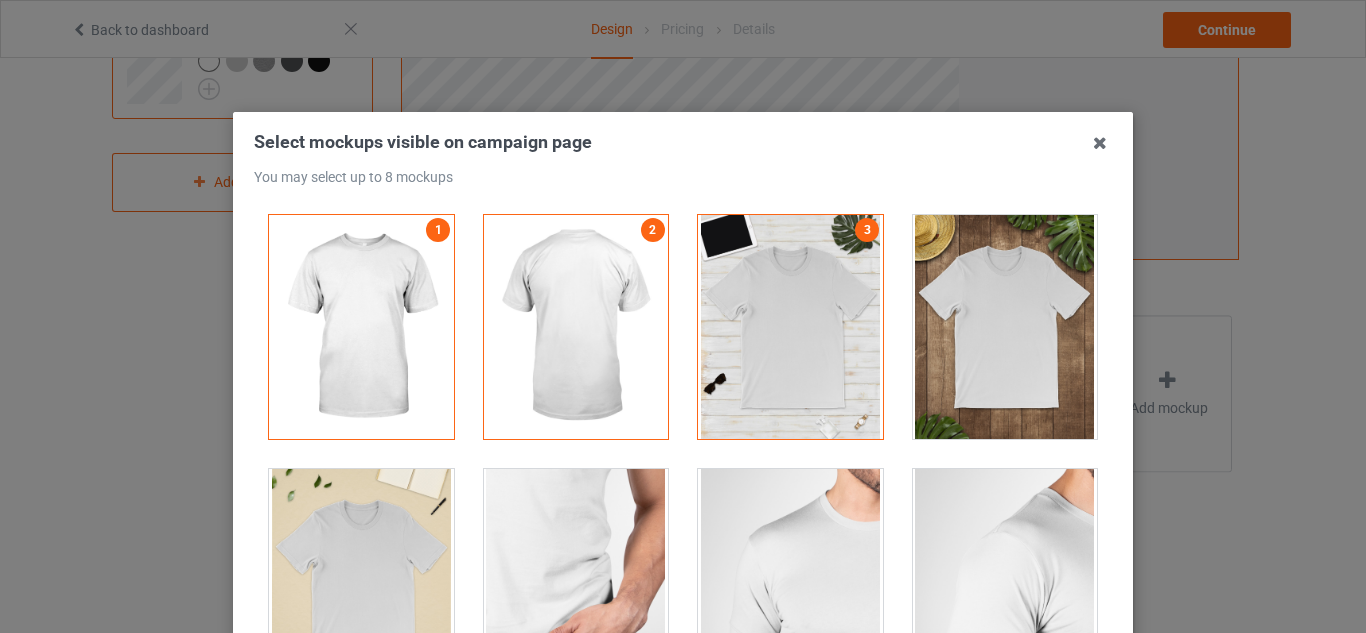 click at bounding box center [1005, 327] 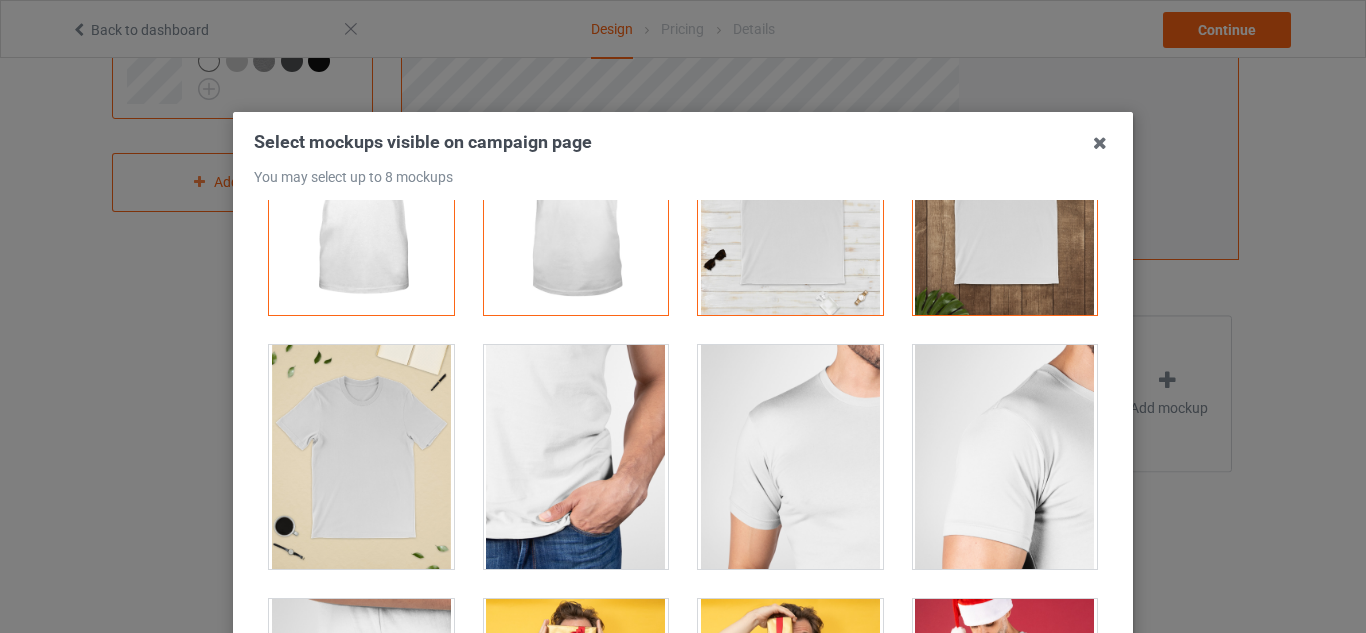 scroll, scrollTop: 123, scrollLeft: 0, axis: vertical 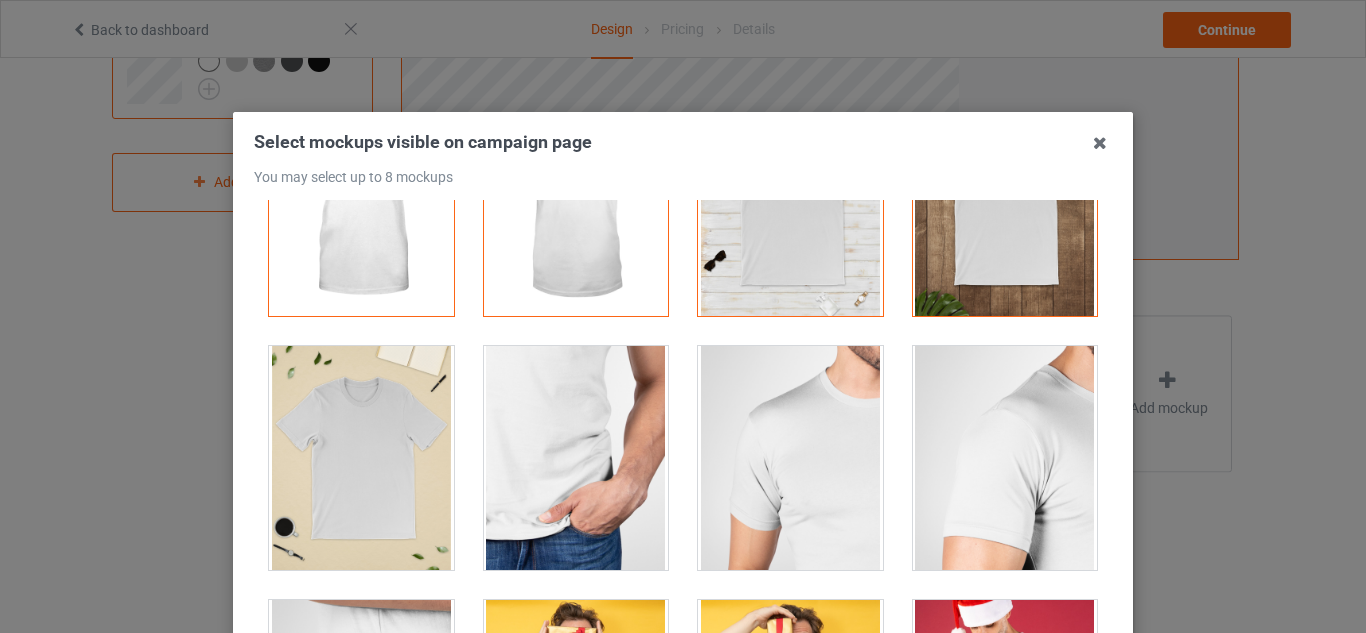 click at bounding box center [576, 204] 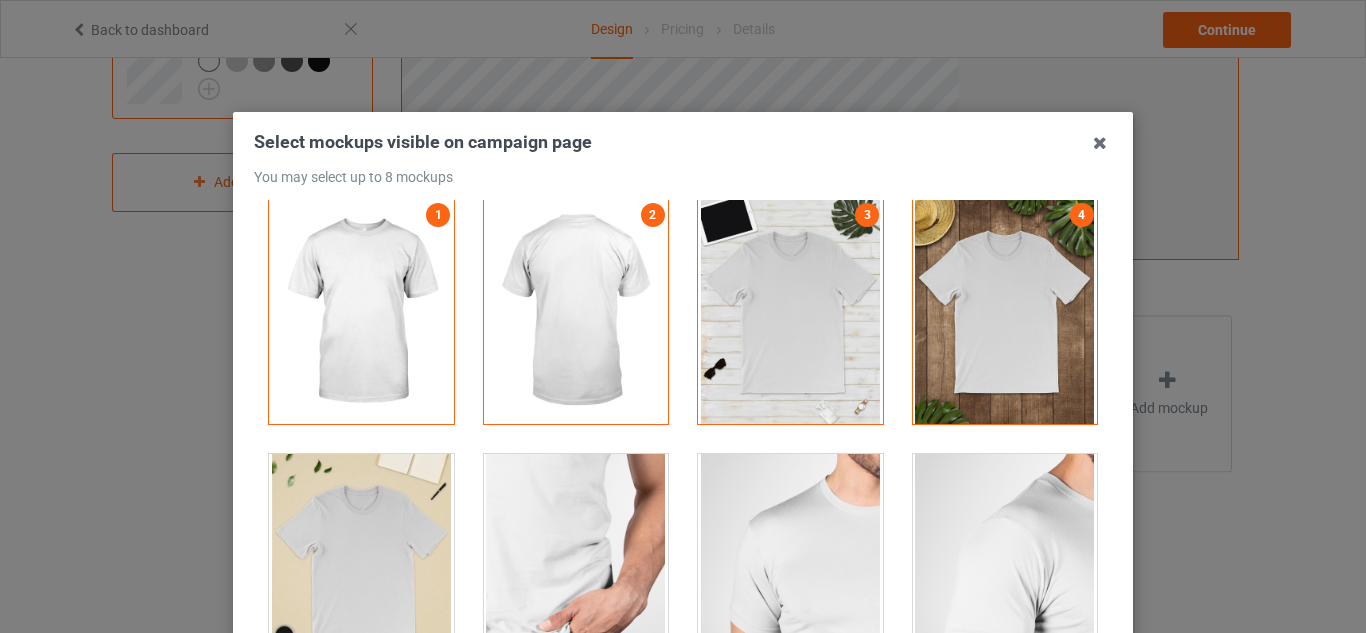 scroll, scrollTop: 13, scrollLeft: 0, axis: vertical 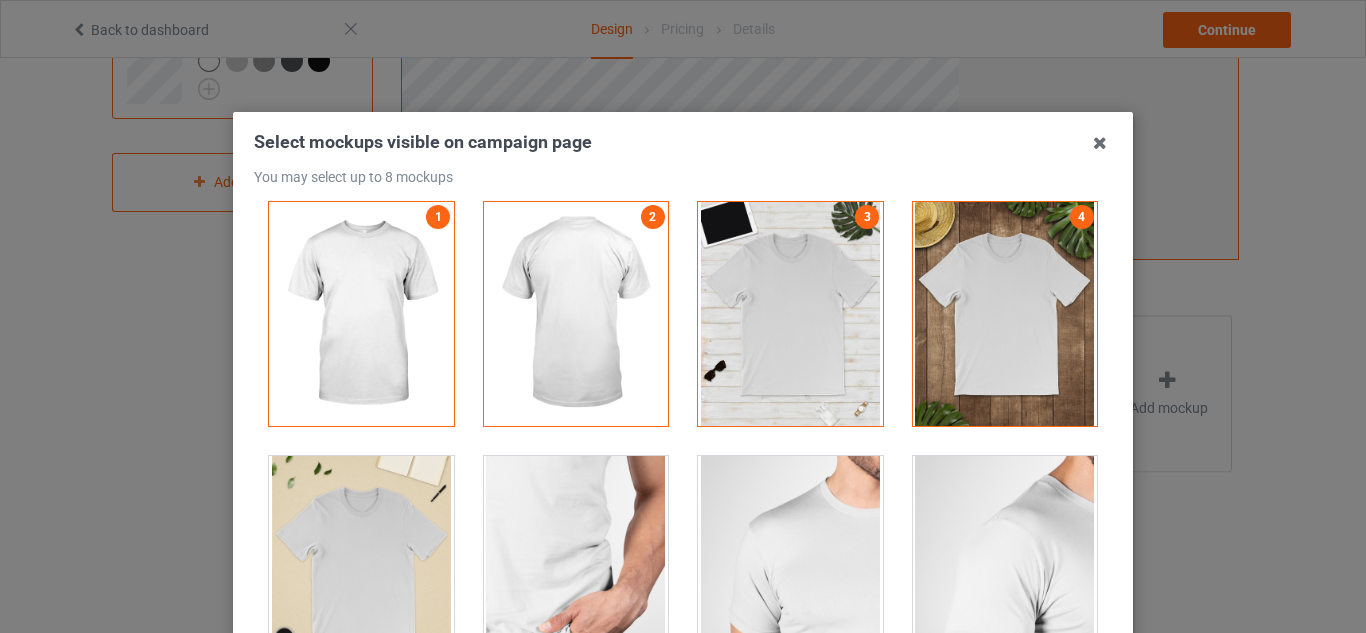click at bounding box center (576, 314) 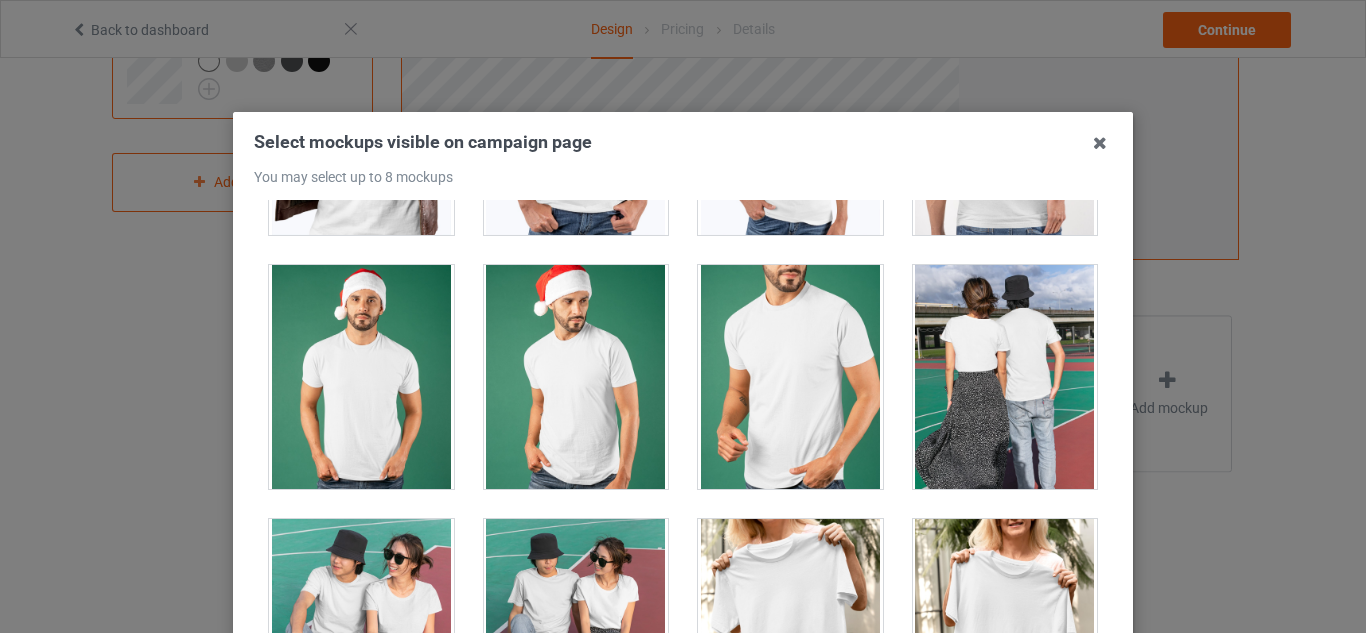scroll, scrollTop: 1473, scrollLeft: 0, axis: vertical 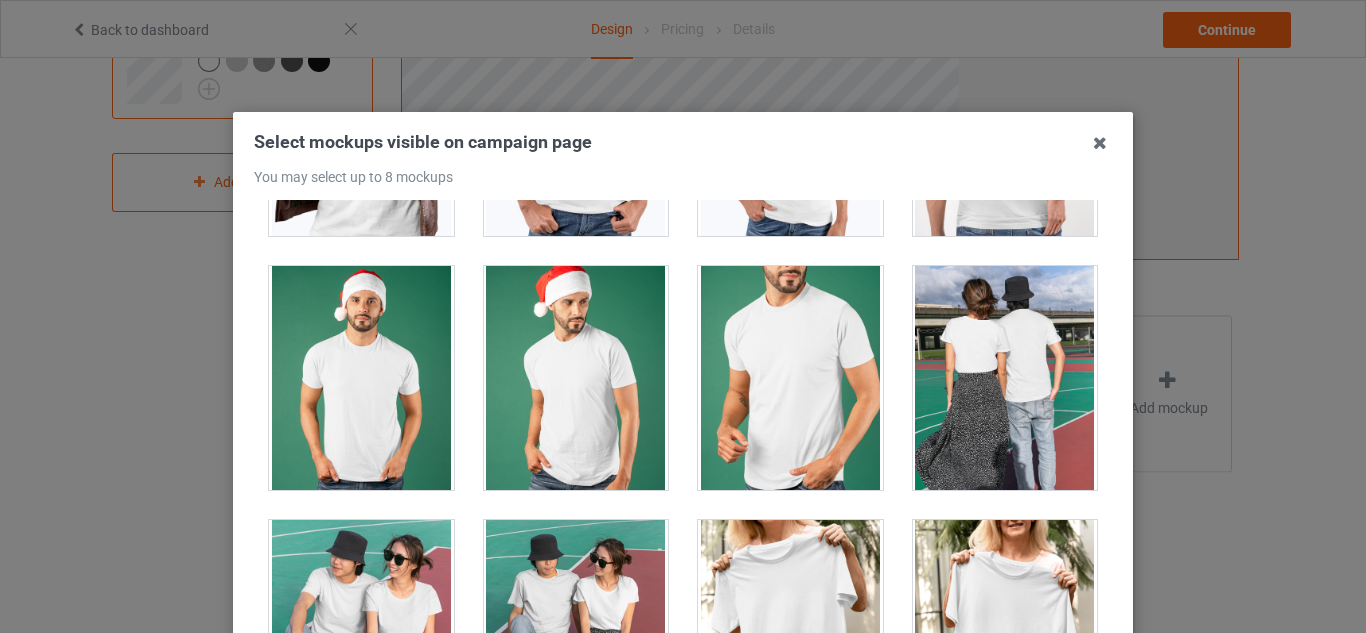 click at bounding box center (790, 378) 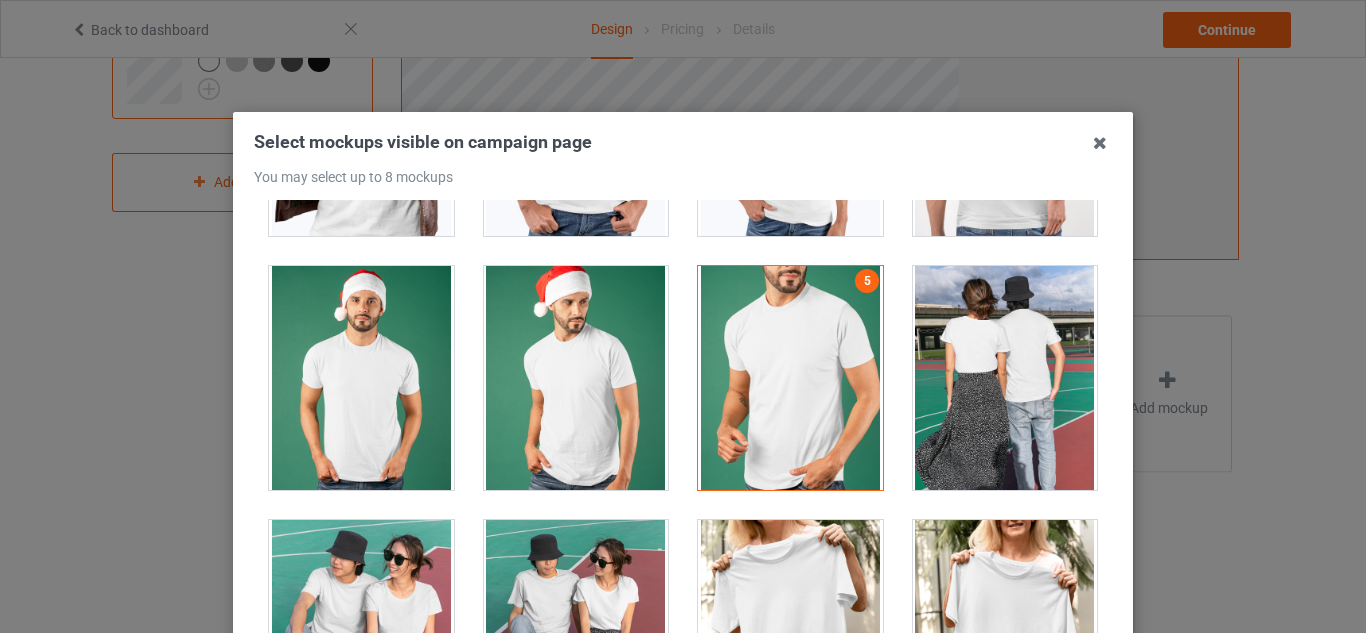 click at bounding box center (361, 632) 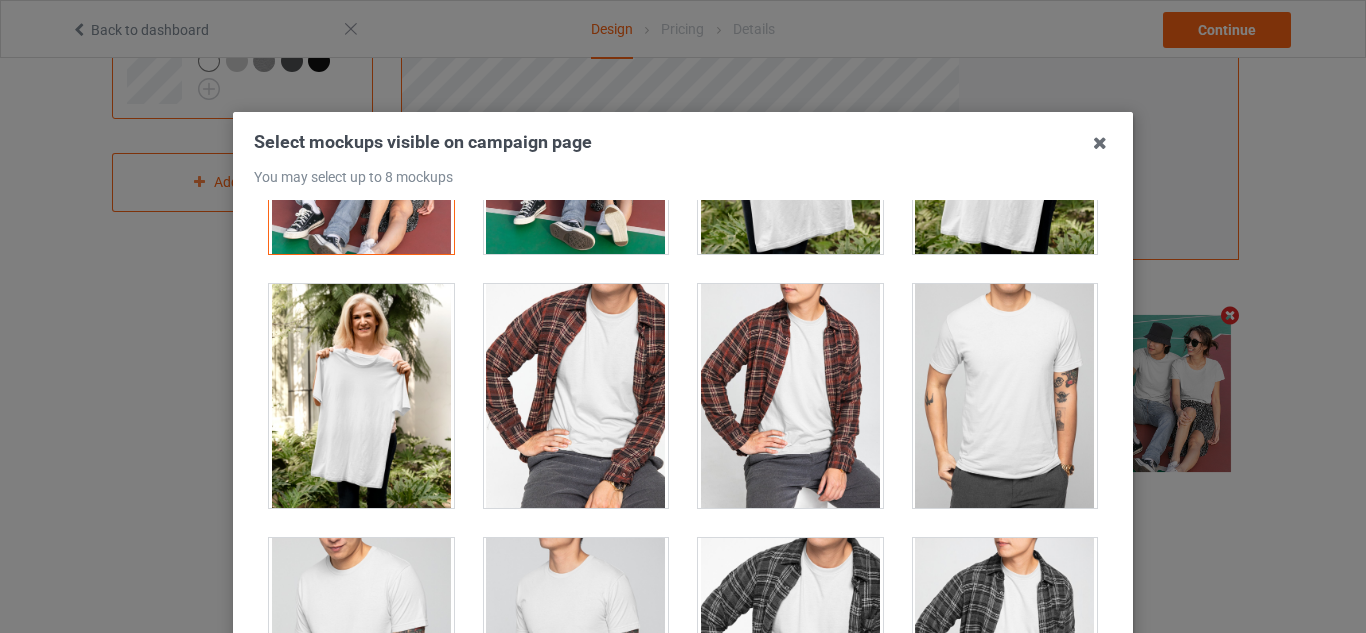 scroll, scrollTop: 1963, scrollLeft: 0, axis: vertical 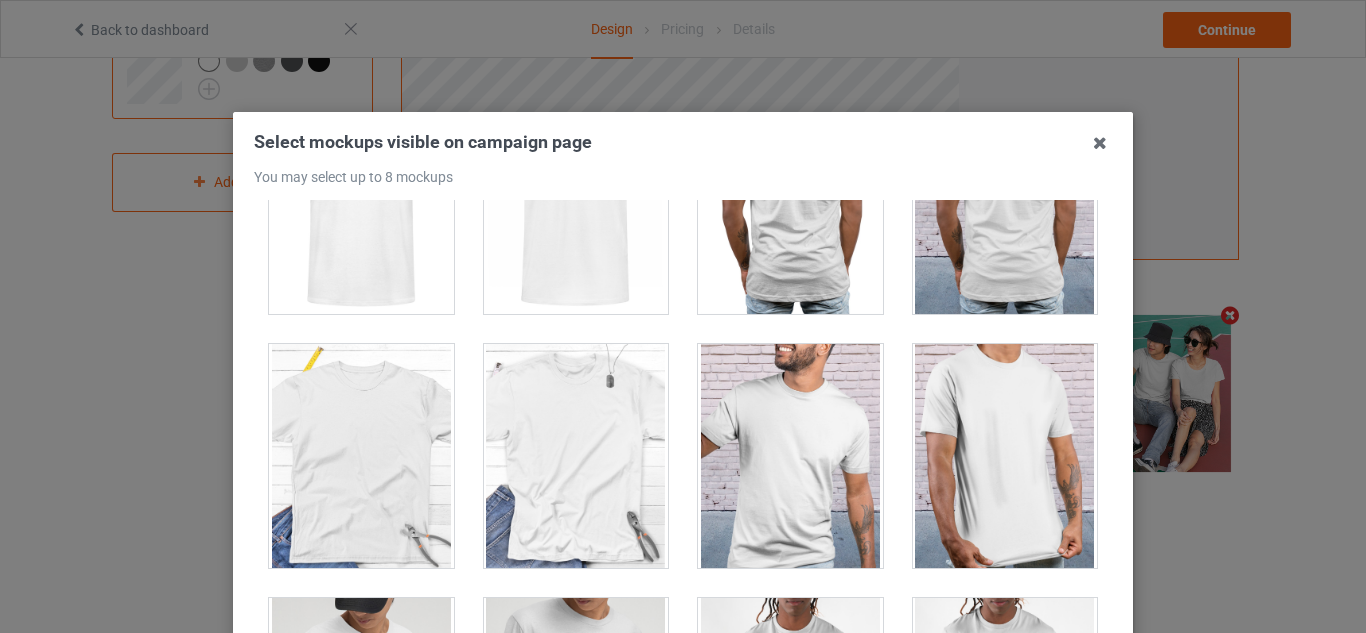click at bounding box center [361, 456] 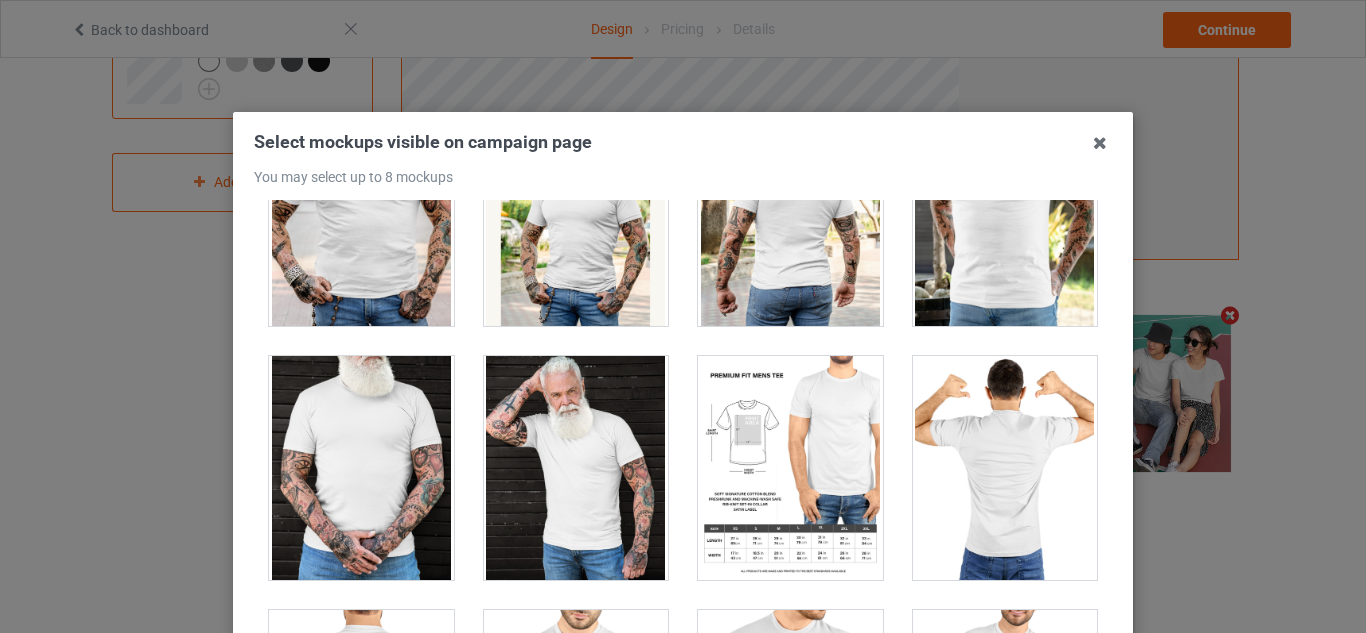 scroll, scrollTop: 3924, scrollLeft: 0, axis: vertical 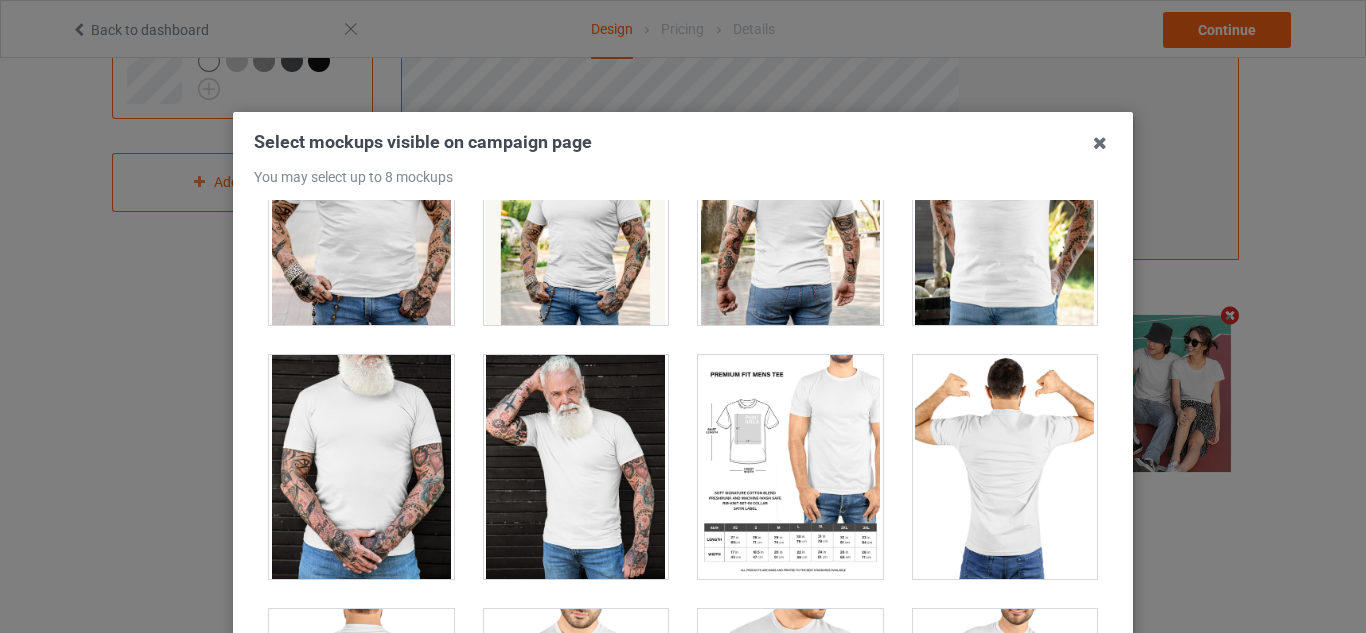 click at bounding box center (790, 467) 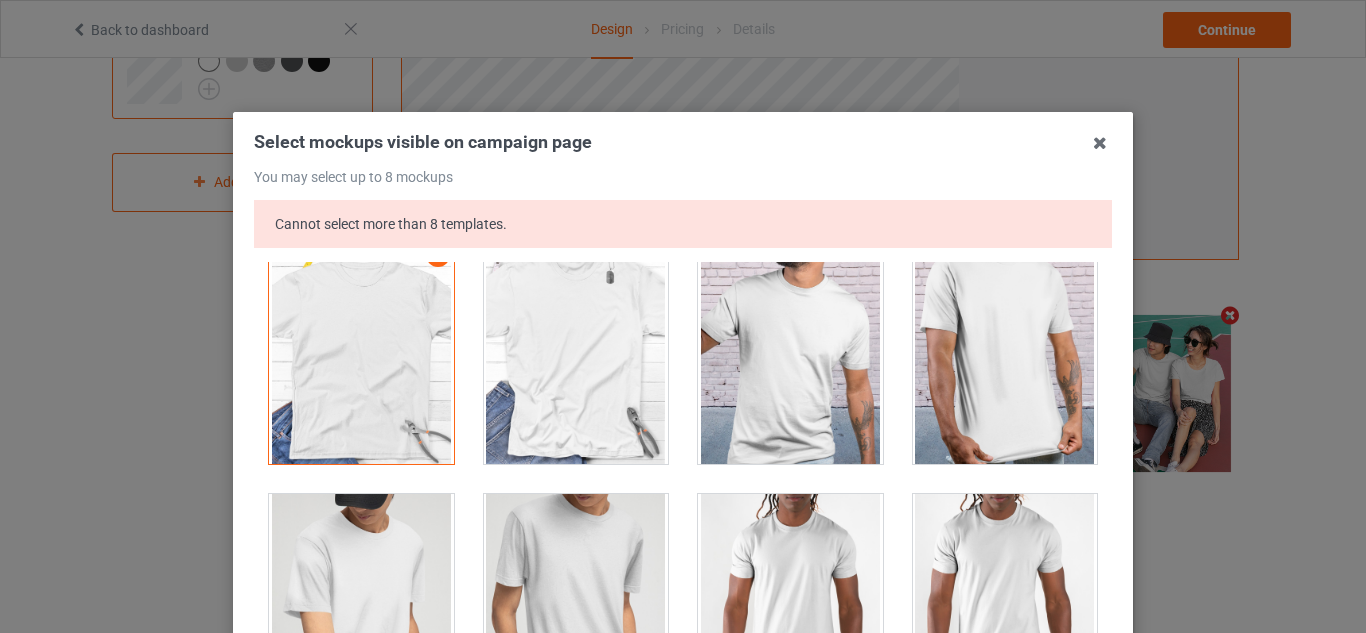 scroll, scrollTop: 3078, scrollLeft: 0, axis: vertical 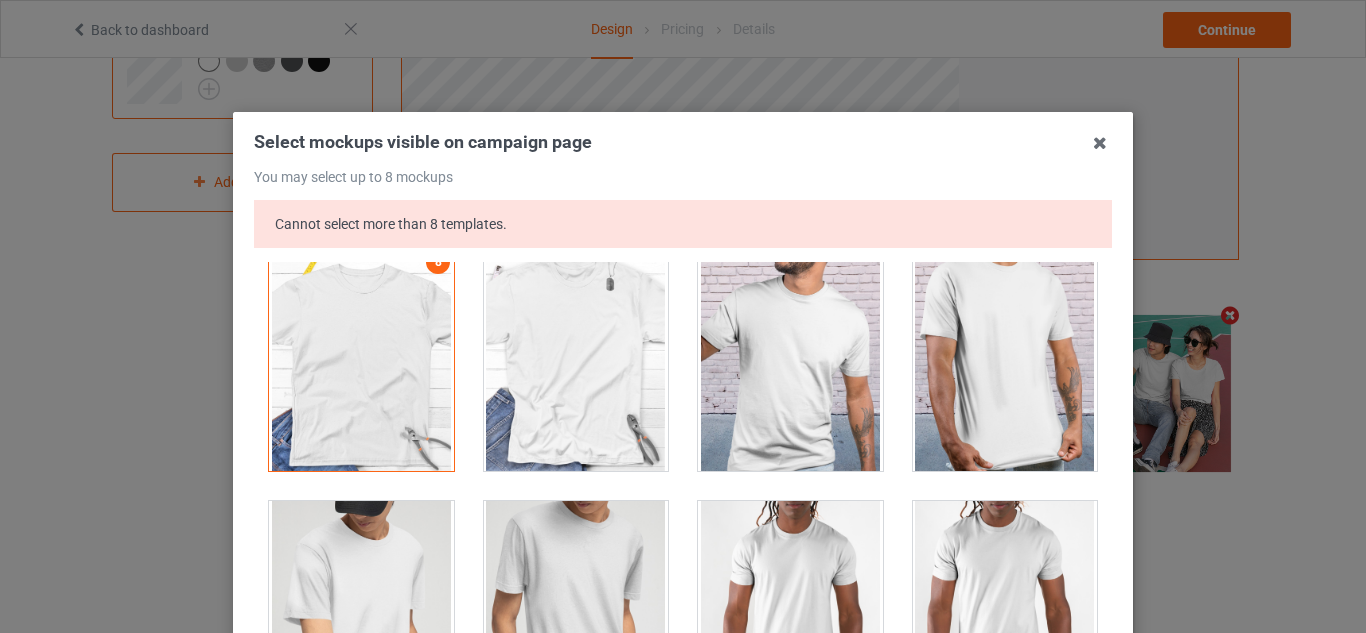 click at bounding box center [361, 359] 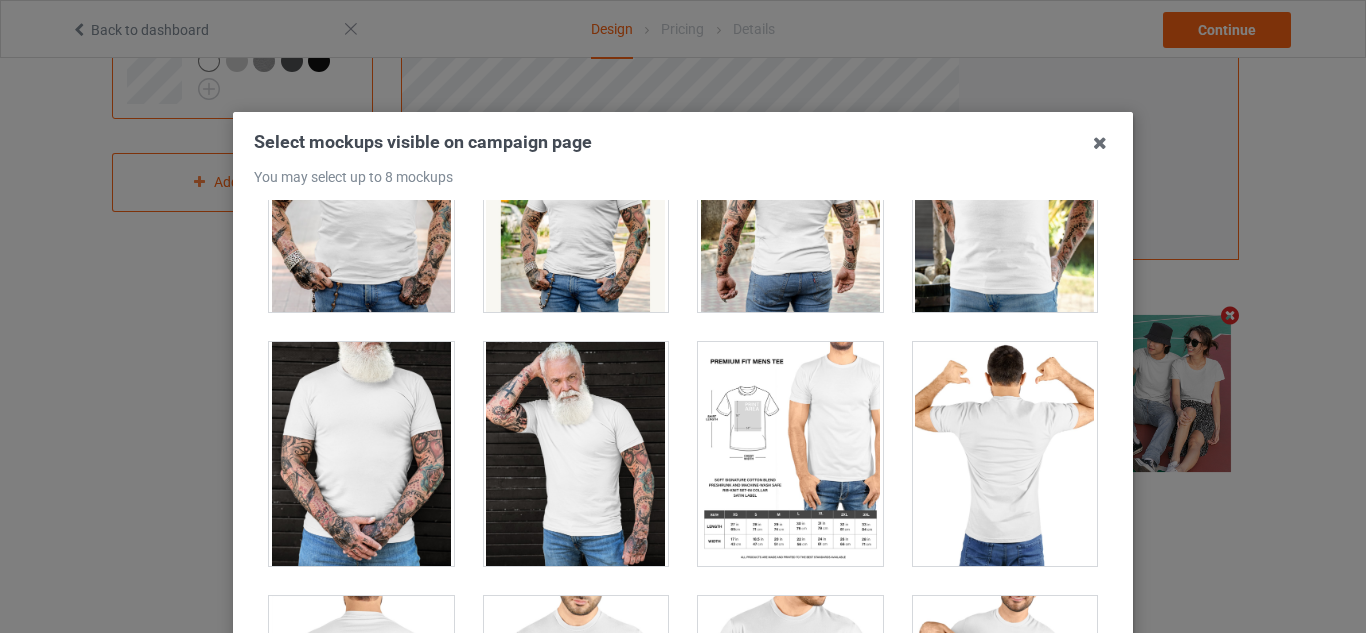 scroll, scrollTop: 3941, scrollLeft: 0, axis: vertical 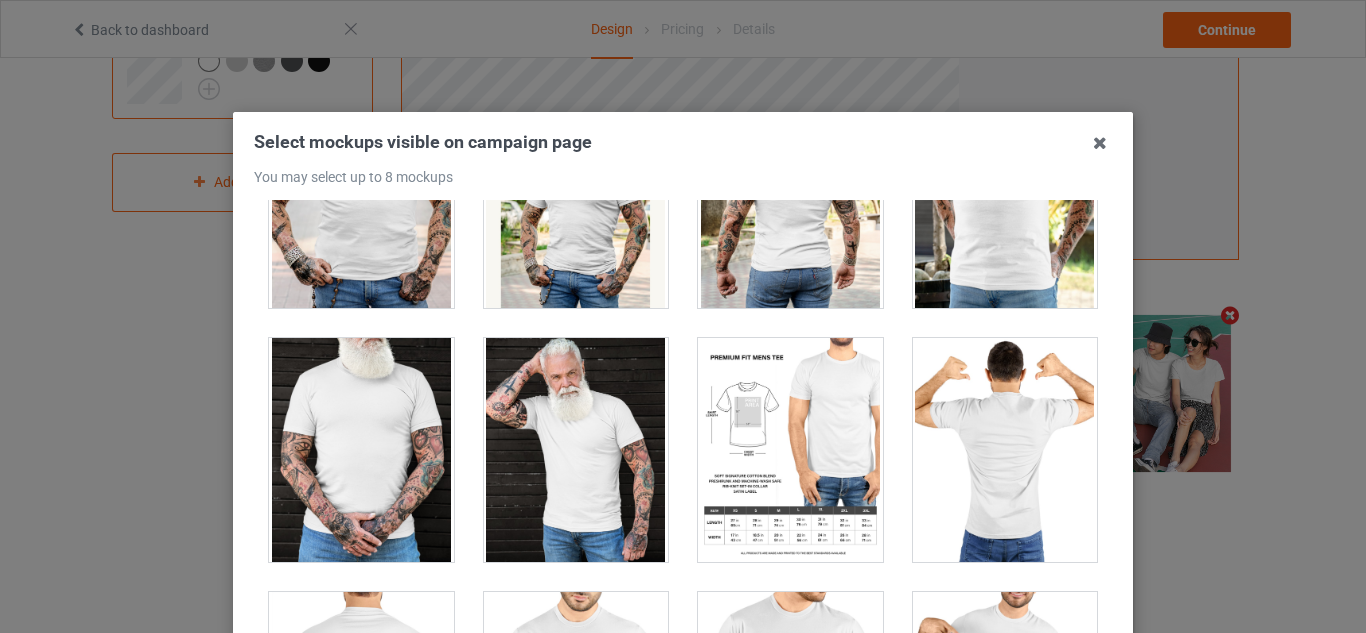 click at bounding box center [790, 450] 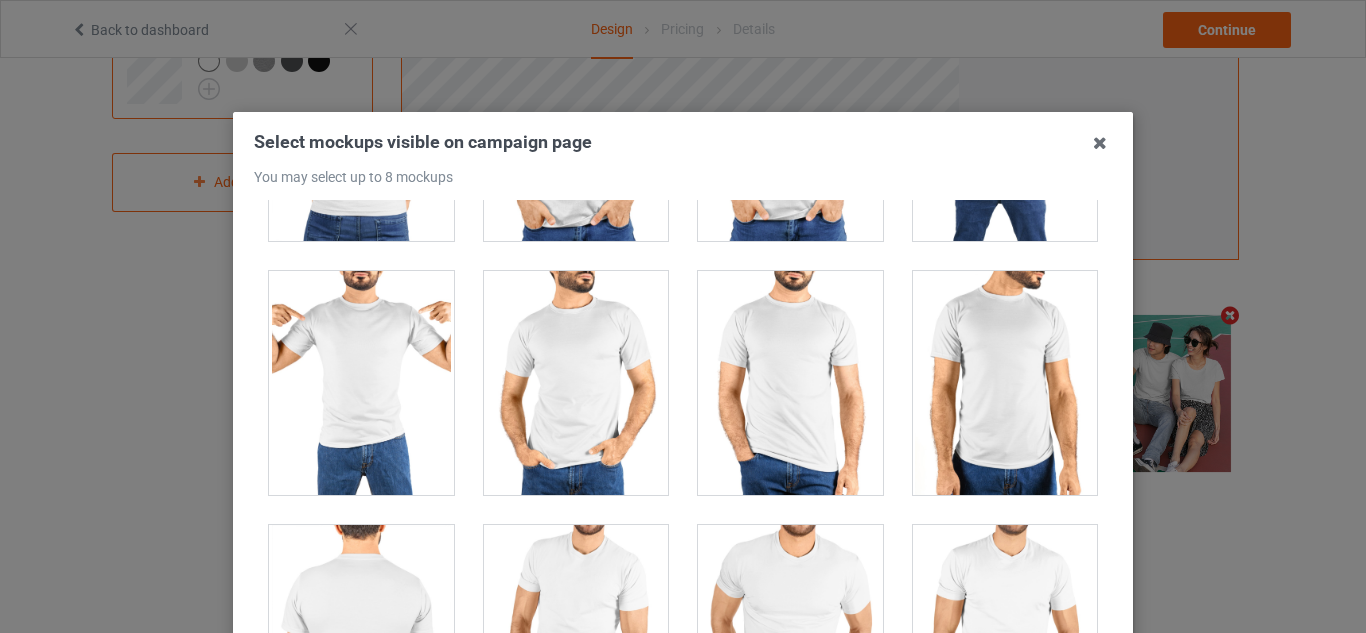 scroll, scrollTop: 4556, scrollLeft: 0, axis: vertical 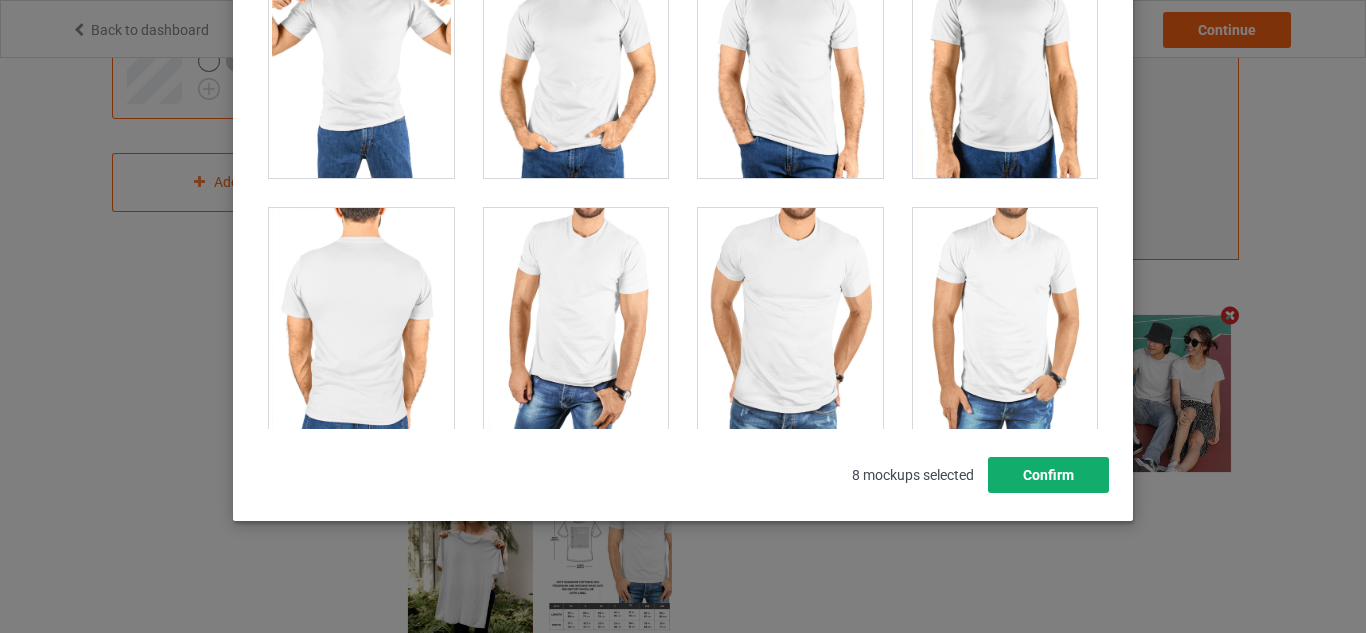 click on "Confirm" at bounding box center [1048, 475] 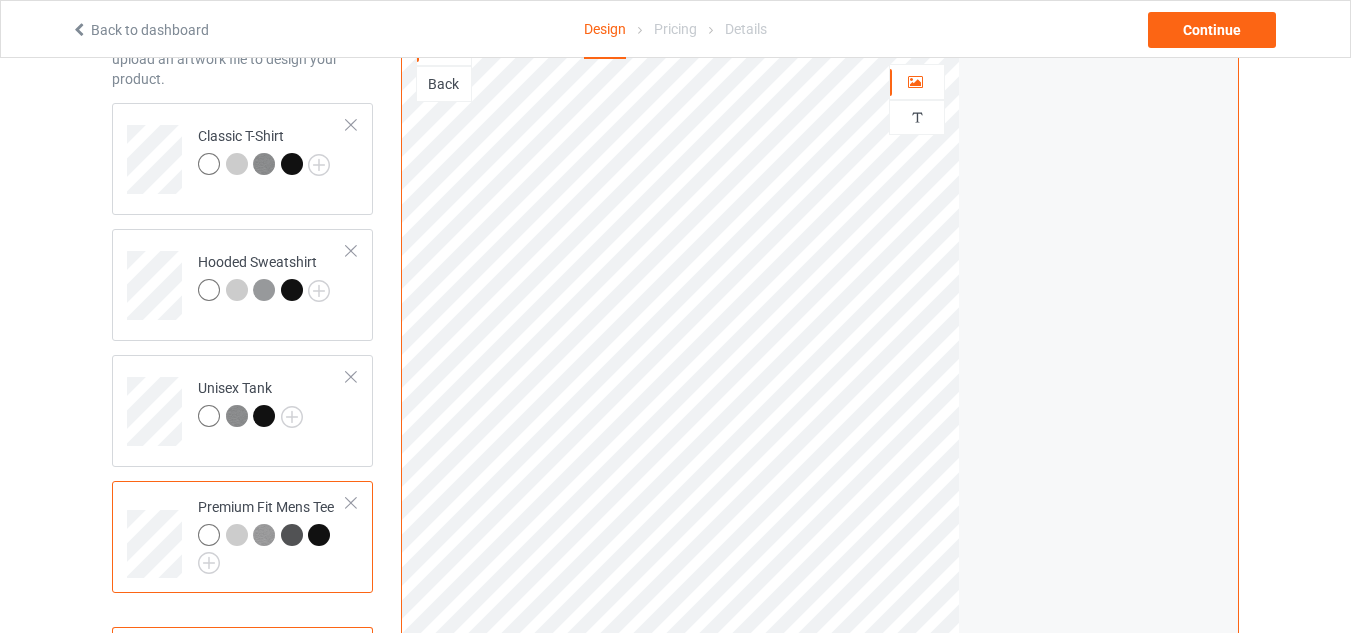 scroll, scrollTop: 3, scrollLeft: 0, axis: vertical 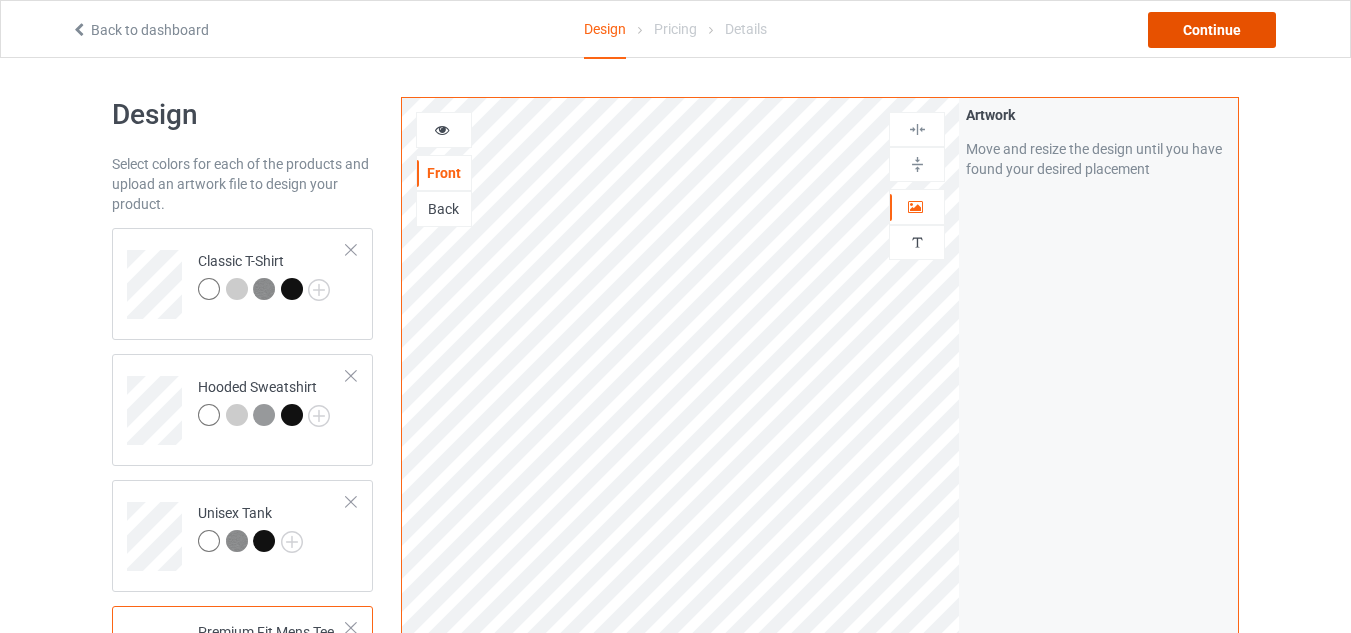 click on "Continue" at bounding box center [1212, 30] 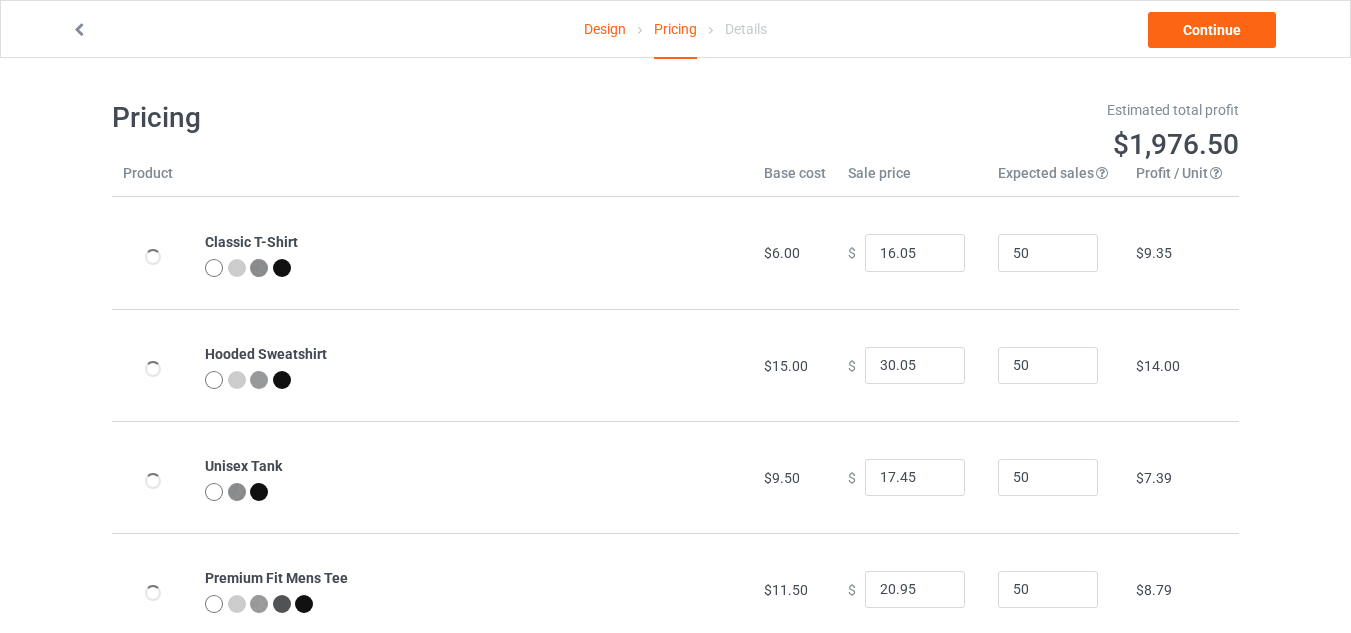 scroll, scrollTop: 58, scrollLeft: 0, axis: vertical 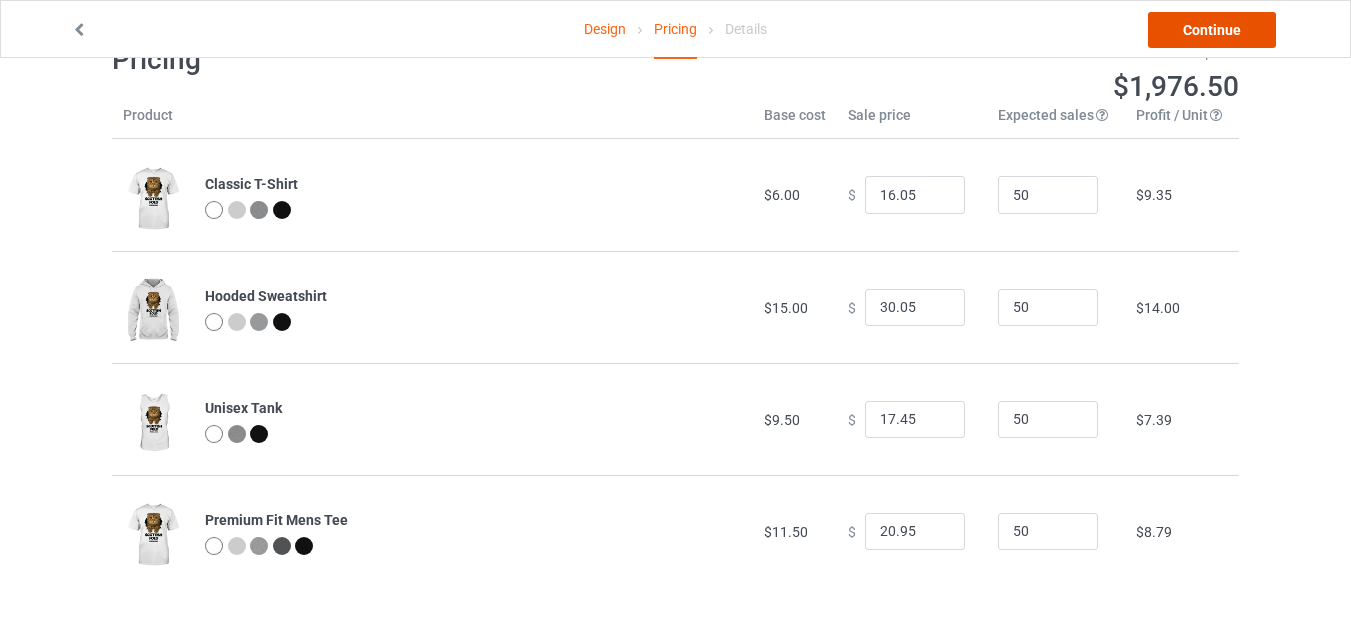 click on "Continue" at bounding box center (1212, 30) 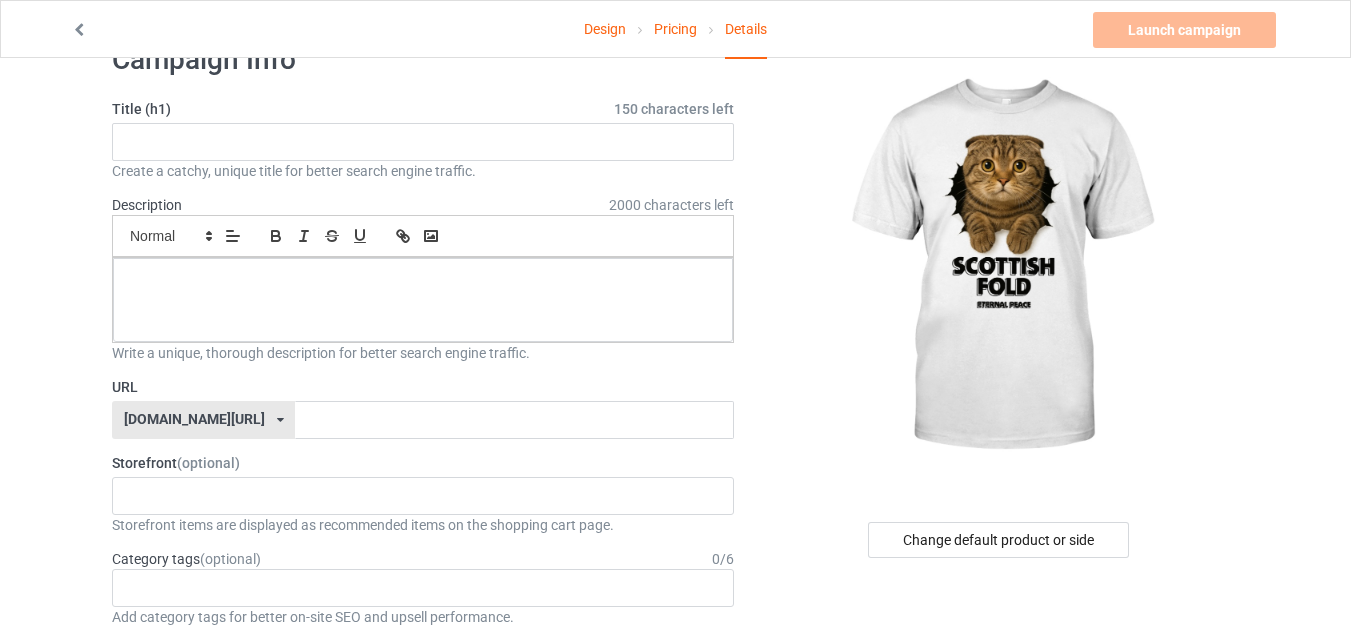 scroll, scrollTop: 0, scrollLeft: 0, axis: both 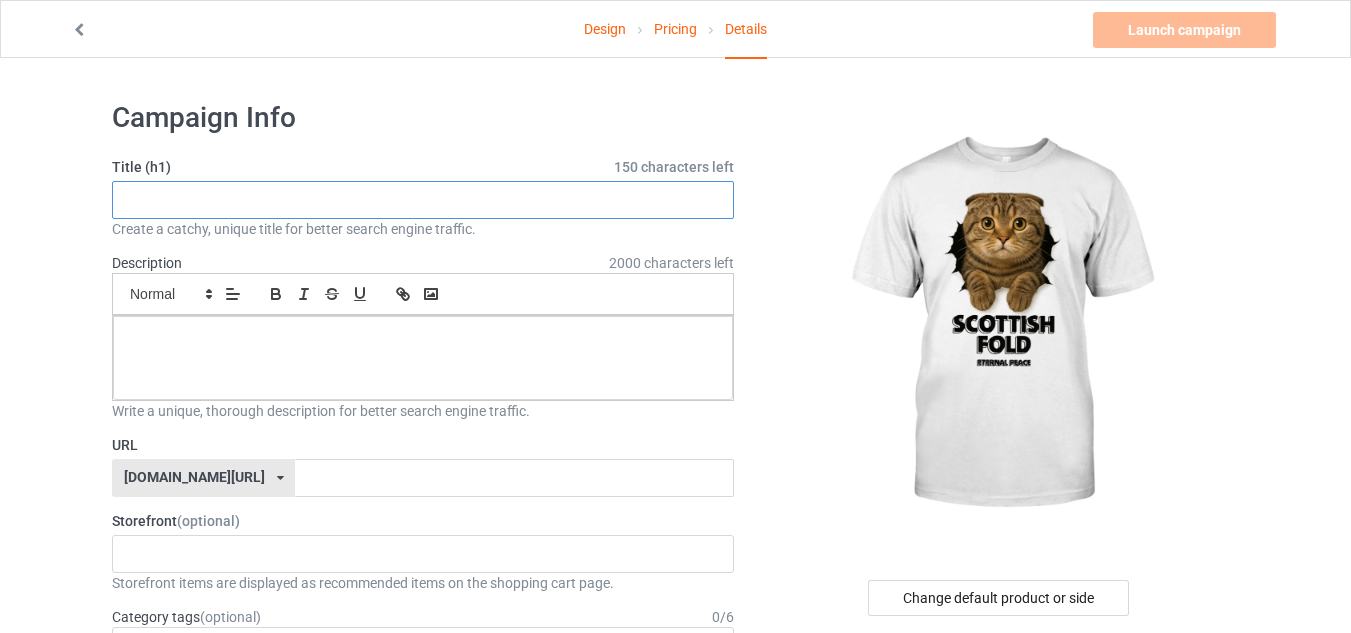 click at bounding box center [423, 200] 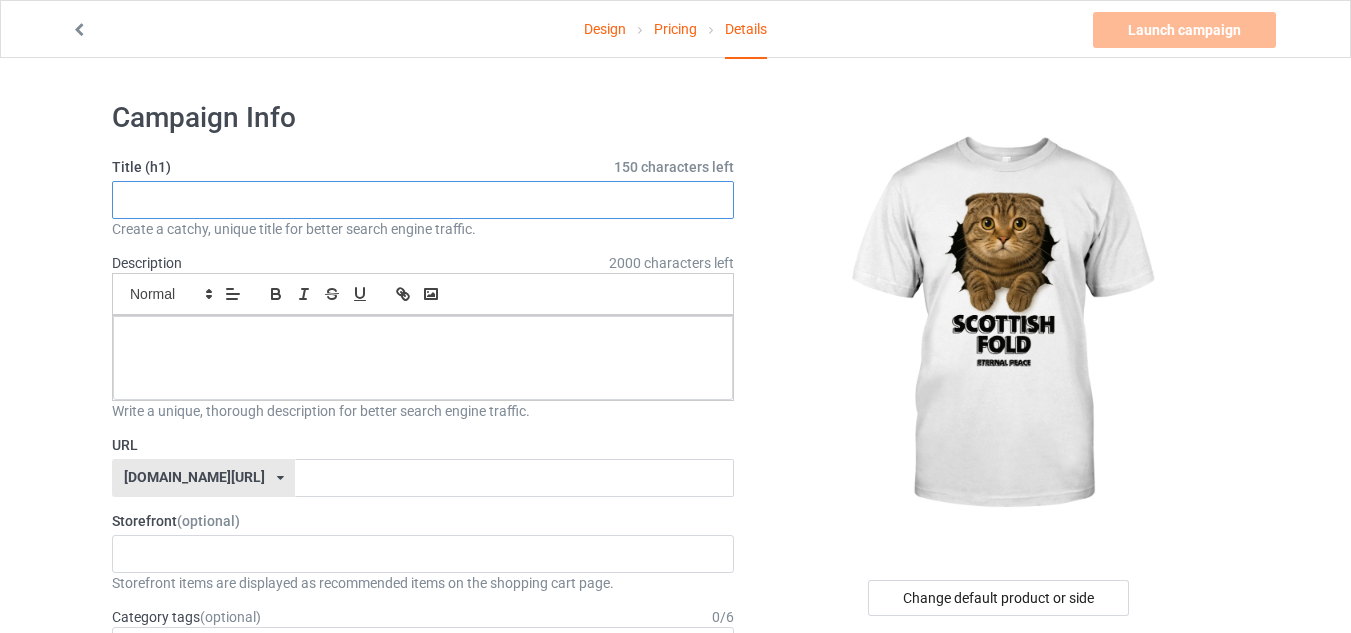paste on "Scottish Fold Cat Breakout Design" 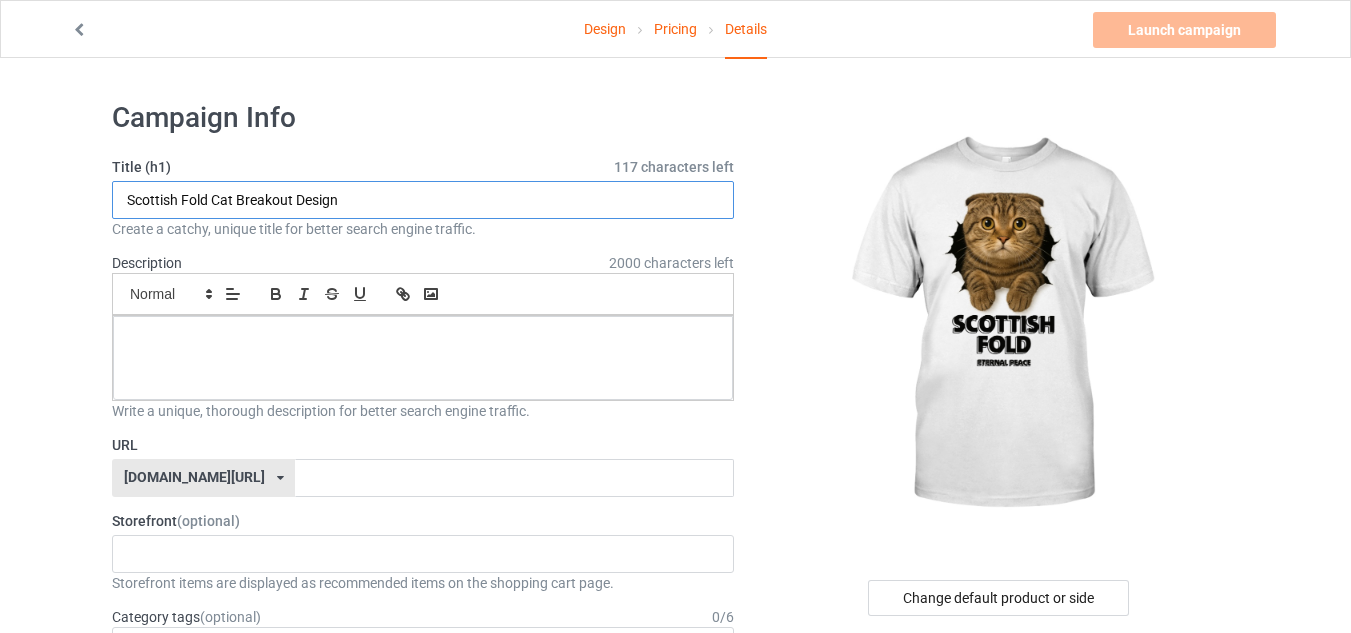 type on "Scottish Fold Cat Breakout Design" 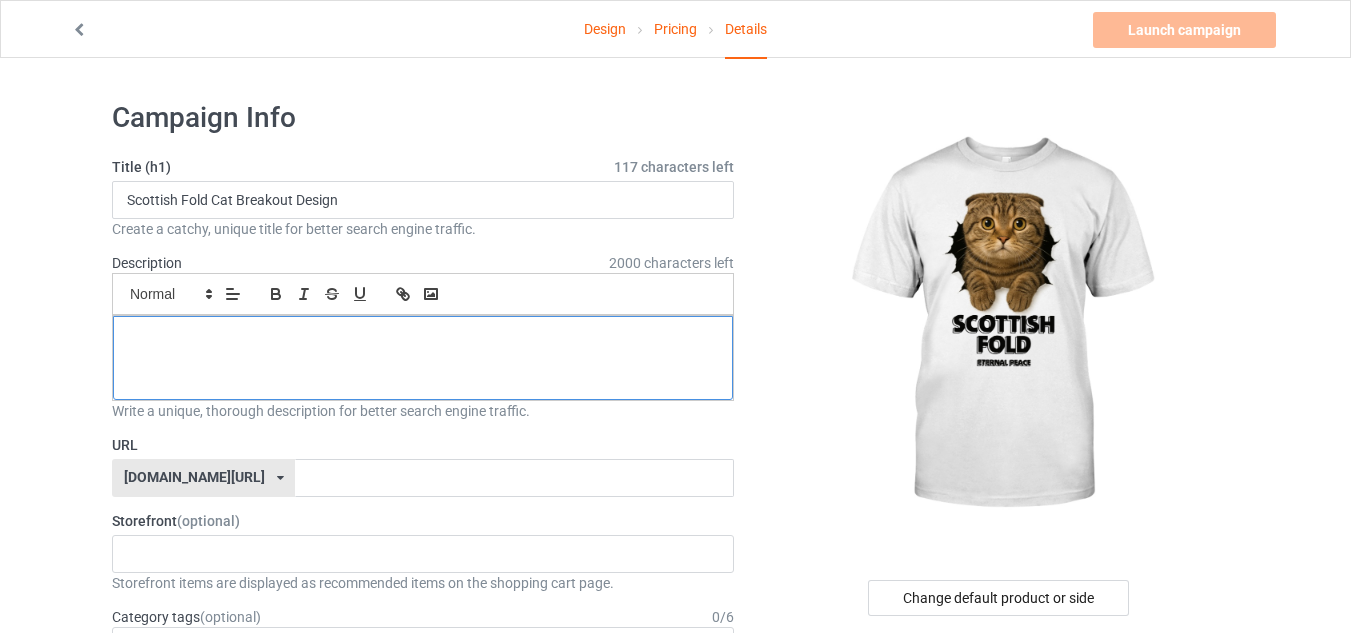 click at bounding box center (423, 338) 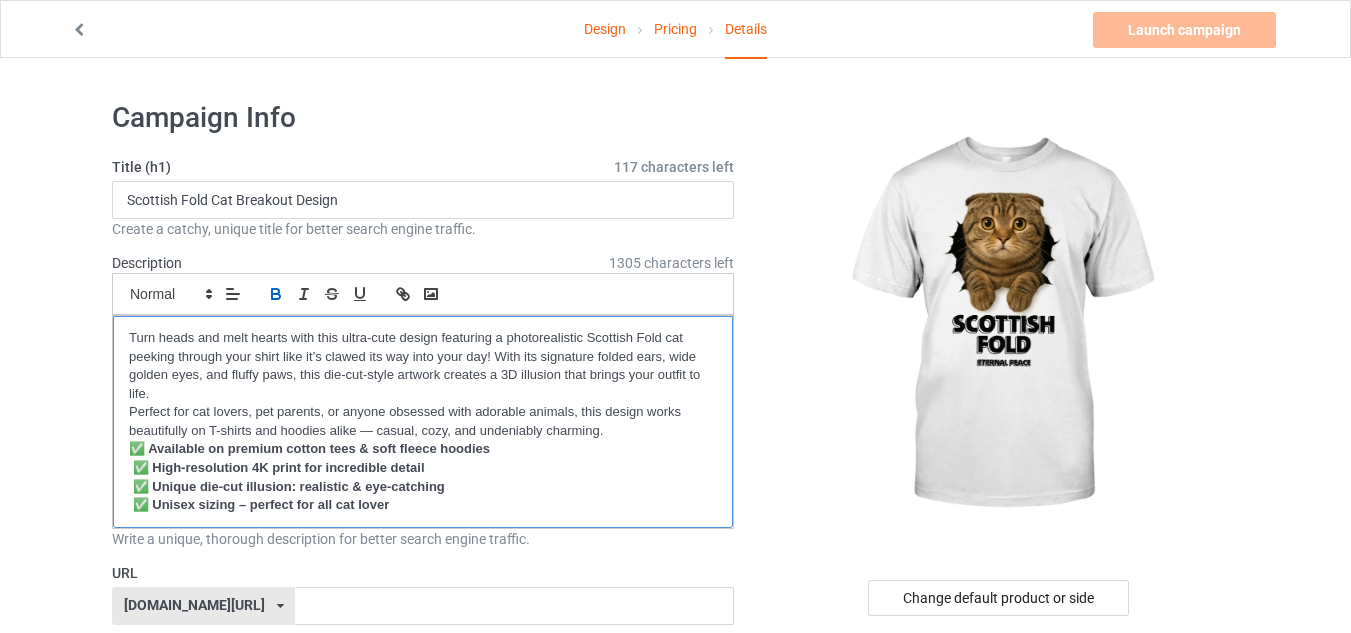 scroll, scrollTop: 0, scrollLeft: 0, axis: both 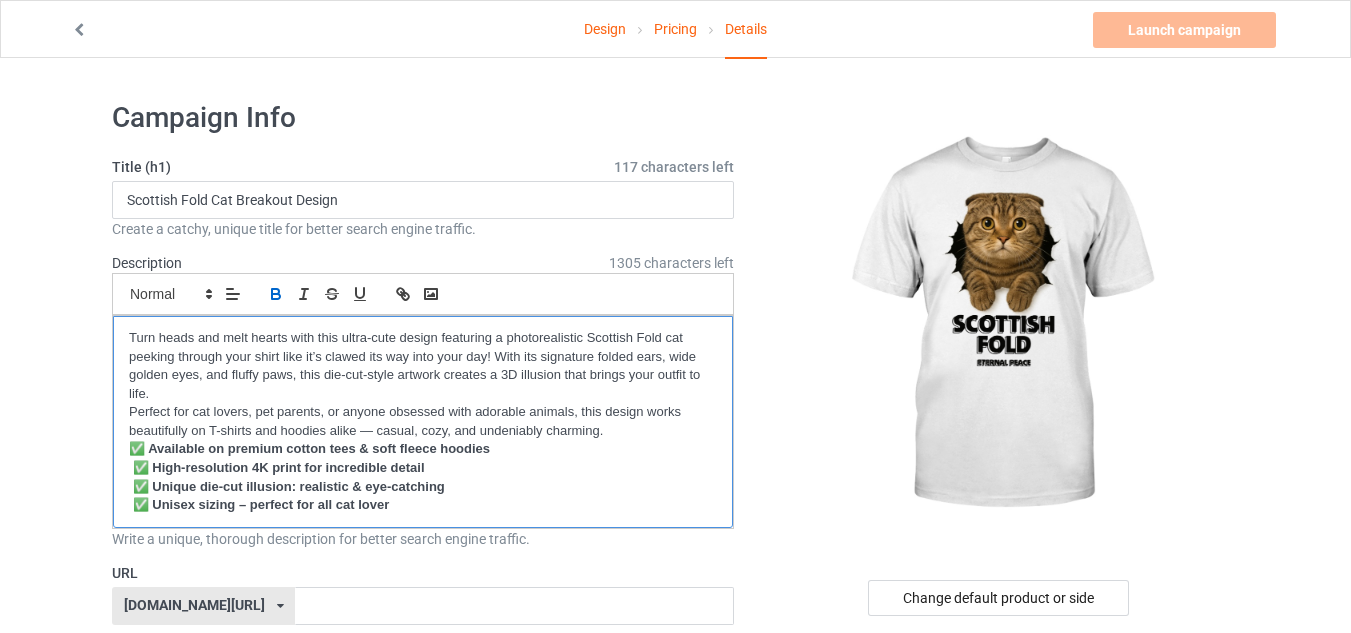click on "✅ Available on premium cotton tees & soft fleece hoodies" at bounding box center (309, 448) 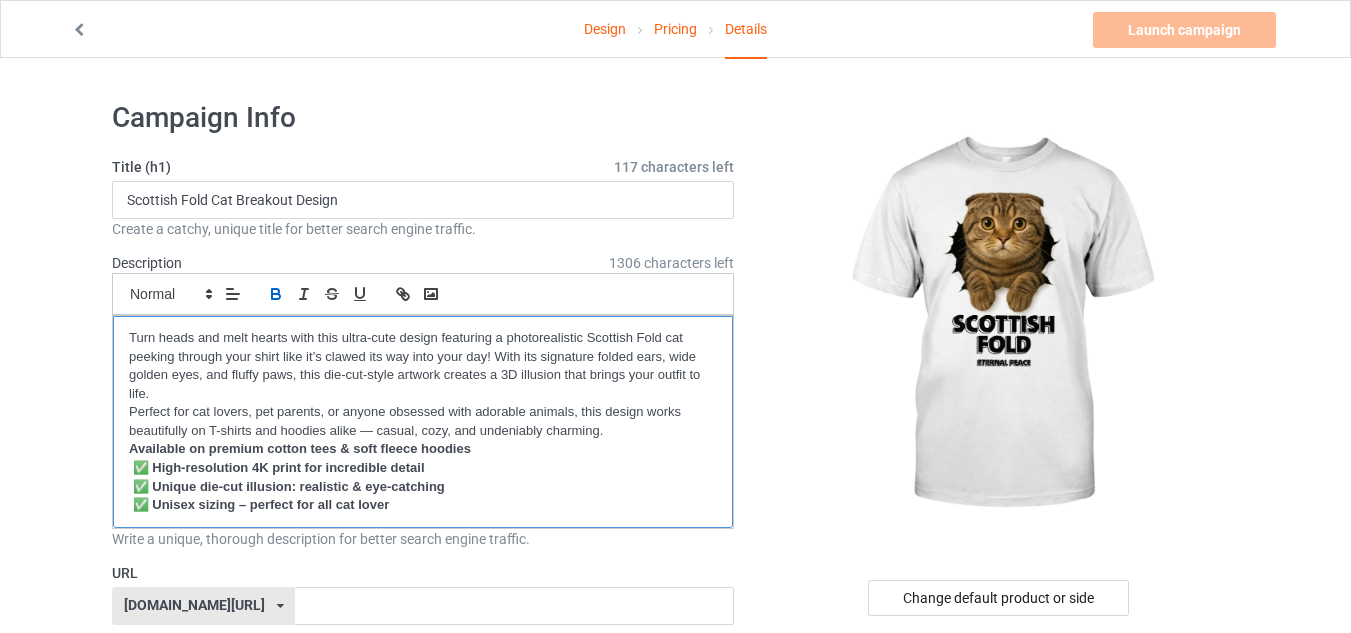 type 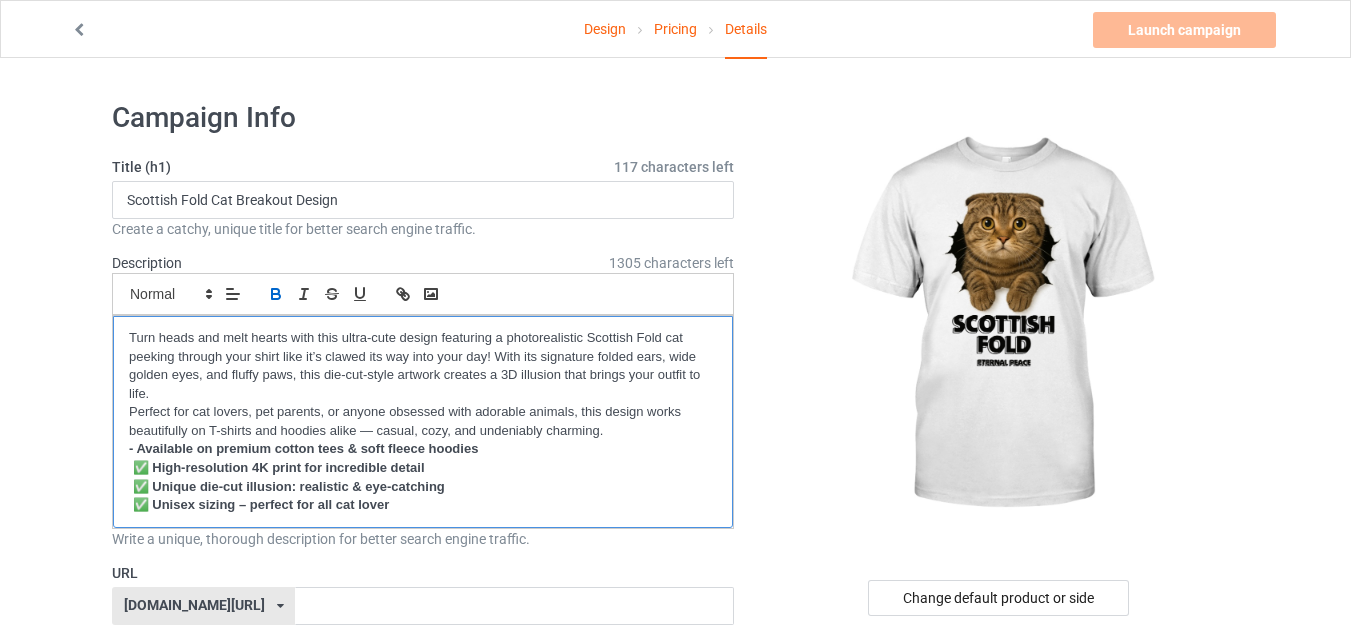 click on "✅ High-resolution 4K print for incredible detail" at bounding box center (279, 467) 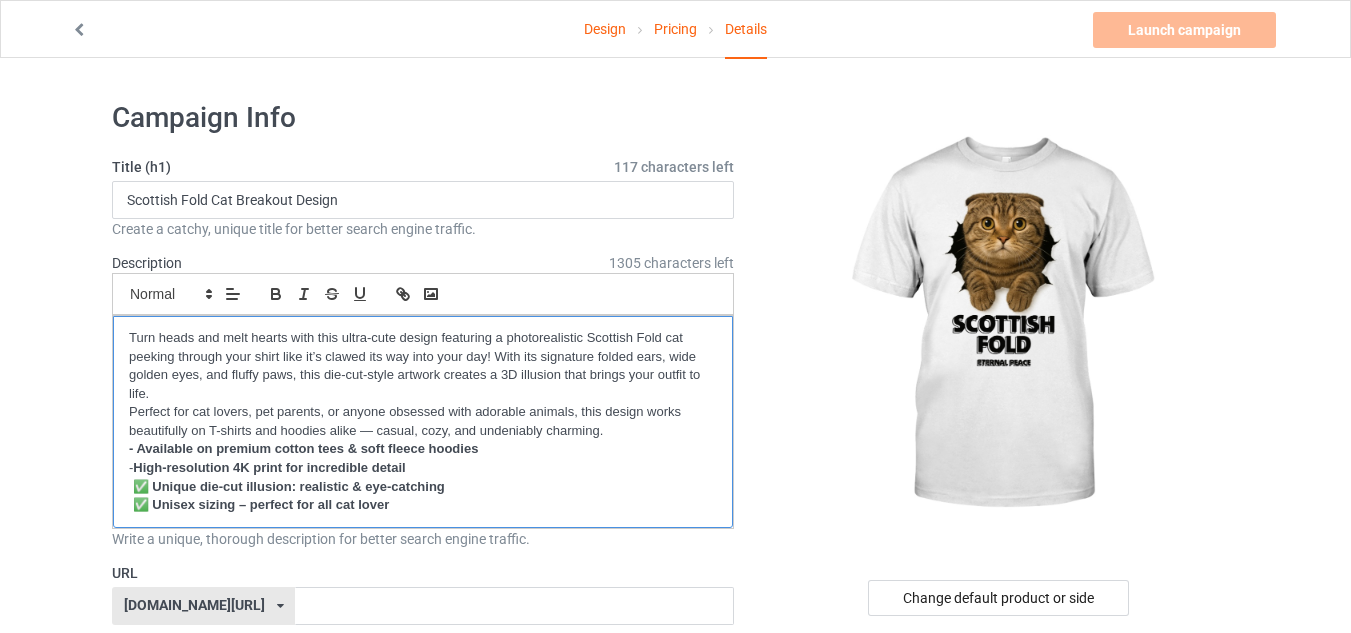 click on "-  High-resolution 4K print for incredible detail" at bounding box center (423, 468) 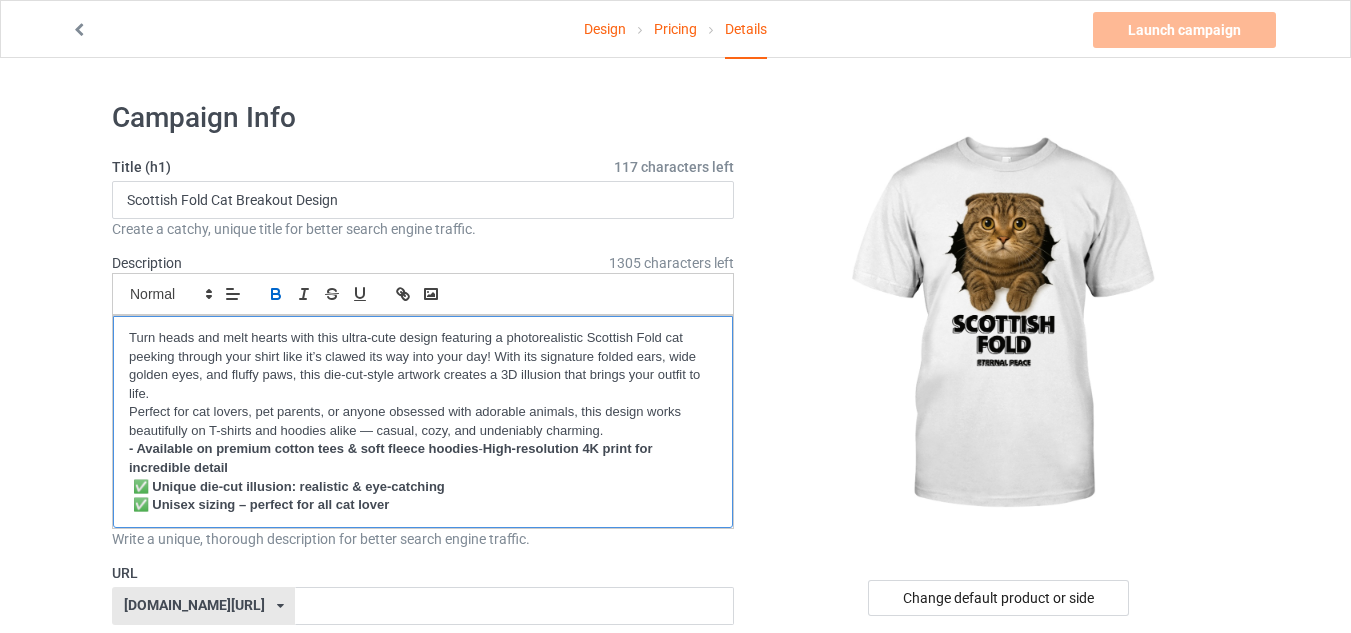 click on "- Available on premium cotton tees & soft fleece hoodies  -  High-resolution 4K print for incredible detail" at bounding box center (423, 458) 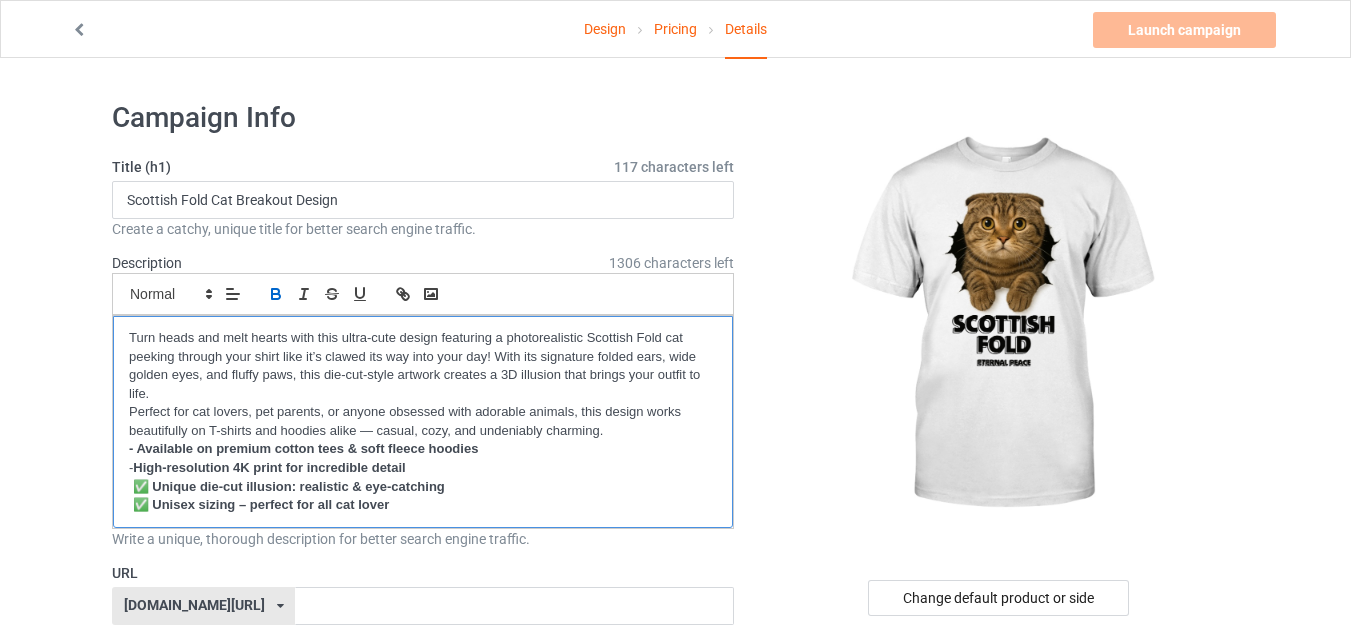 click on "✅ Unique die-cut illusion: realistic & eye-catching" at bounding box center [289, 486] 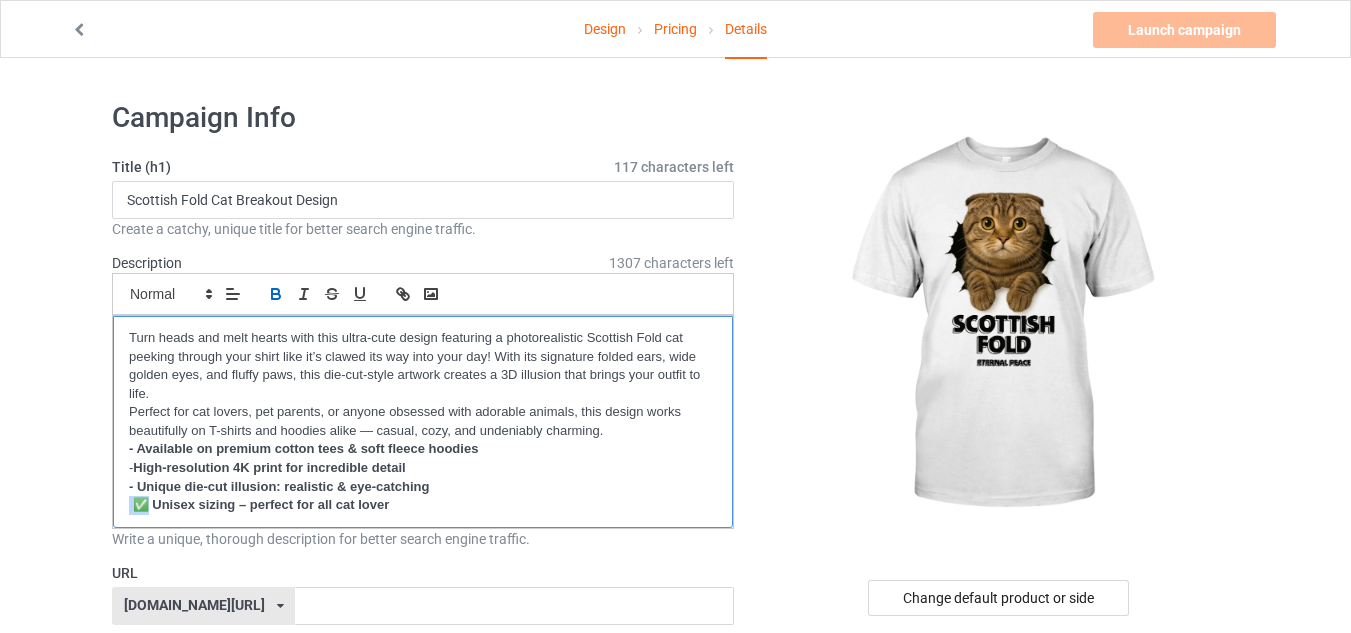 drag, startPoint x: 147, startPoint y: 501, endPoint x: 115, endPoint y: 501, distance: 32 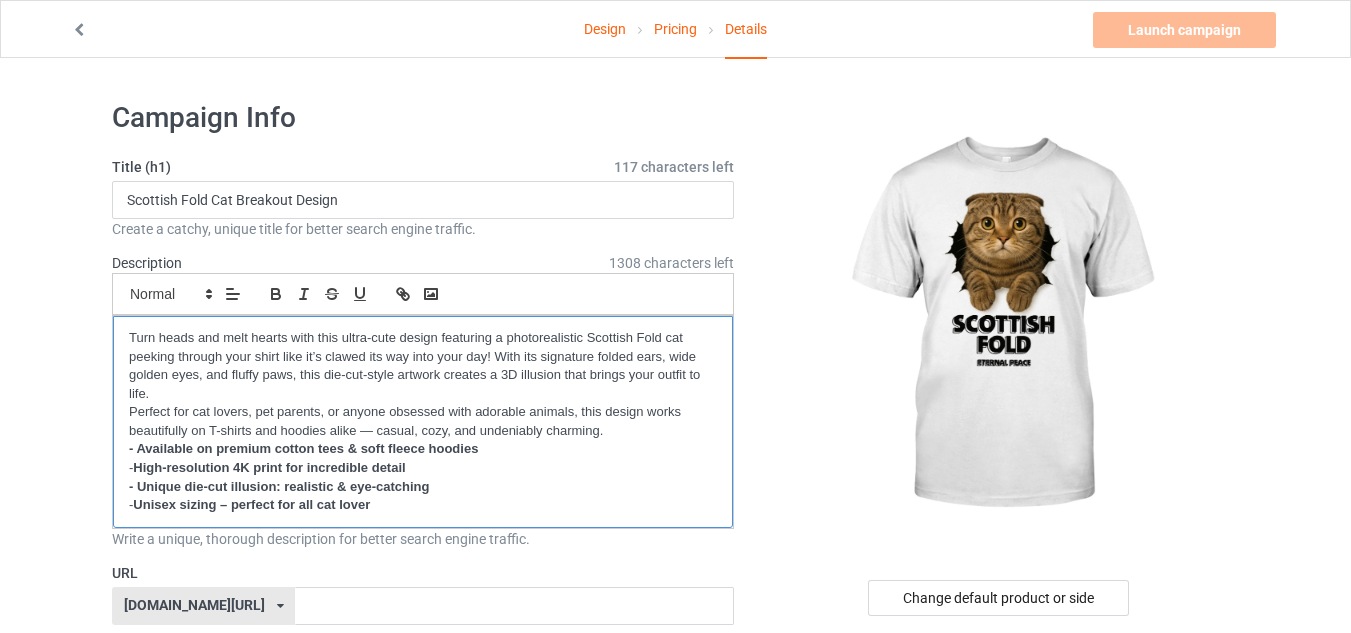 drag, startPoint x: 402, startPoint y: 508, endPoint x: 118, endPoint y: 444, distance: 291.12198 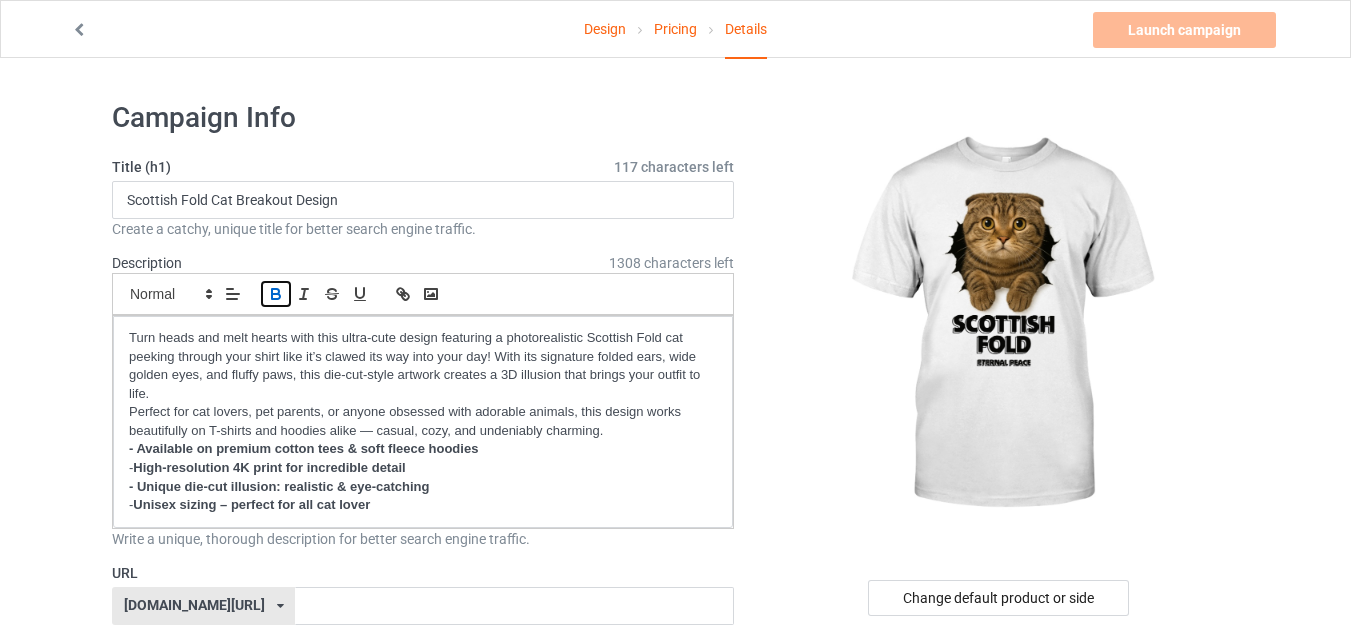 click 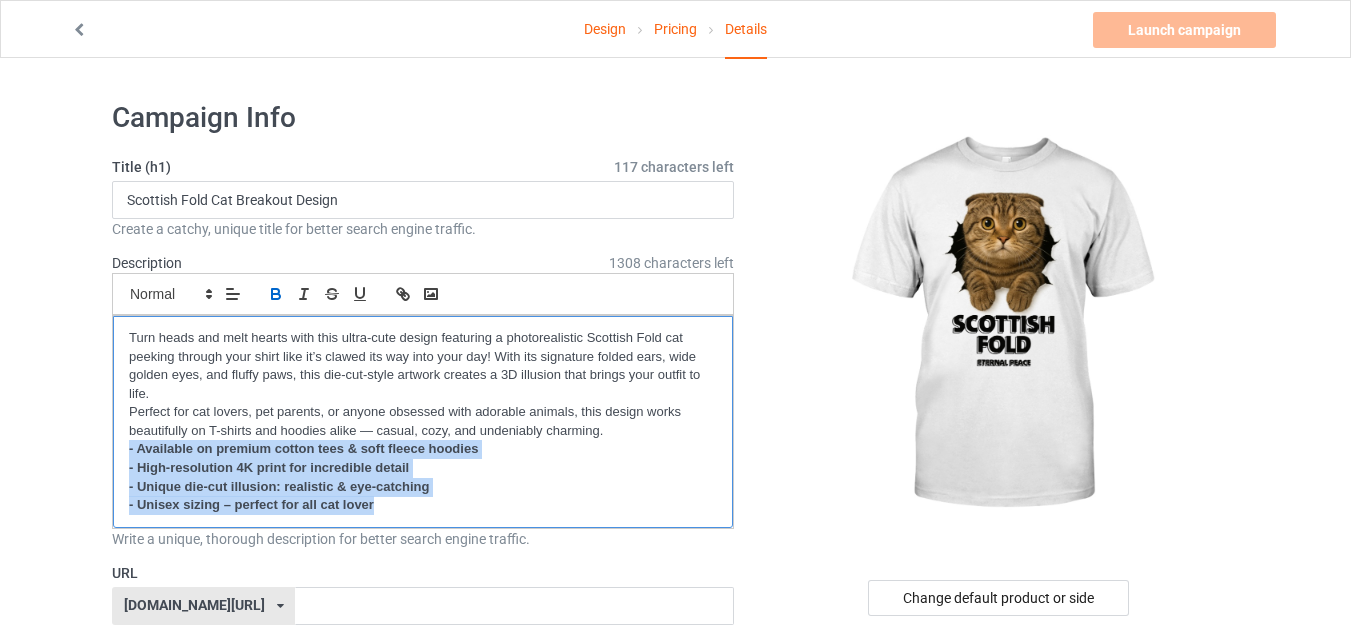 click on "- Unisex sizing – perfect for all cat lover" at bounding box center [423, 505] 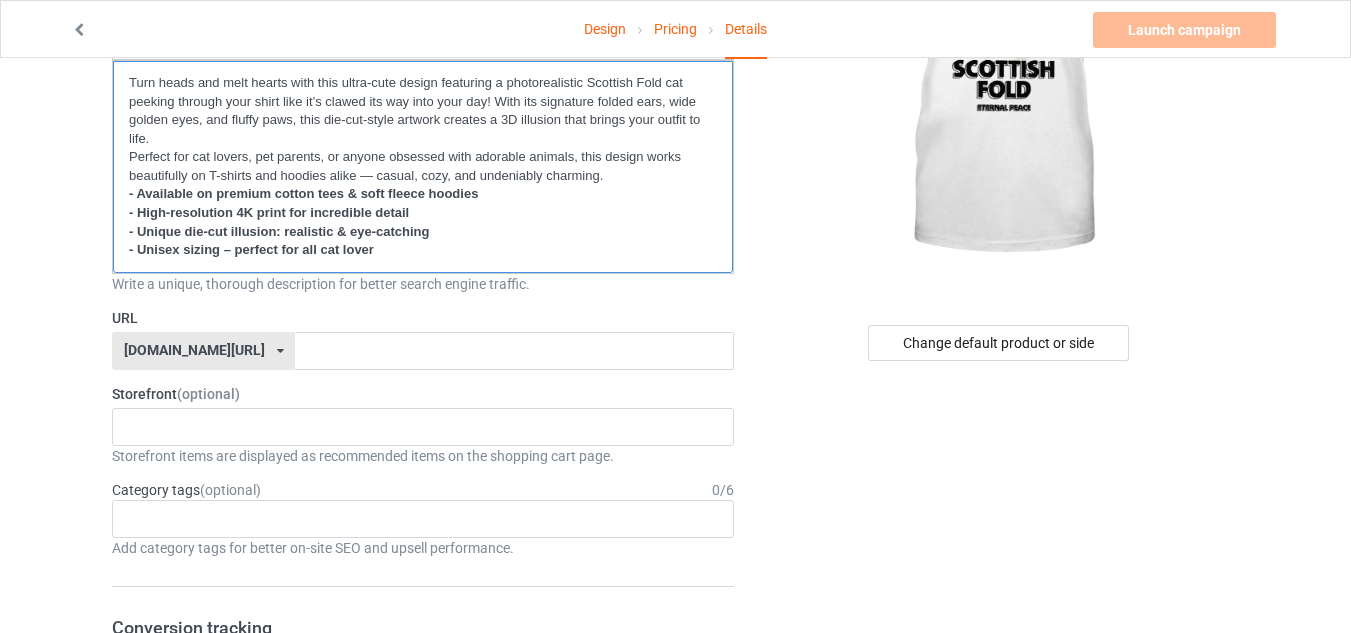 scroll, scrollTop: 254, scrollLeft: 0, axis: vertical 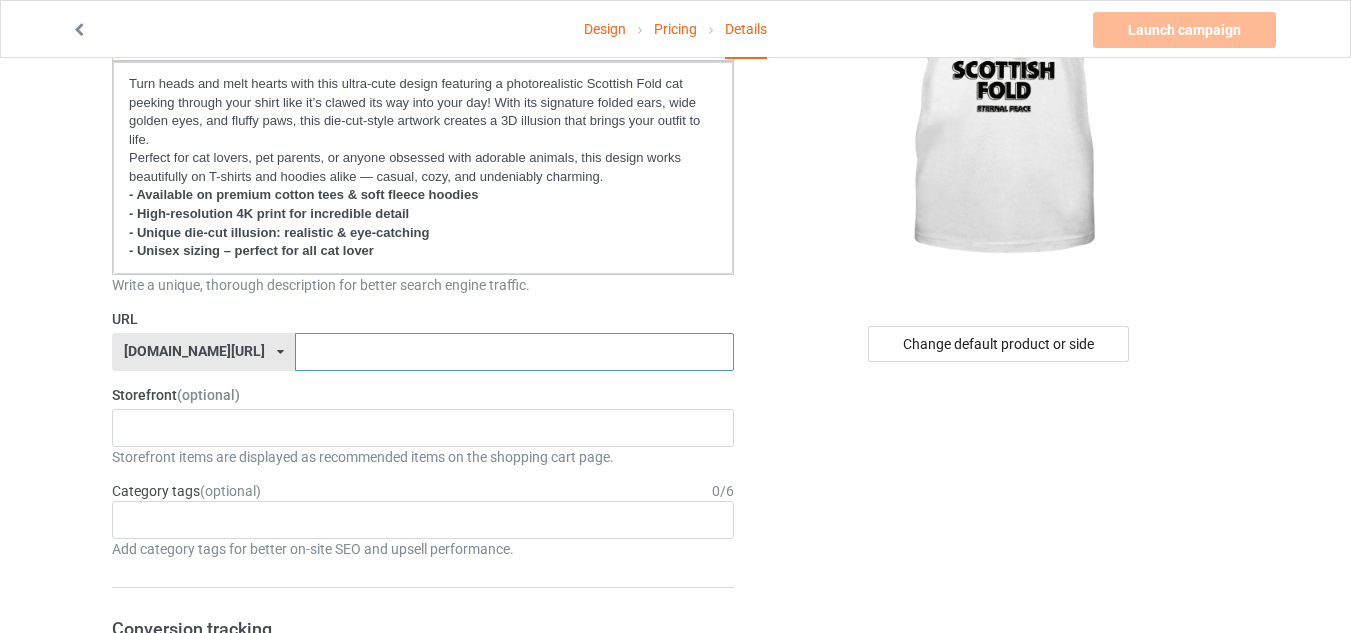 click at bounding box center [514, 352] 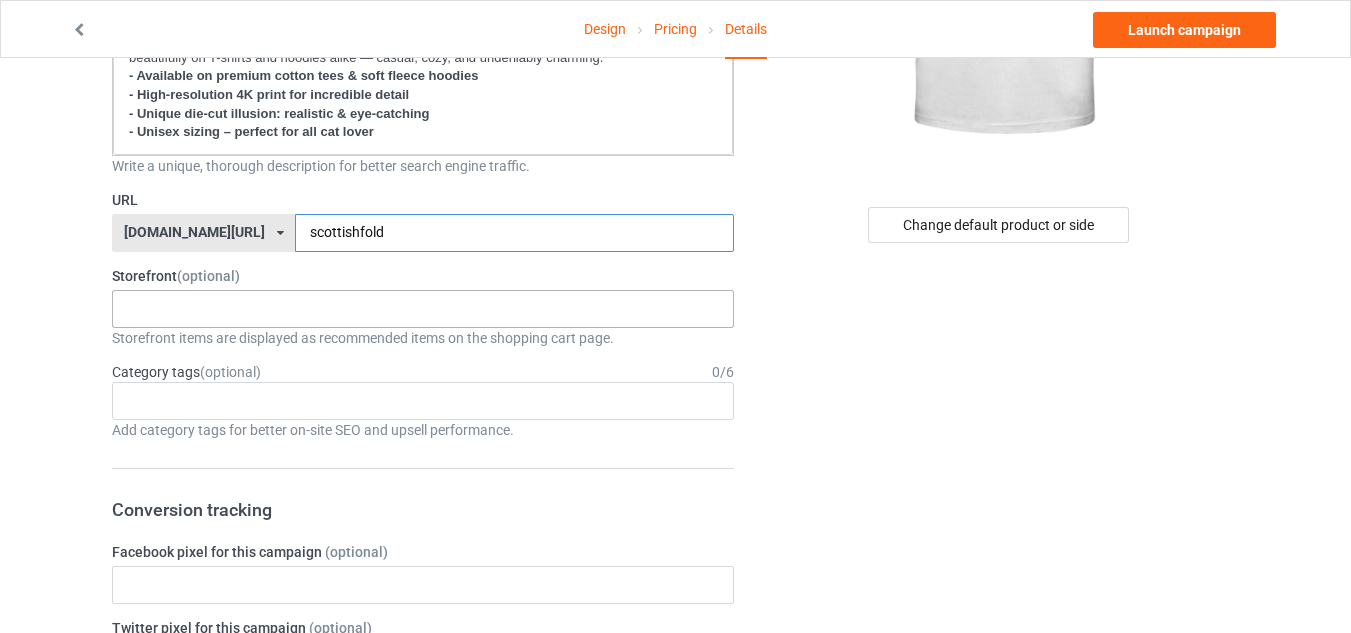scroll, scrollTop: 372, scrollLeft: 0, axis: vertical 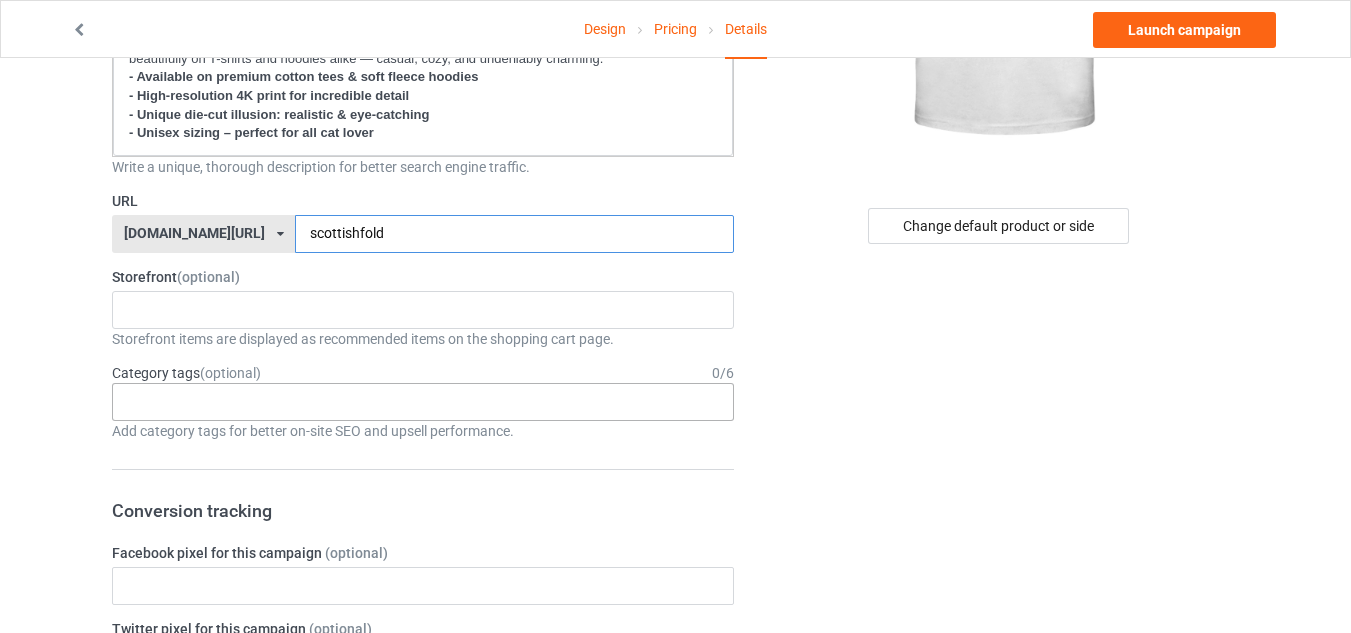 type on "scottishfold" 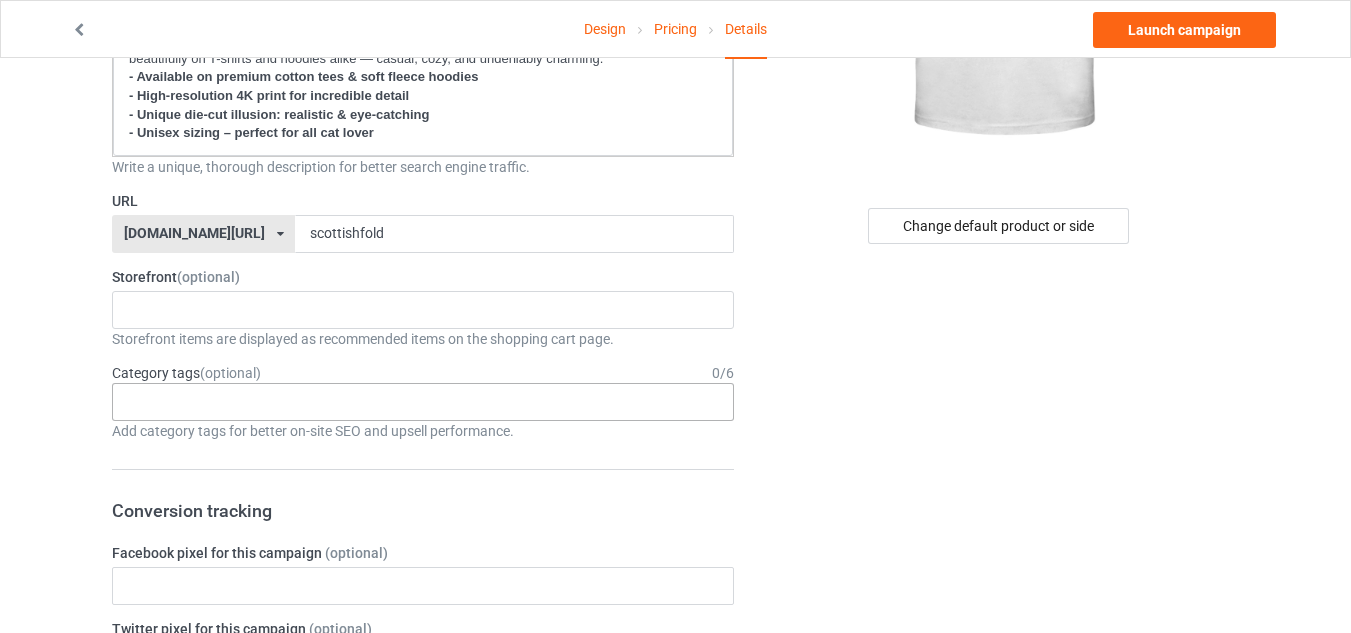 click on "Age > [DEMOGRAPHIC_DATA] > 1 Age > [DEMOGRAPHIC_DATA] Months > 1 Month Age > [DEMOGRAPHIC_DATA] Months Age > [DEMOGRAPHIC_DATA] Age > [DEMOGRAPHIC_DATA] > 10 Age > [DEMOGRAPHIC_DATA] Months > 10 Month Age > [DEMOGRAPHIC_DATA] > 100 Sports > Running > 10K Run Age > [DEMOGRAPHIC_DATA] > 11 Age > [DEMOGRAPHIC_DATA] Months > 11 Month Age > [DEMOGRAPHIC_DATA] > 12 Age > [DEMOGRAPHIC_DATA] Months > 12 Month Age > [DEMOGRAPHIC_DATA] > 13 Age > [DEMOGRAPHIC_DATA] > 14 Age > [DEMOGRAPHIC_DATA] > 15 Sports > Running > 15K Run Age > [DEMOGRAPHIC_DATA] > 16 Age > [DEMOGRAPHIC_DATA] > 17 Age > [DEMOGRAPHIC_DATA] > 18 Age > [DEMOGRAPHIC_DATA] > 19 Age > Decades > 1920s Age > Decades > 1930s Age > Decades > 1940s Age > Decades > 1950s Age > Decades > 1960s Age > Decades > 1970s Age > Decades > 1980s Age > Decades > 1990s Age > [DEMOGRAPHIC_DATA] > 2 Age > [DEMOGRAPHIC_DATA] Months > 2 Month Age > [DEMOGRAPHIC_DATA] > 20 Age > [DEMOGRAPHIC_DATA] Age > Decades > 2000s Age > Decades > 2010s Age > [DEMOGRAPHIC_DATA] > 21 Age > [DEMOGRAPHIC_DATA] > 22 Age > [DEMOGRAPHIC_DATA] > 23 Age > [DEMOGRAPHIC_DATA] > 24 Age > [DEMOGRAPHIC_DATA] > 25 Age > [DEMOGRAPHIC_DATA] > 26 Age > [DEMOGRAPHIC_DATA] > 27 Age > [DEMOGRAPHIC_DATA] > 28 Age > [DEMOGRAPHIC_DATA] > 29 Age > [DEMOGRAPHIC_DATA] > 3 Age > [DEMOGRAPHIC_DATA] Months > 3 Month Sports > Basketball > 3-Pointer Age > [DEMOGRAPHIC_DATA] > 30 Age > [DEMOGRAPHIC_DATA] > 31 Age > [DEMOGRAPHIC_DATA] > 32 Age > [DEMOGRAPHIC_DATA] > 33 Age > [DEMOGRAPHIC_DATA] > 34 Age > [DEMOGRAPHIC_DATA] > 35 Age Jobs 1" at bounding box center [423, 402] 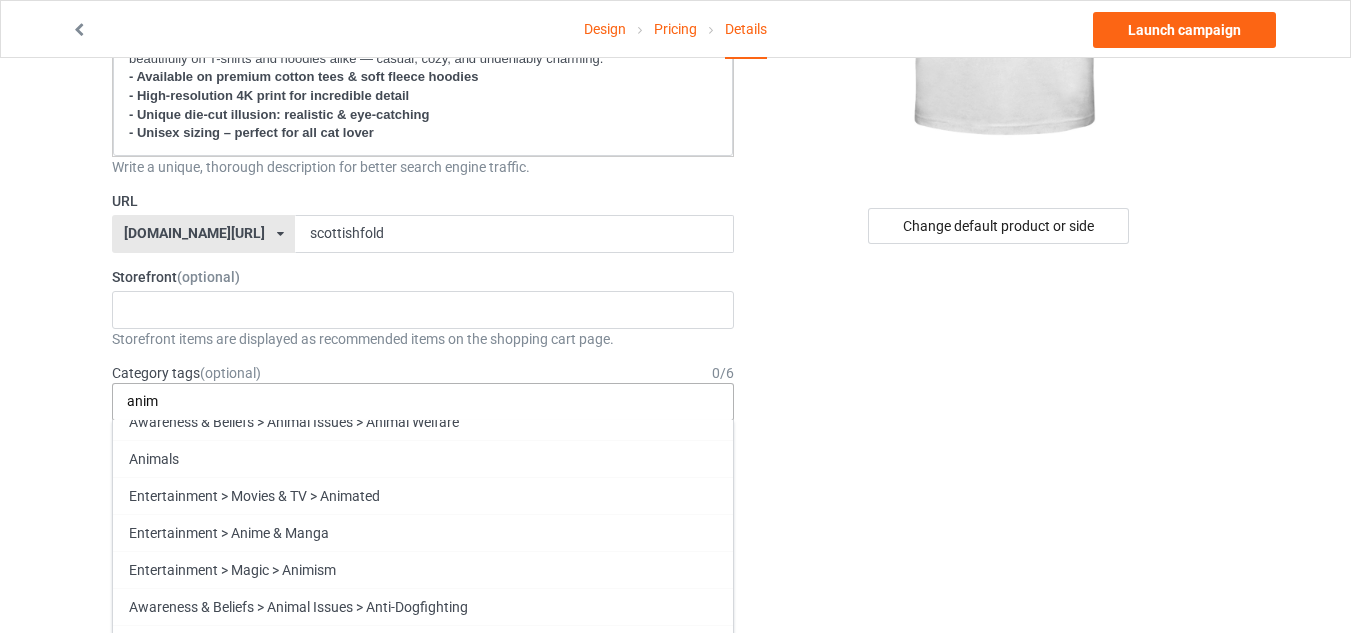 scroll, scrollTop: 313, scrollLeft: 0, axis: vertical 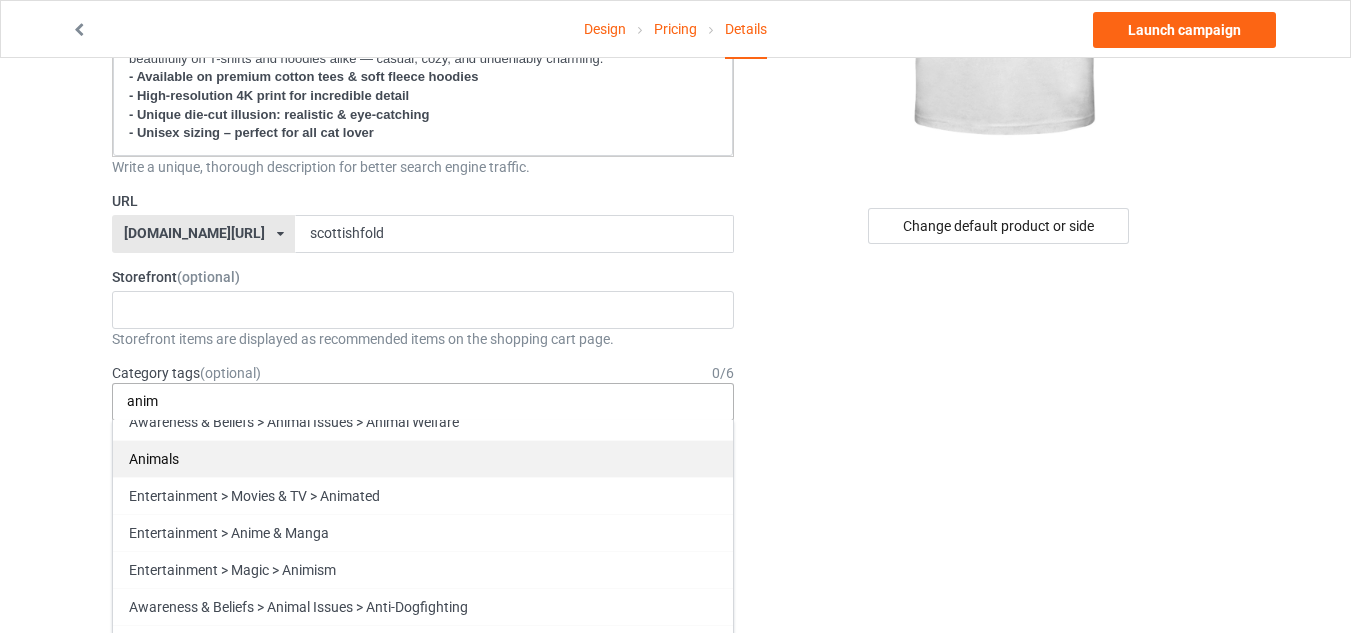type on "anim" 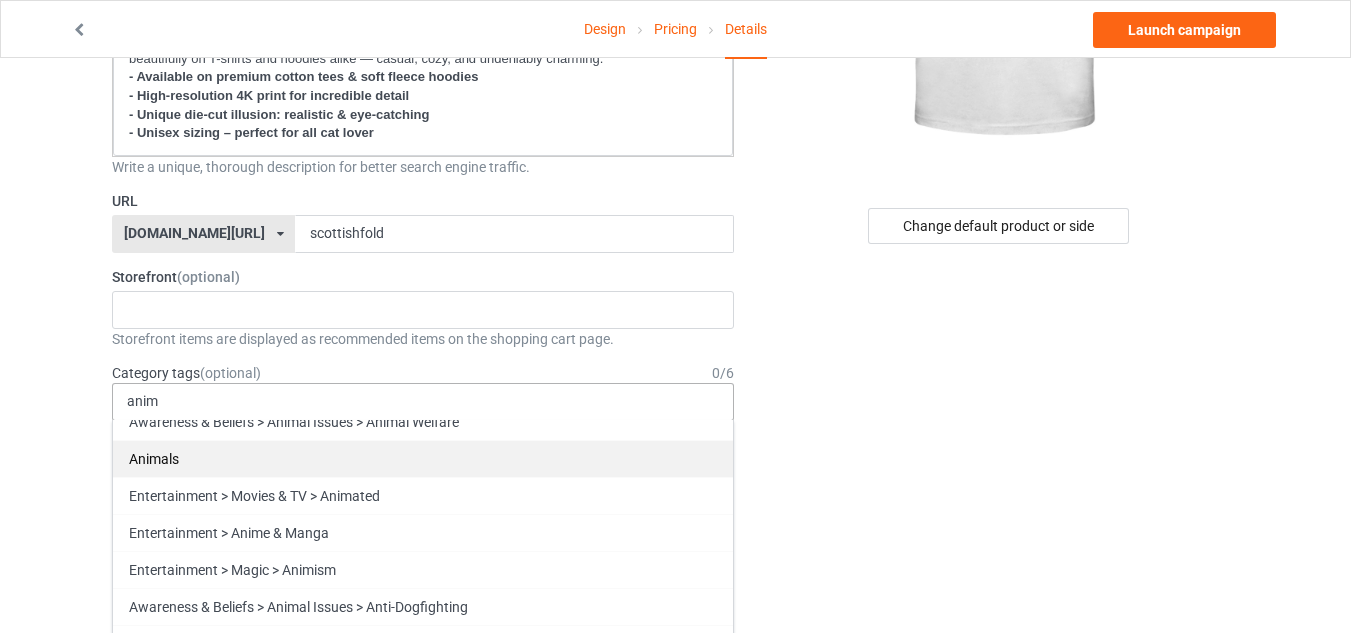 click on "Animals" at bounding box center (423, 458) 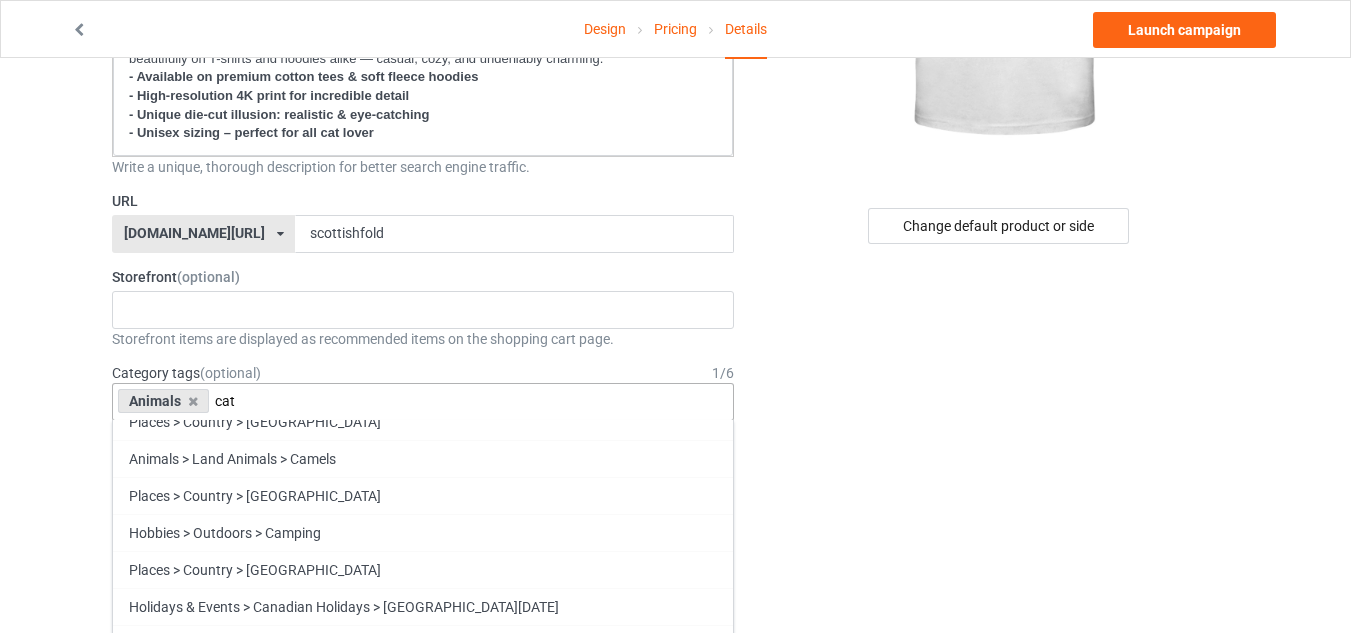 scroll, scrollTop: 0, scrollLeft: 0, axis: both 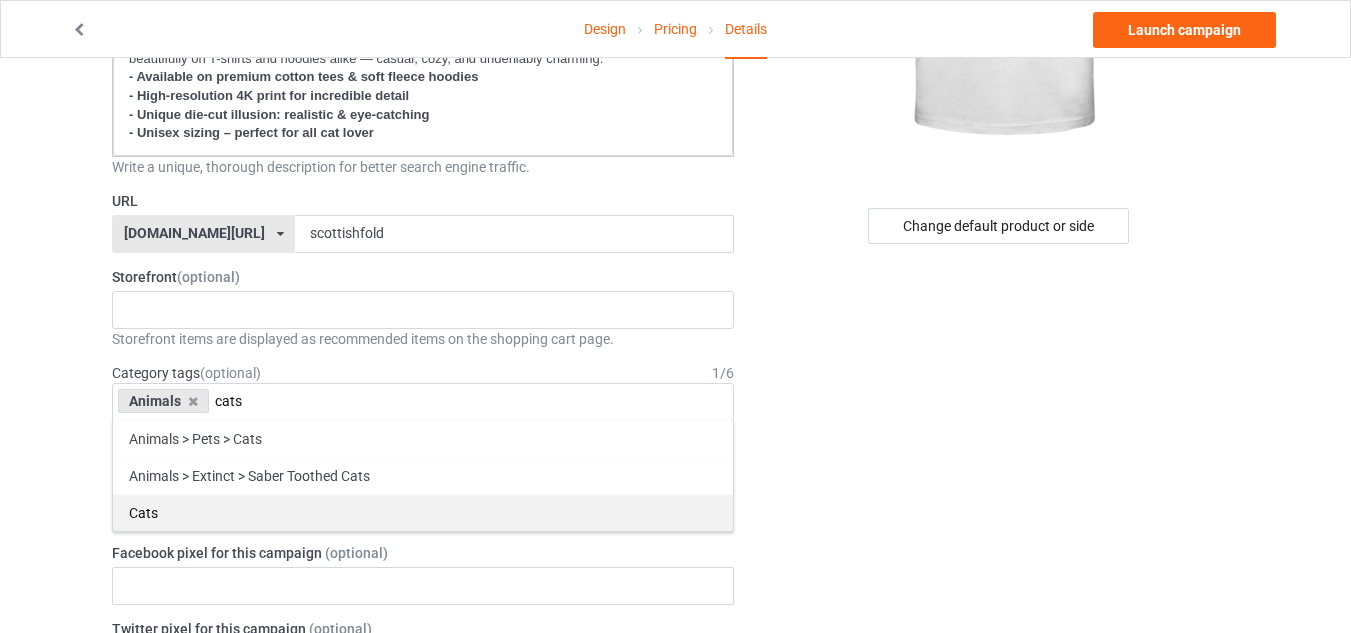 type on "cats" 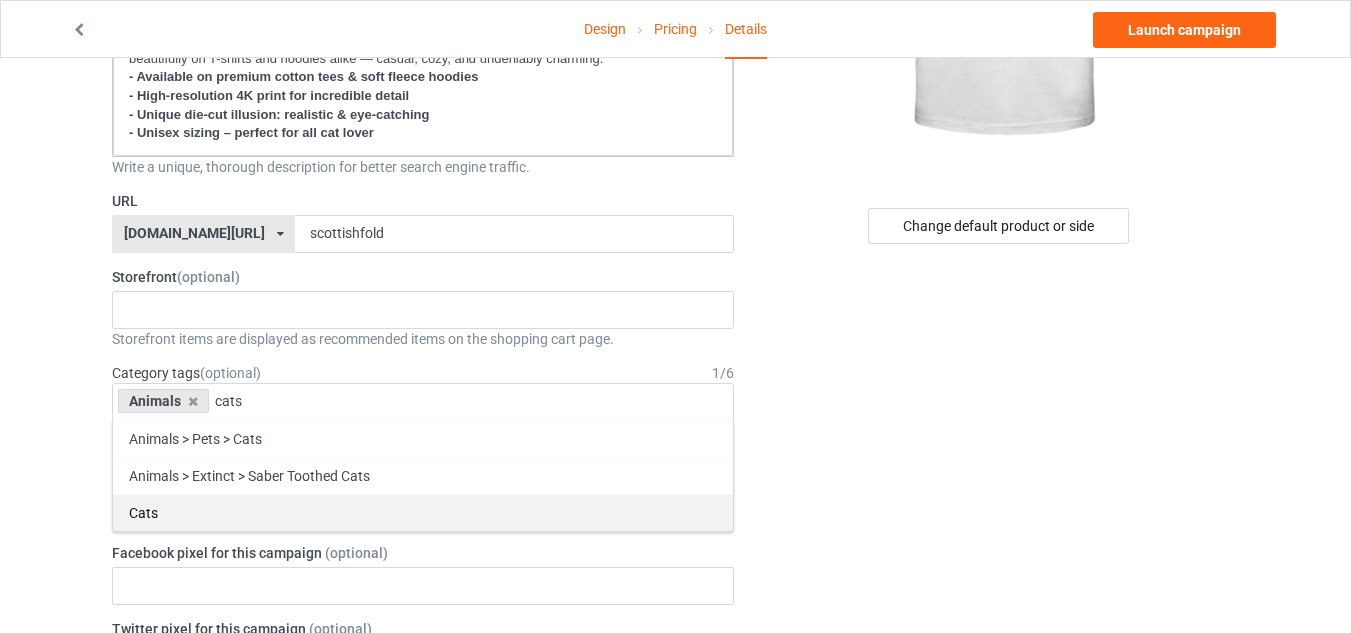 click on "Cats" at bounding box center [423, 512] 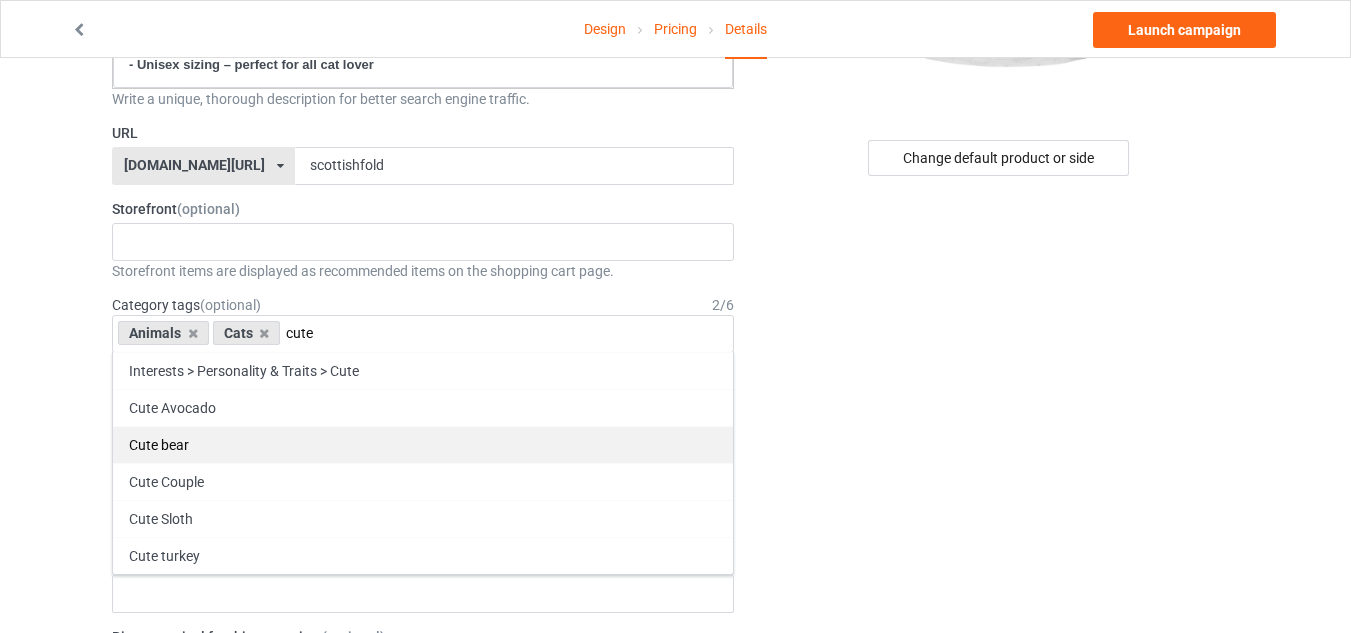 scroll, scrollTop: 463, scrollLeft: 0, axis: vertical 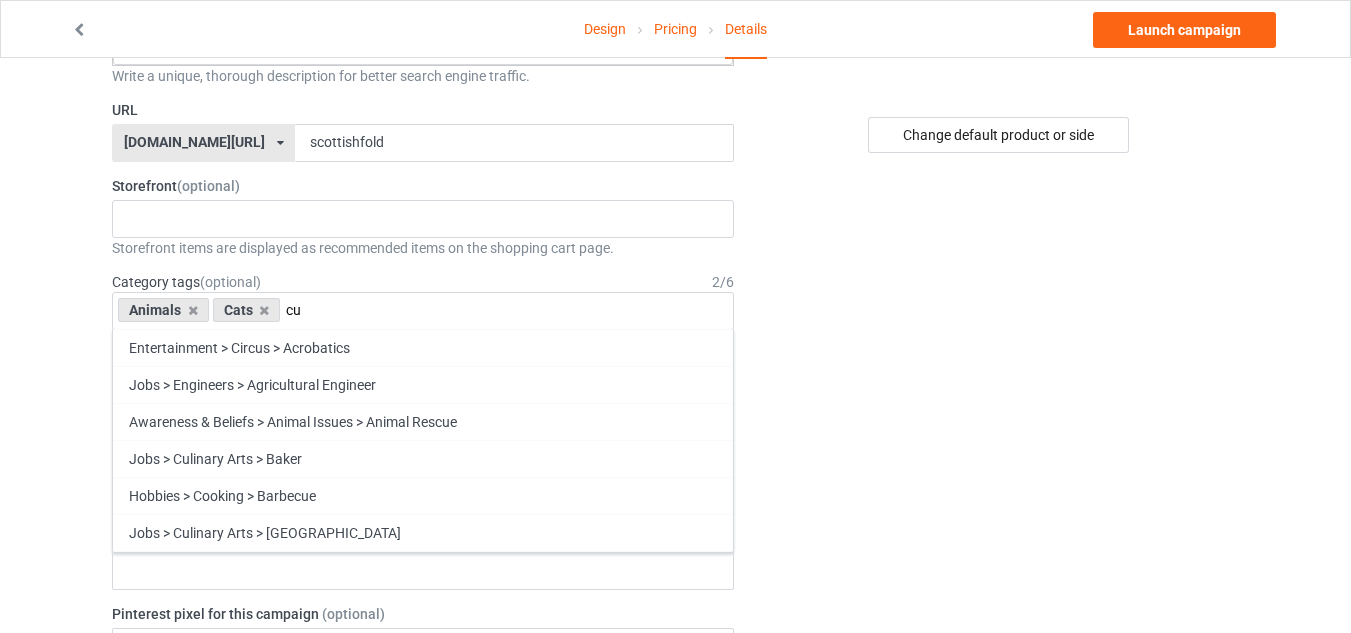 type on "c" 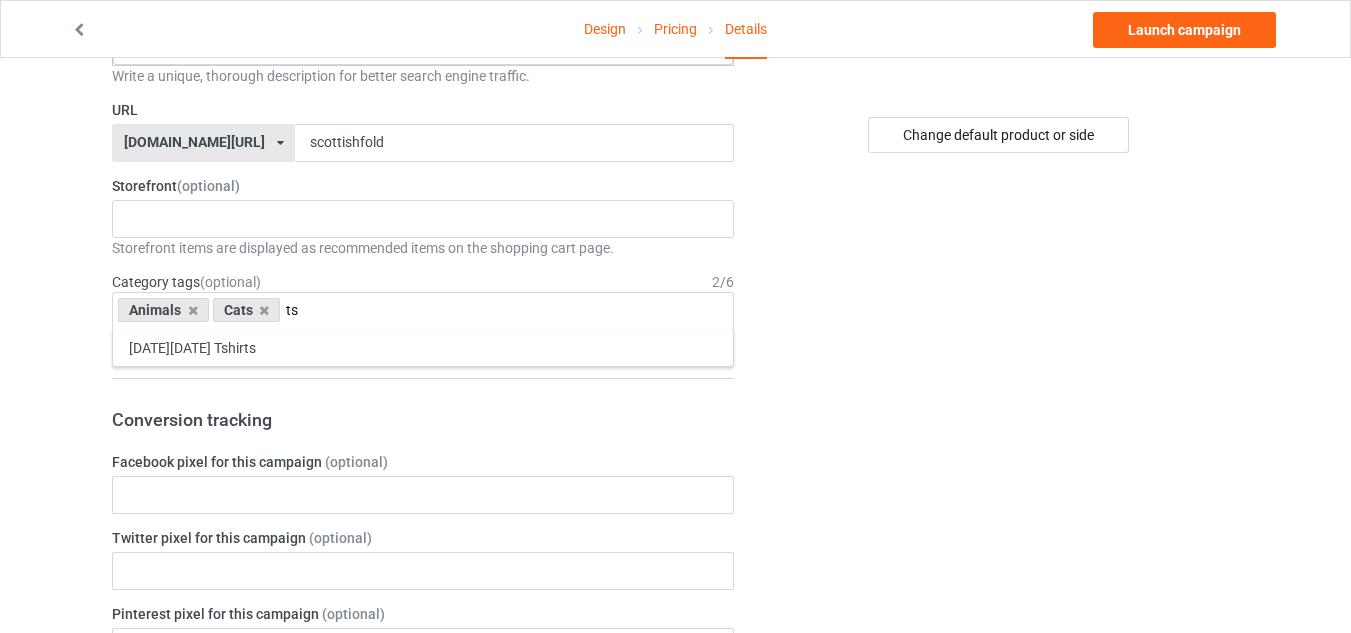 type on "t" 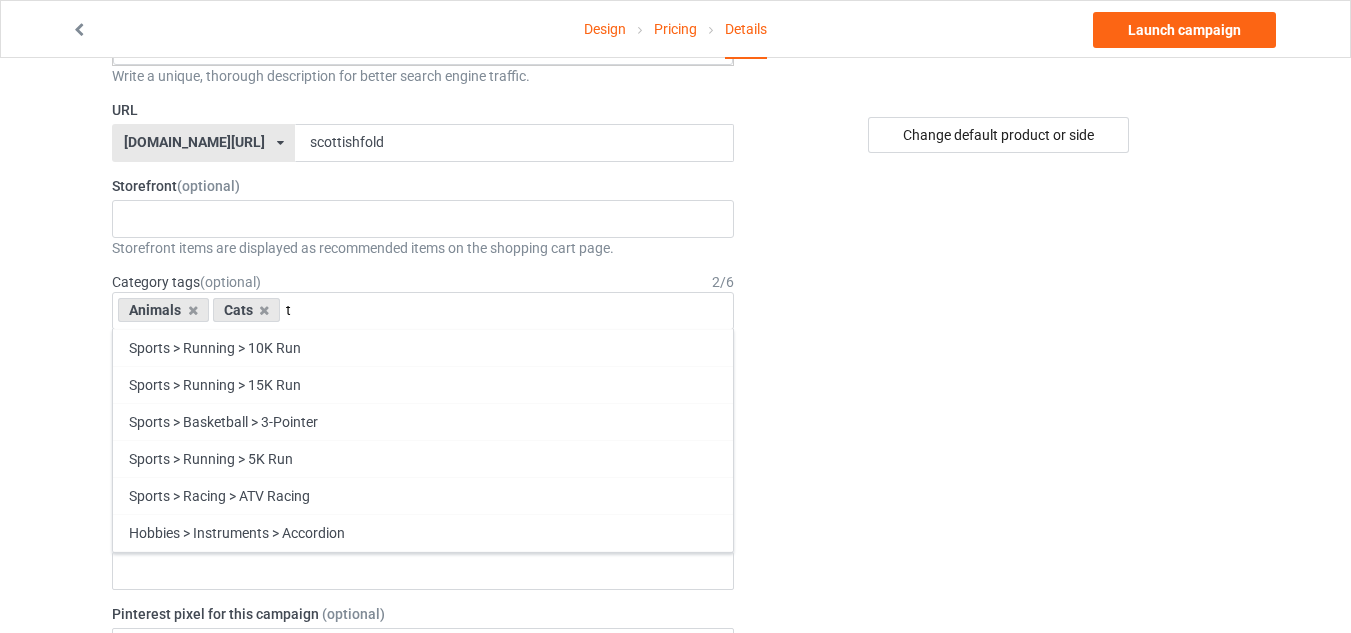 type 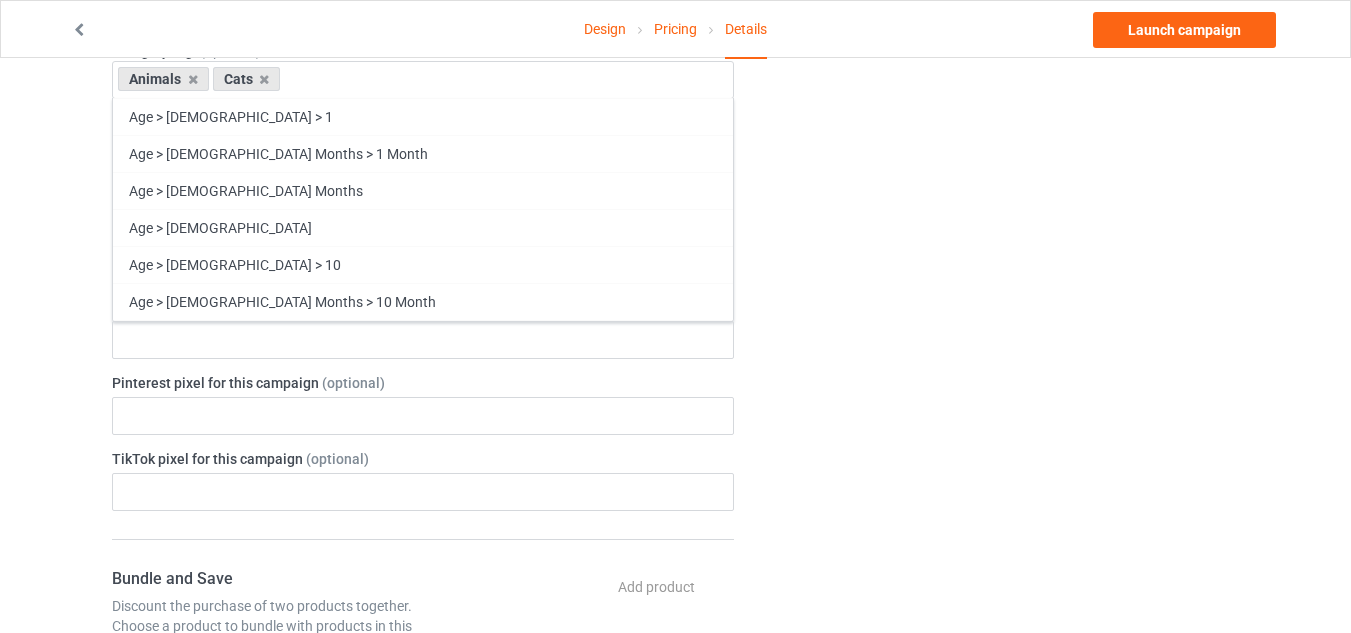 scroll, scrollTop: 697, scrollLeft: 0, axis: vertical 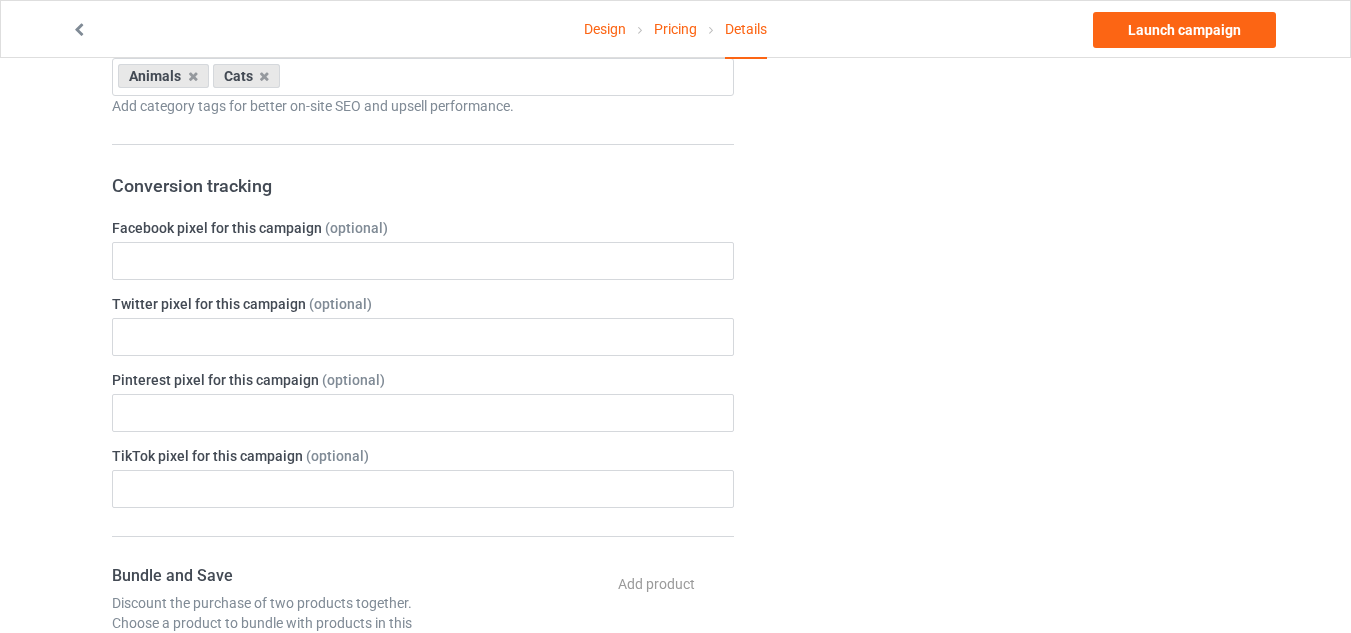 click on "Change default product or side" at bounding box center (1000, 461) 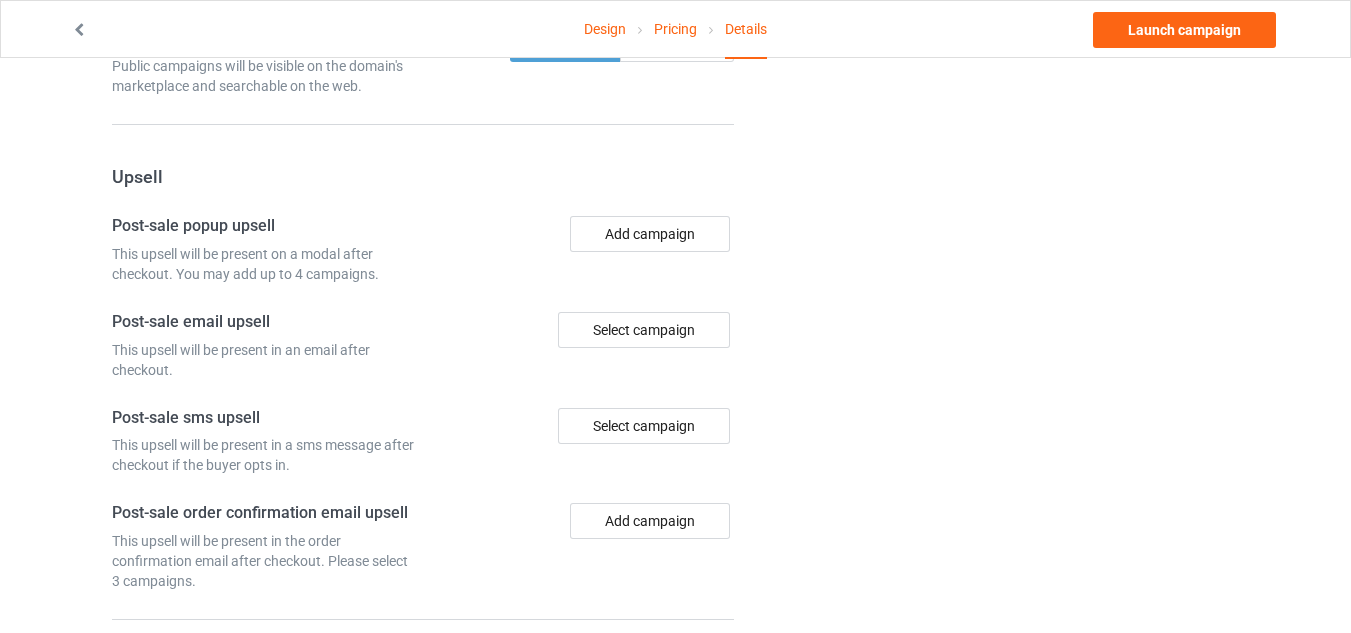 scroll, scrollTop: 1626, scrollLeft: 0, axis: vertical 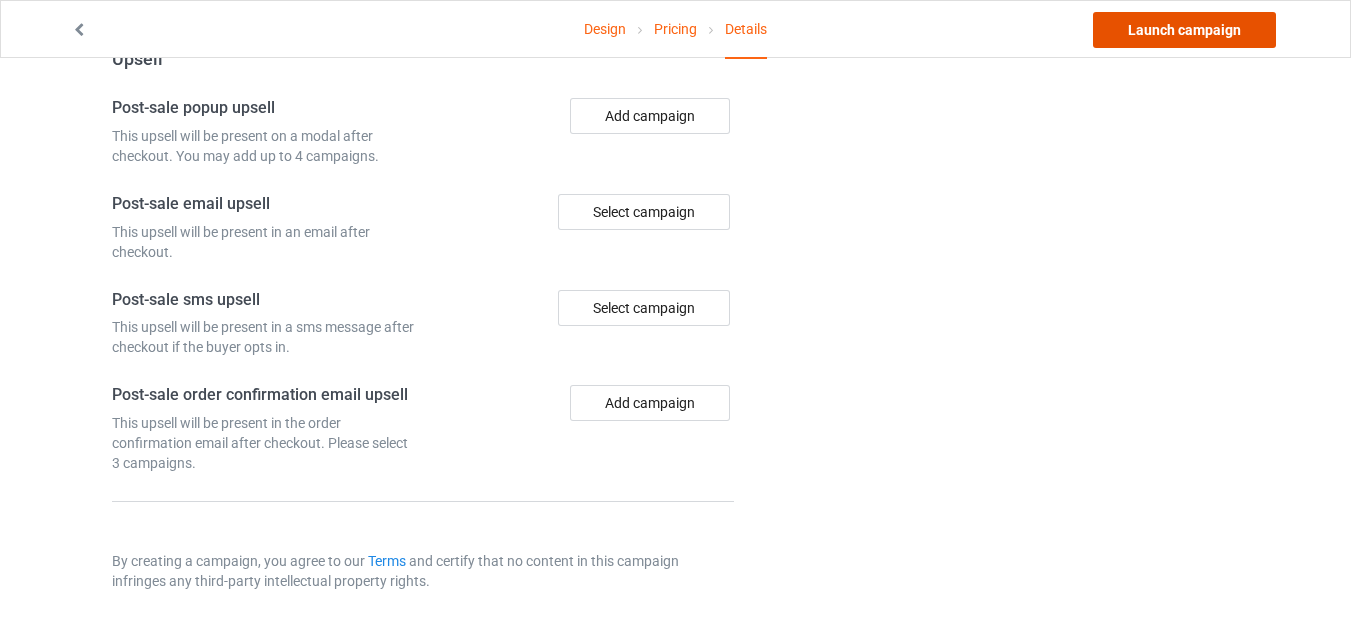 click on "Launch campaign" at bounding box center (1184, 30) 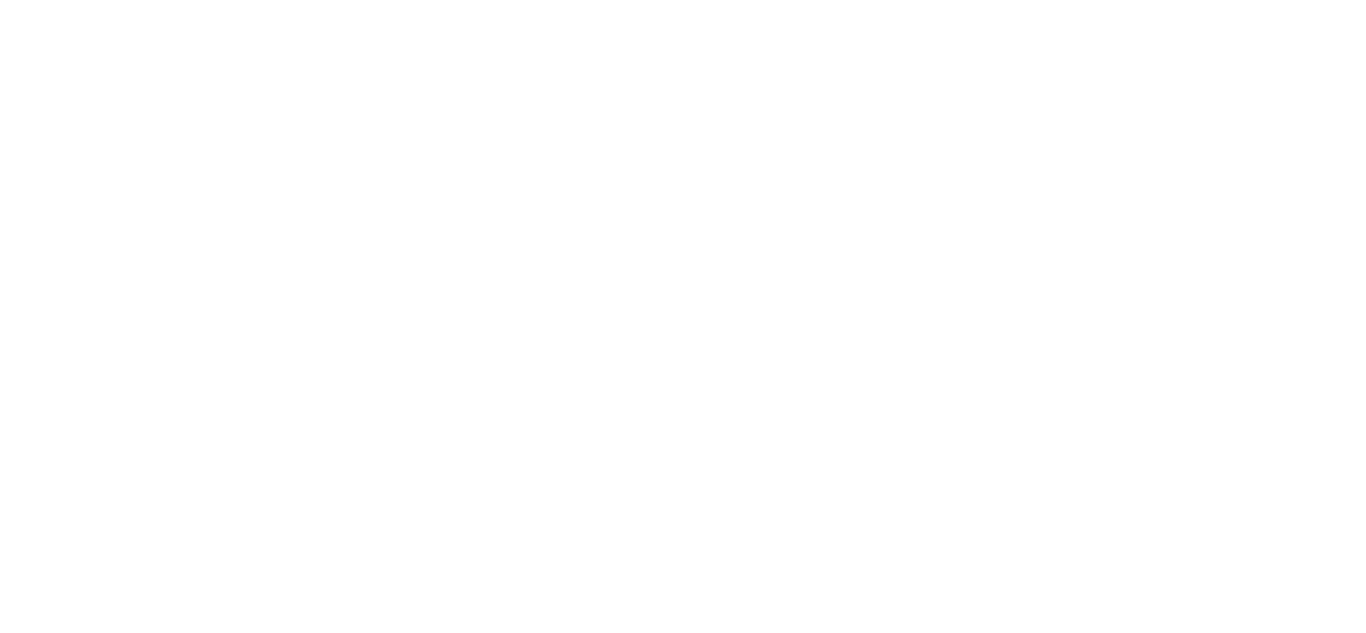 scroll, scrollTop: 0, scrollLeft: 0, axis: both 